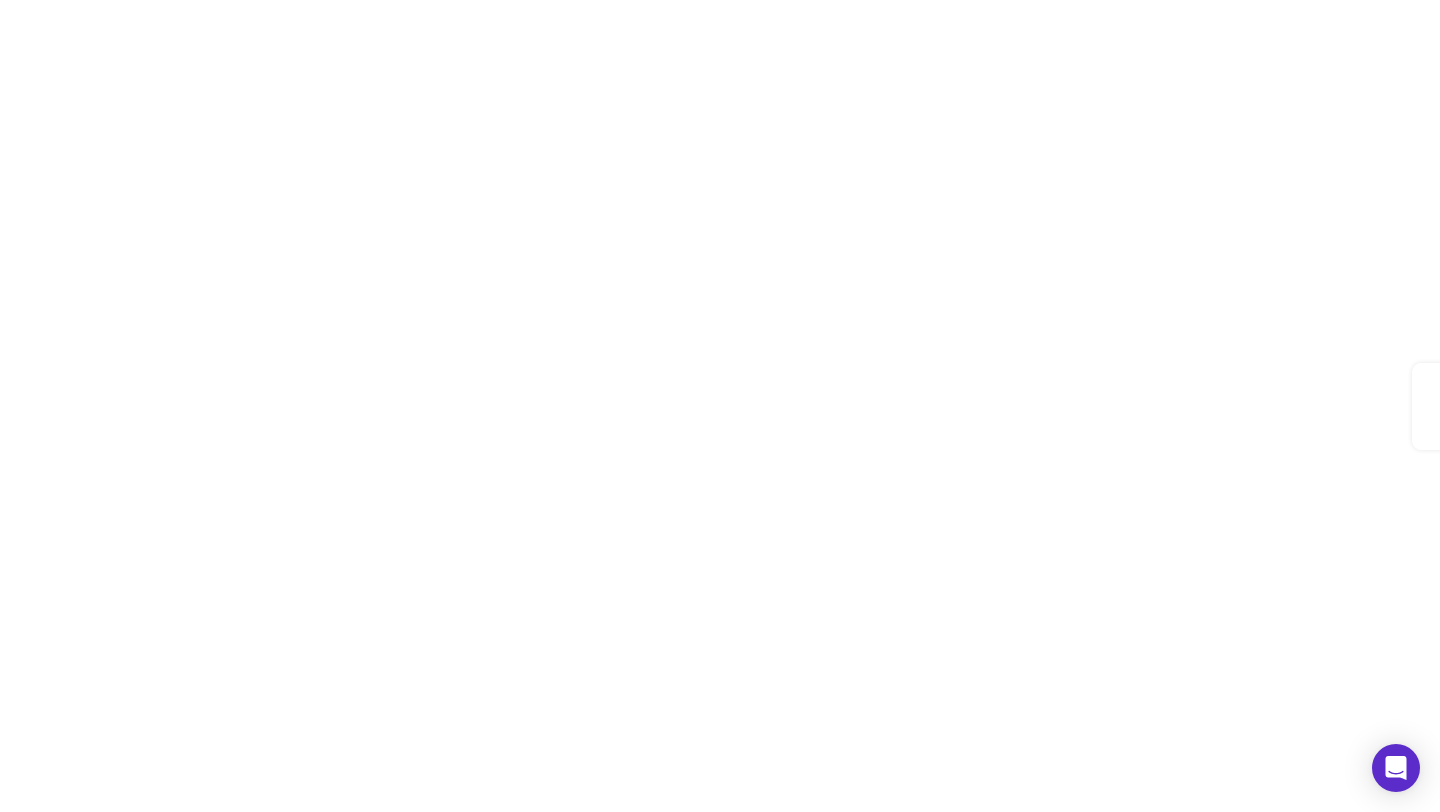 scroll, scrollTop: 0, scrollLeft: 0, axis: both 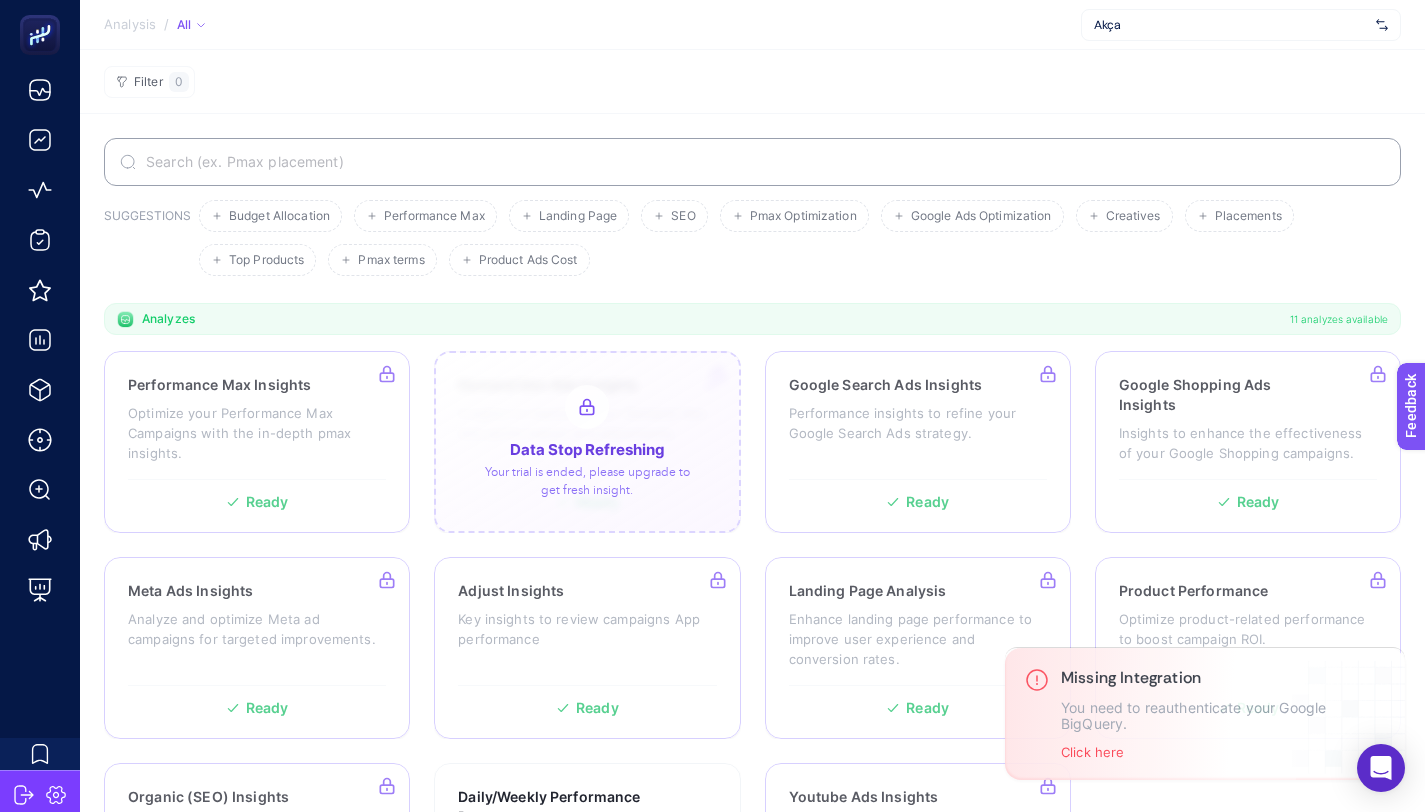 click at bounding box center (587, 442) 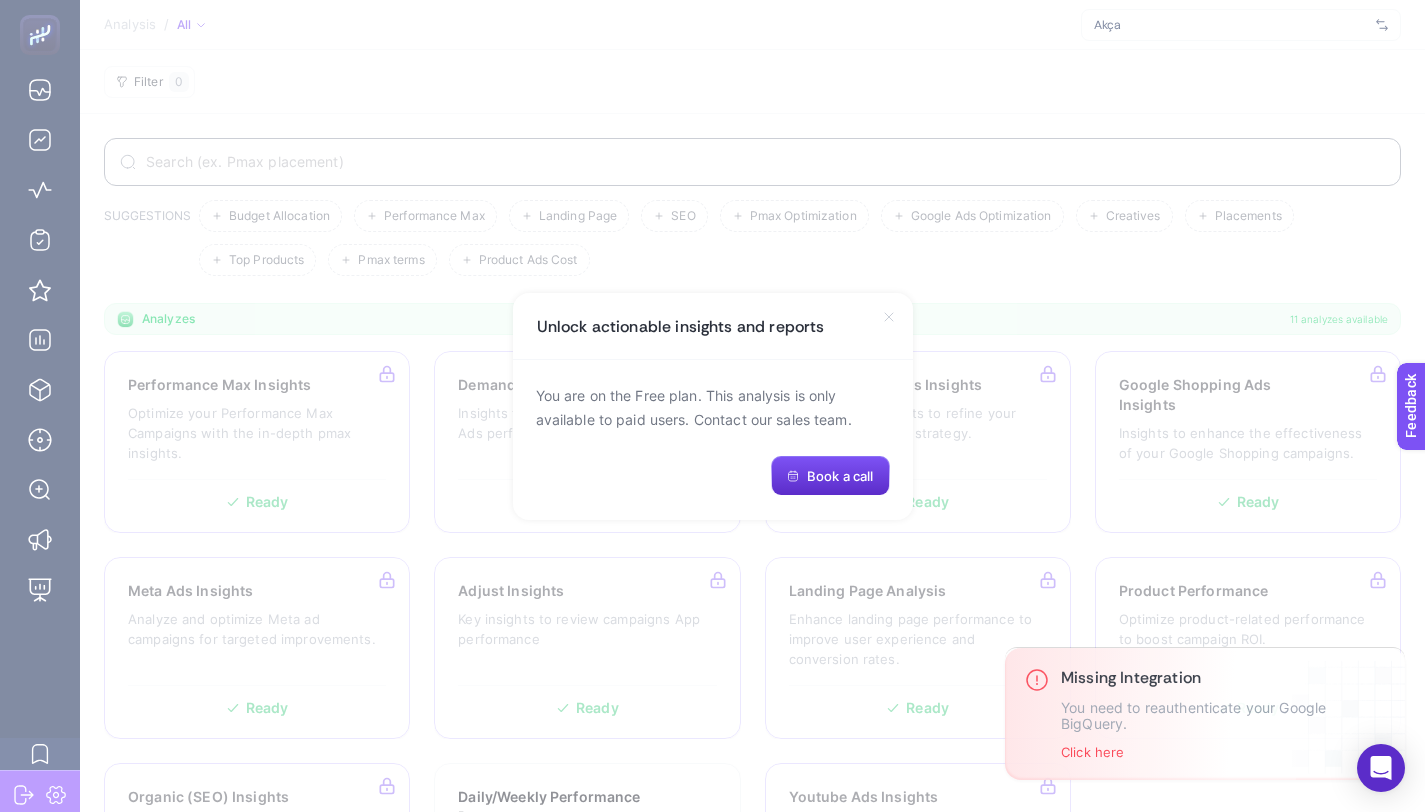 click 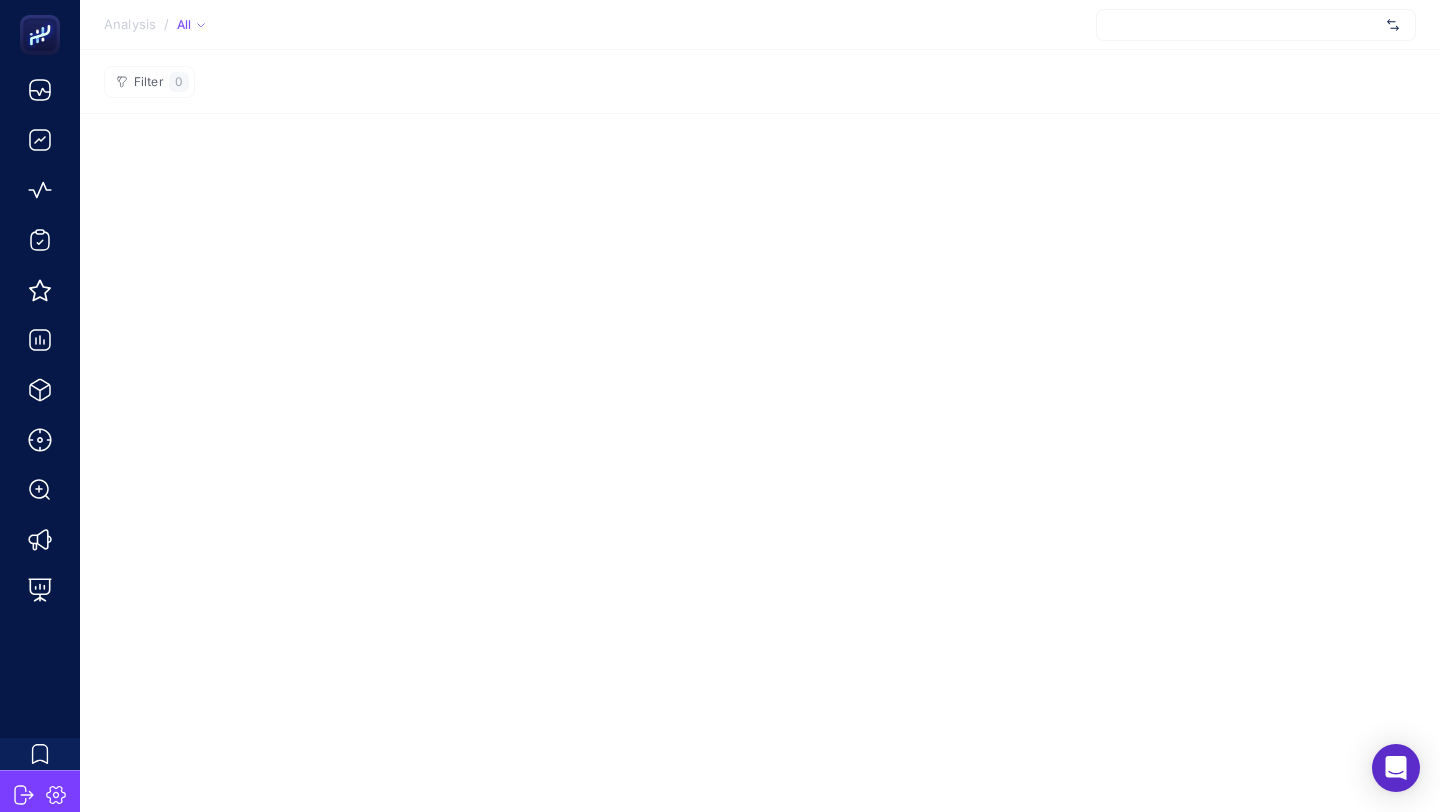 scroll, scrollTop: 0, scrollLeft: 0, axis: both 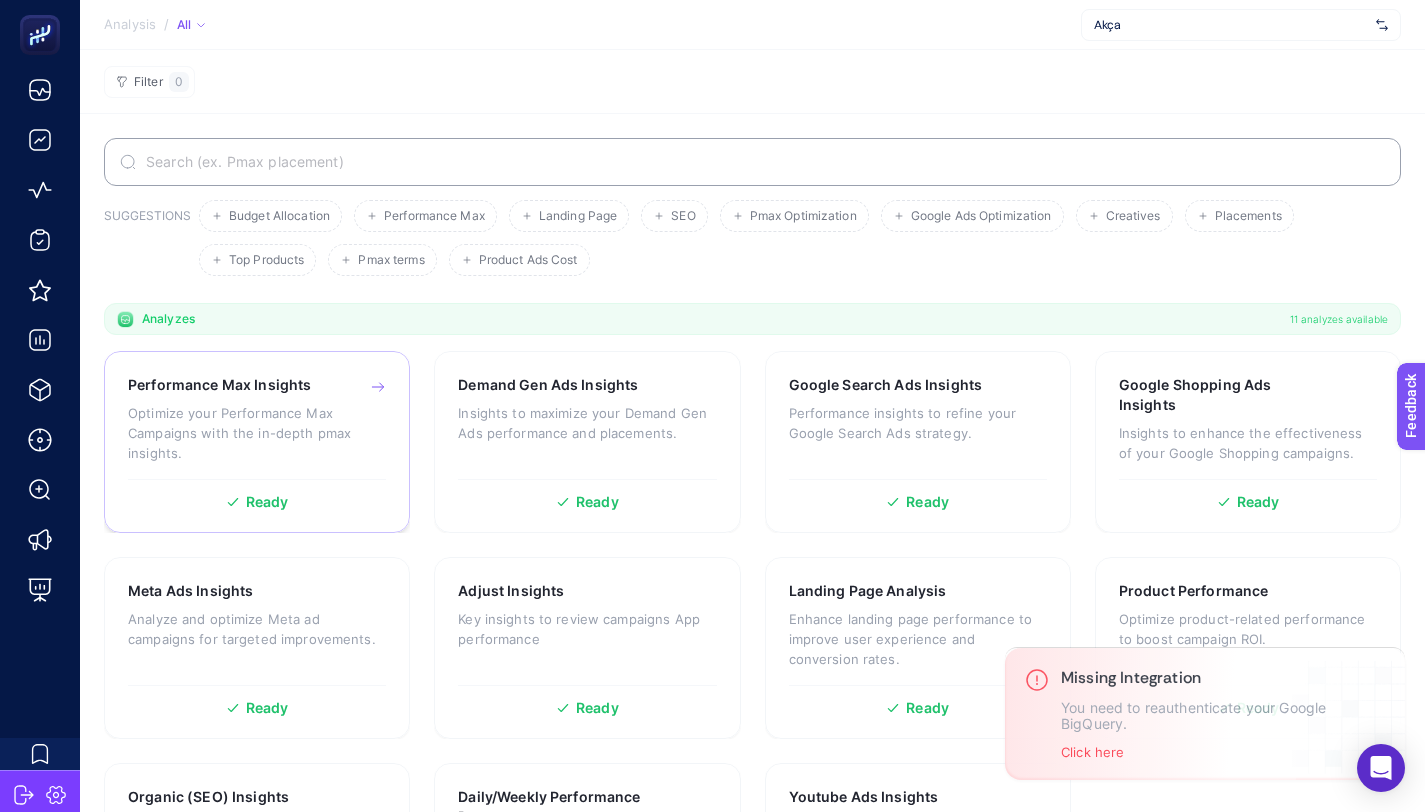 click on "Optimize your Performance Max Campaigns with the in-depth pmax insights." at bounding box center (257, 433) 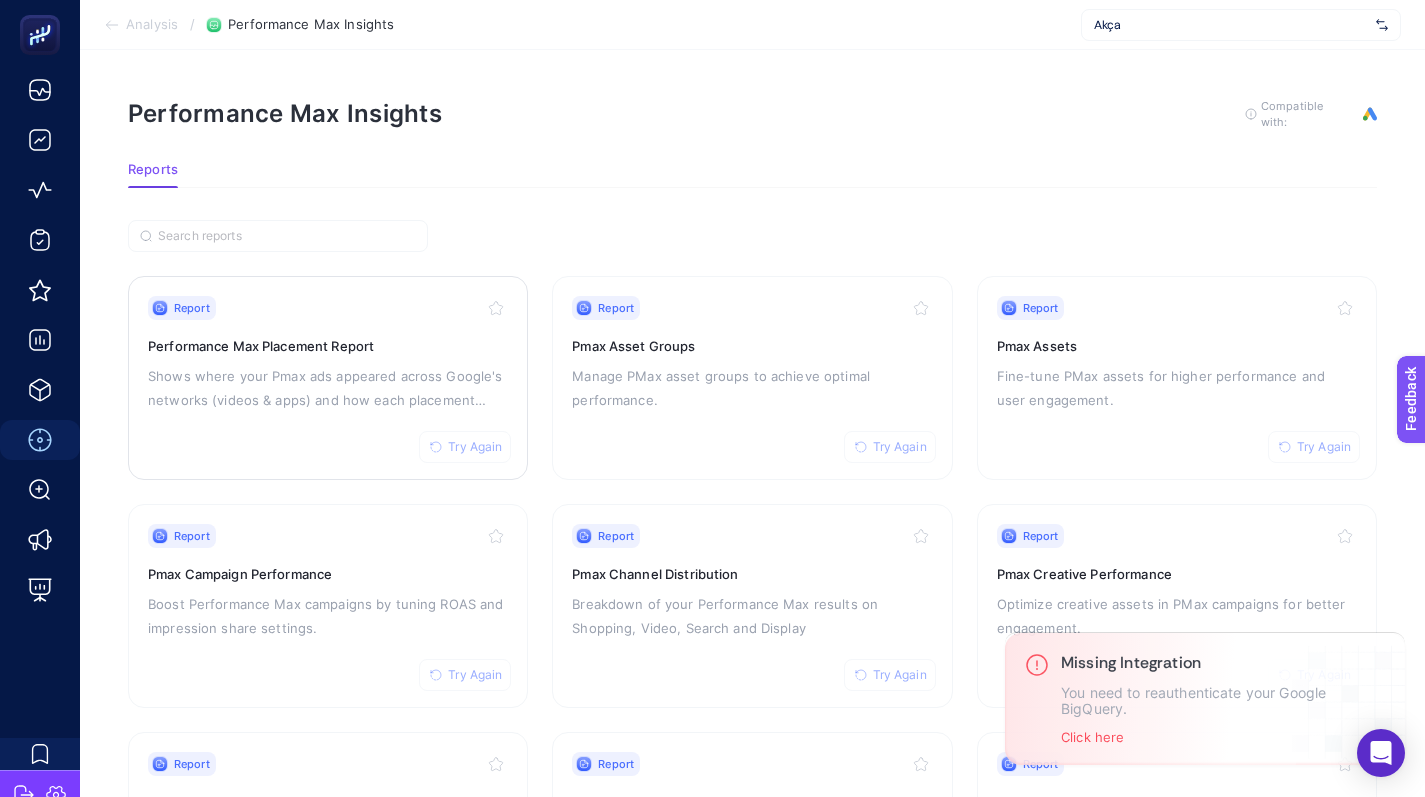 click on "Performance Max Placement Report" at bounding box center [328, 346] 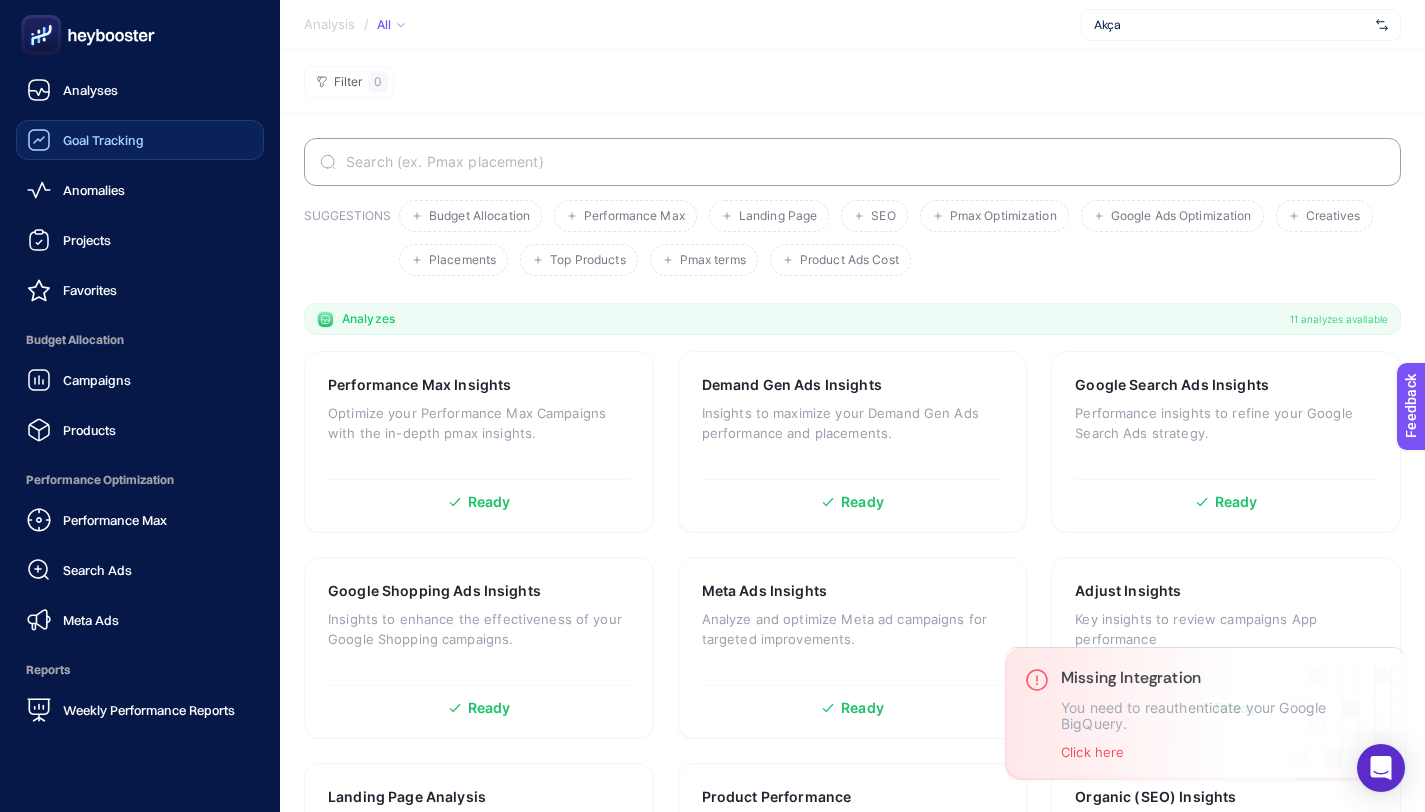 click on "Goal Tracking" at bounding box center [85, 140] 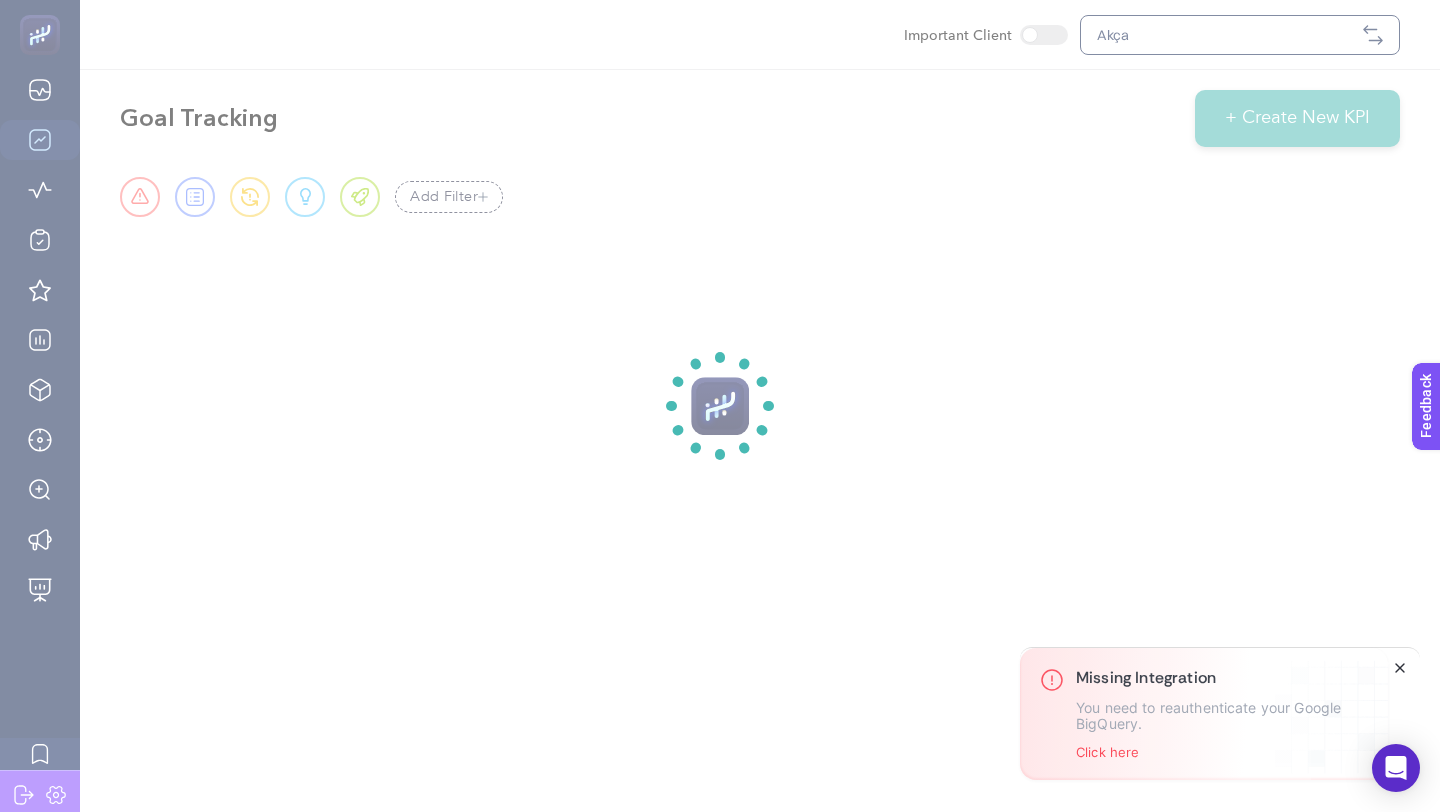 click 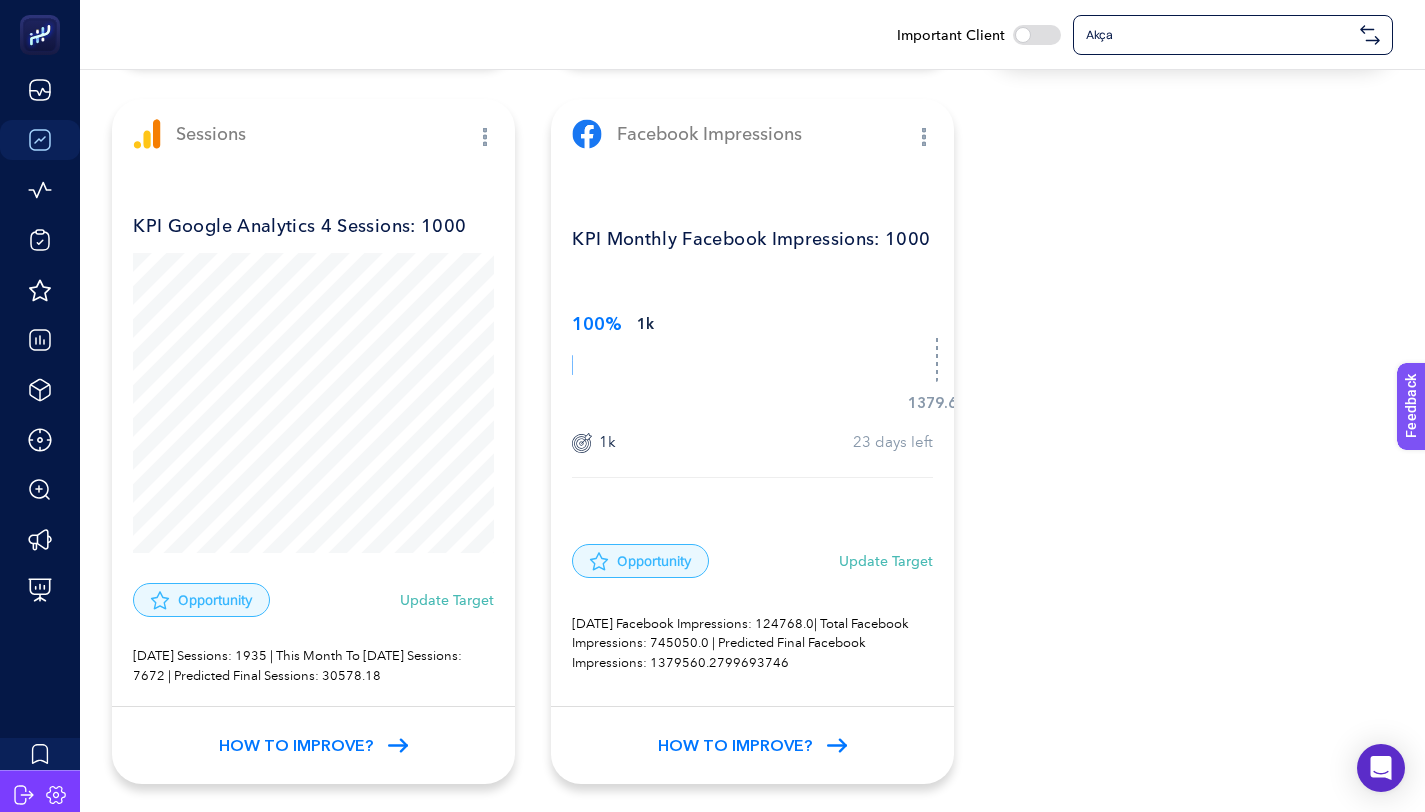 scroll, scrollTop: 1510, scrollLeft: 0, axis: vertical 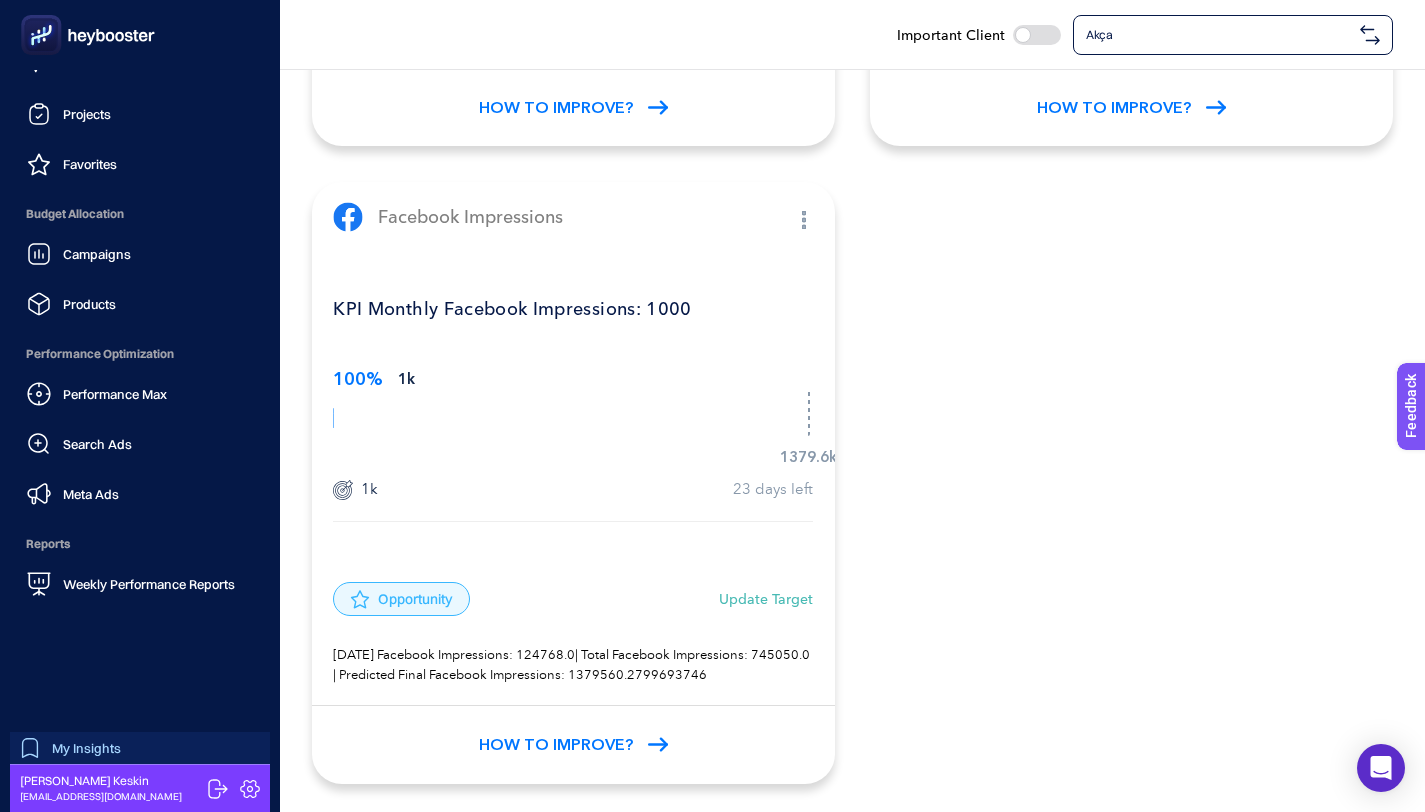 click on "My Insights" at bounding box center (86, 748) 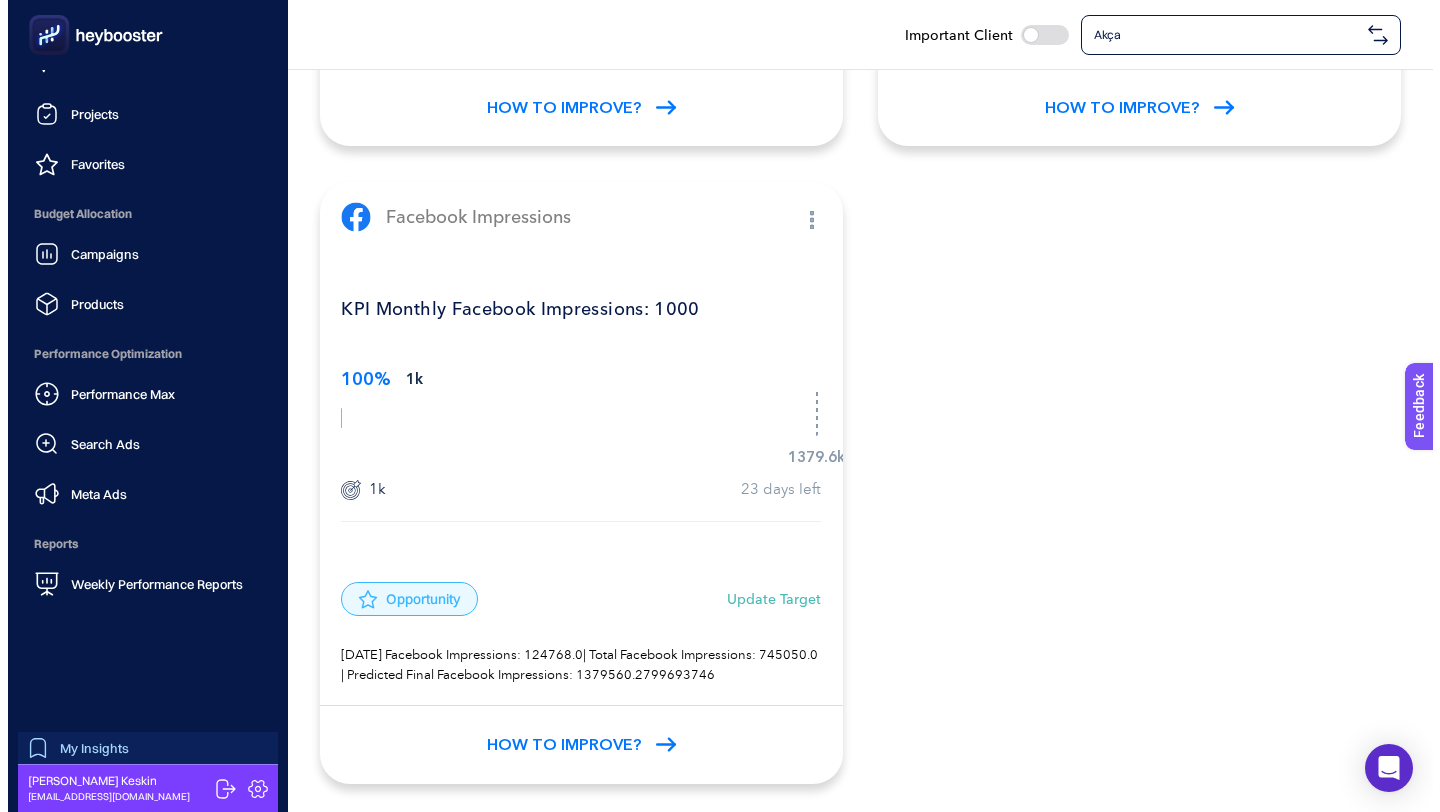 scroll, scrollTop: 0, scrollLeft: 0, axis: both 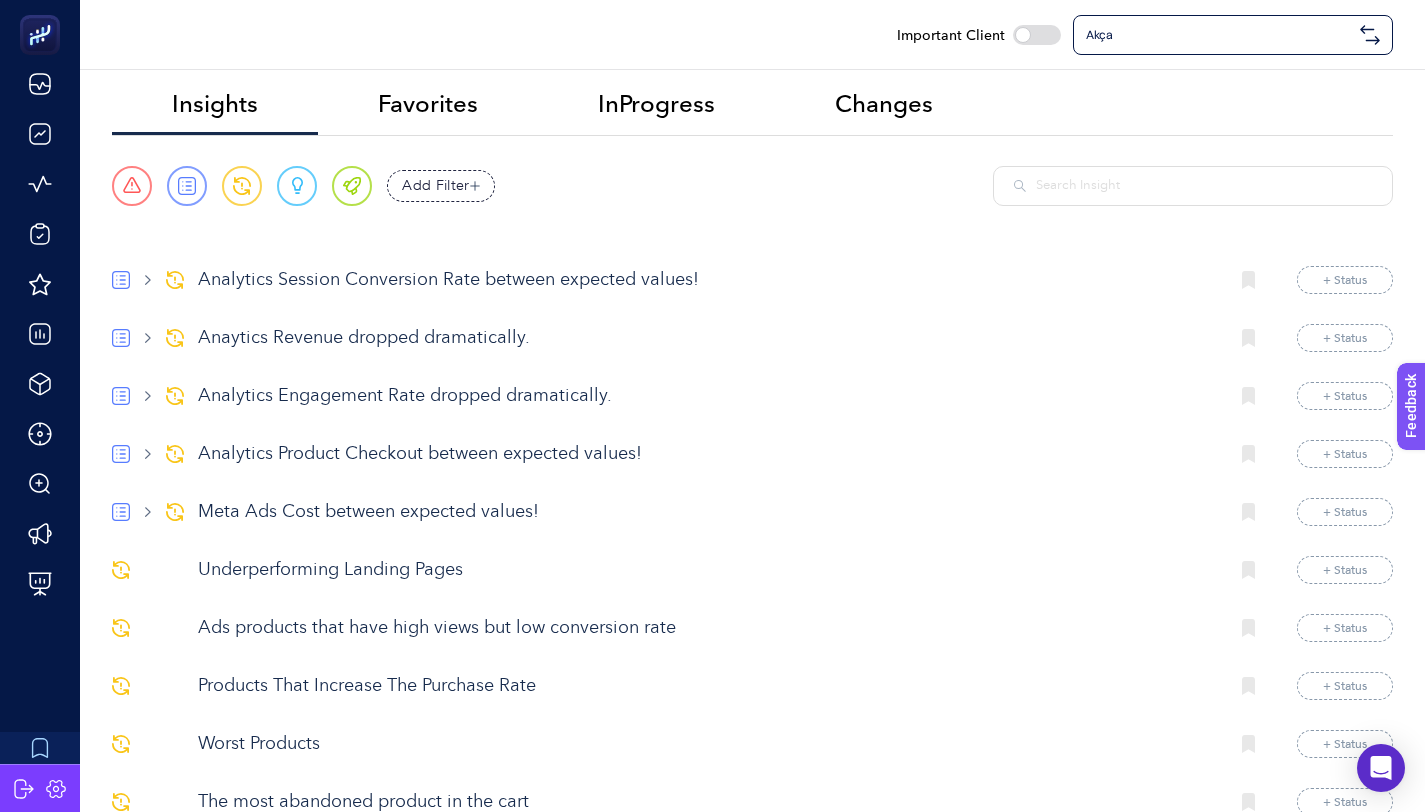 click on "Meta Ads Cost between expected values!" at bounding box center (705, 512) 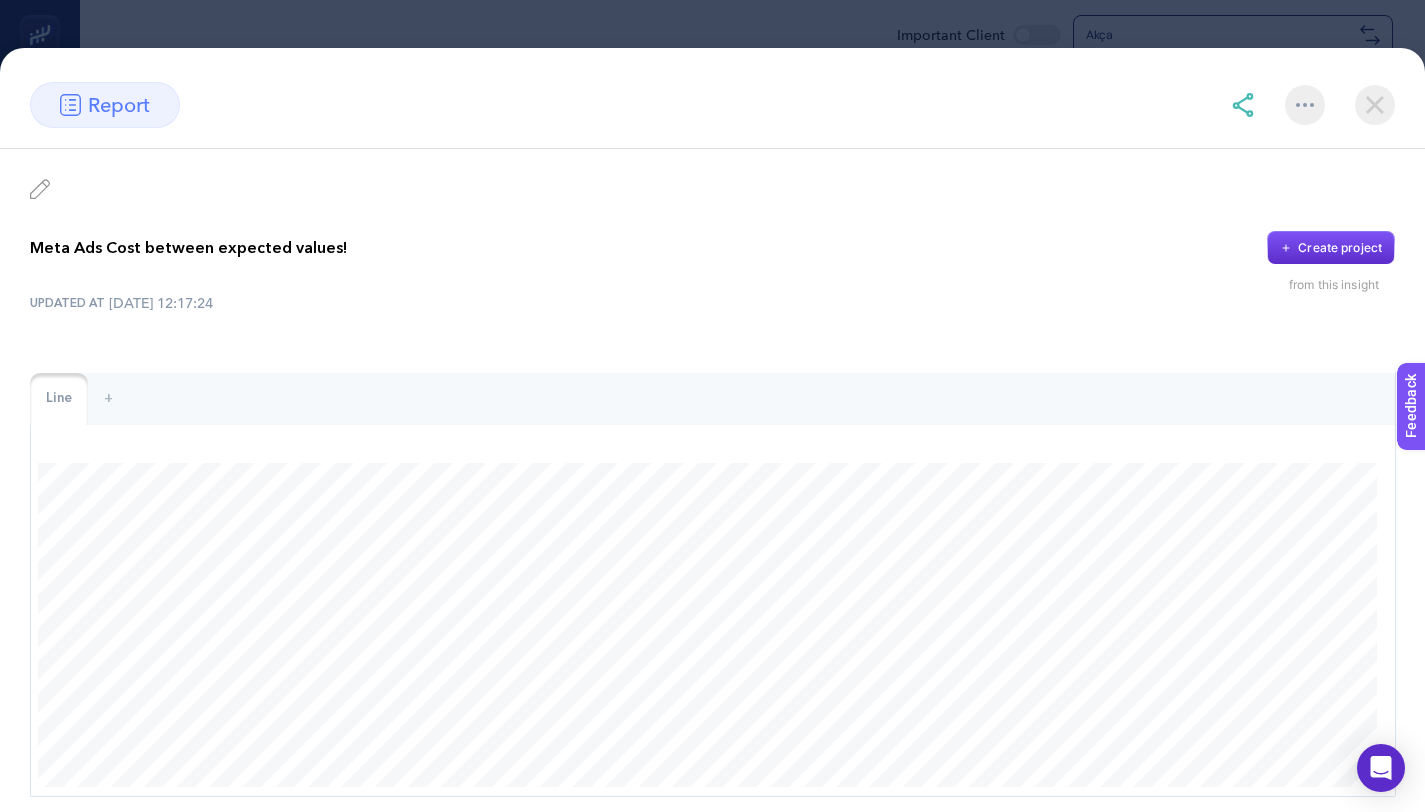 scroll, scrollTop: 93, scrollLeft: 0, axis: vertical 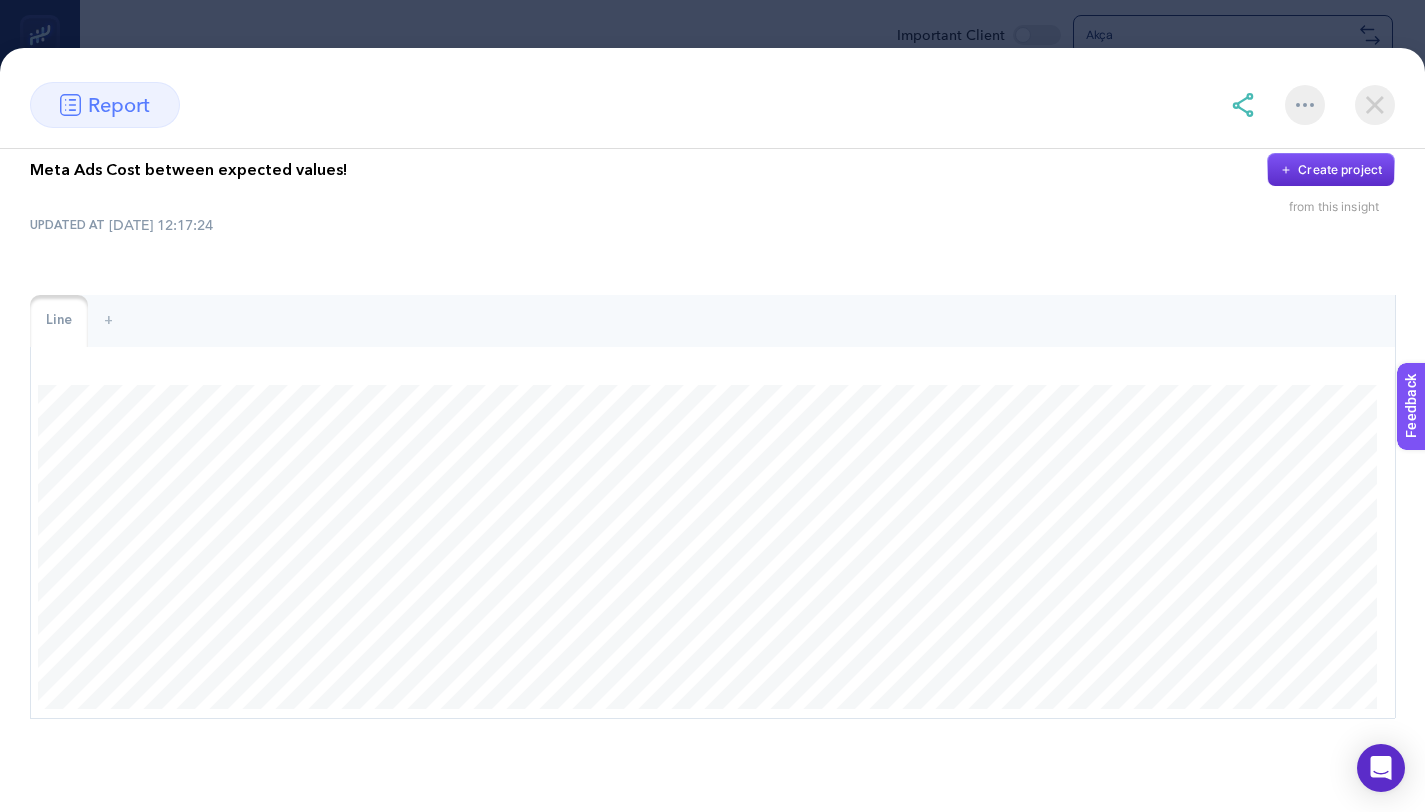click on "Meta Ads Cost between expected values!" at bounding box center (188, 170) 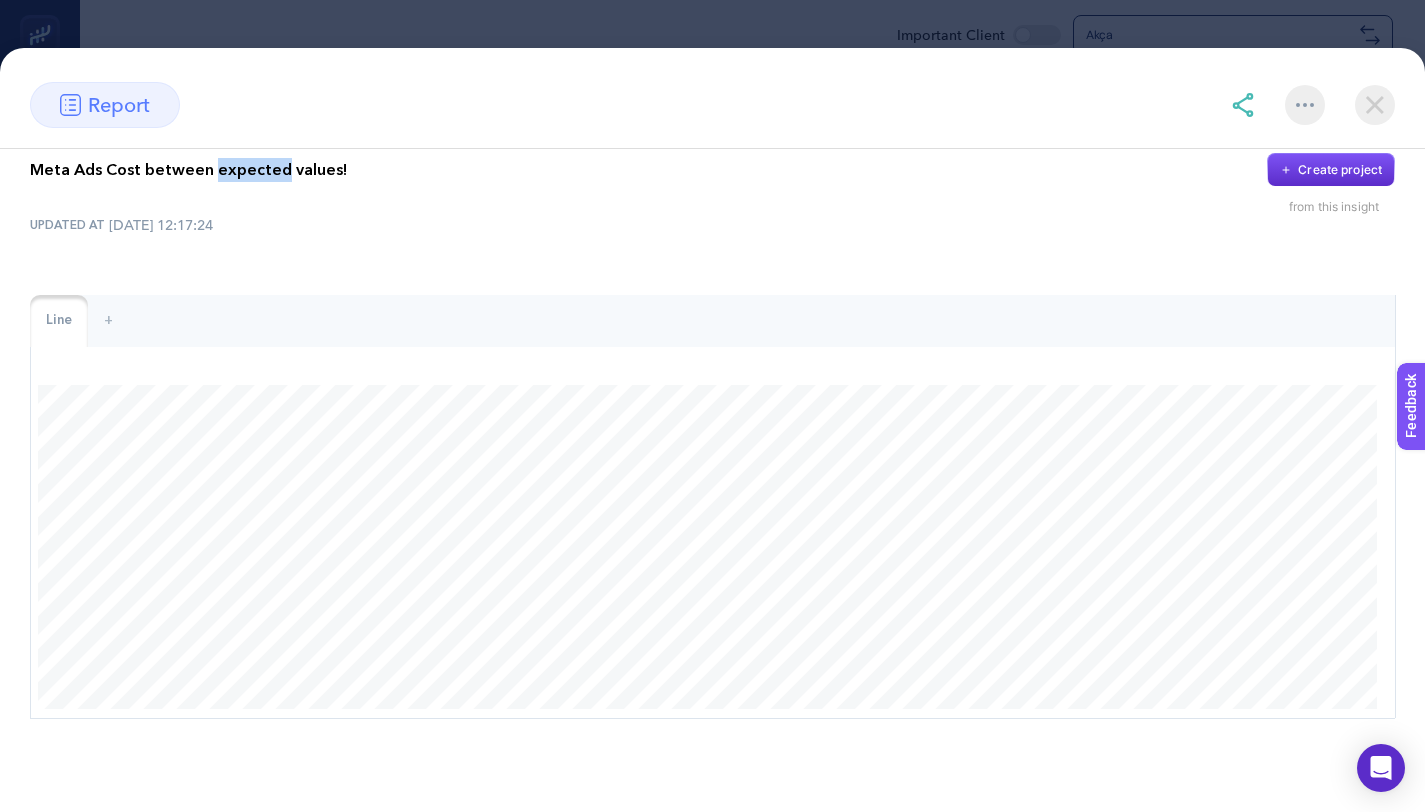 click on "Meta Ads Cost between expected values!" at bounding box center [188, 170] 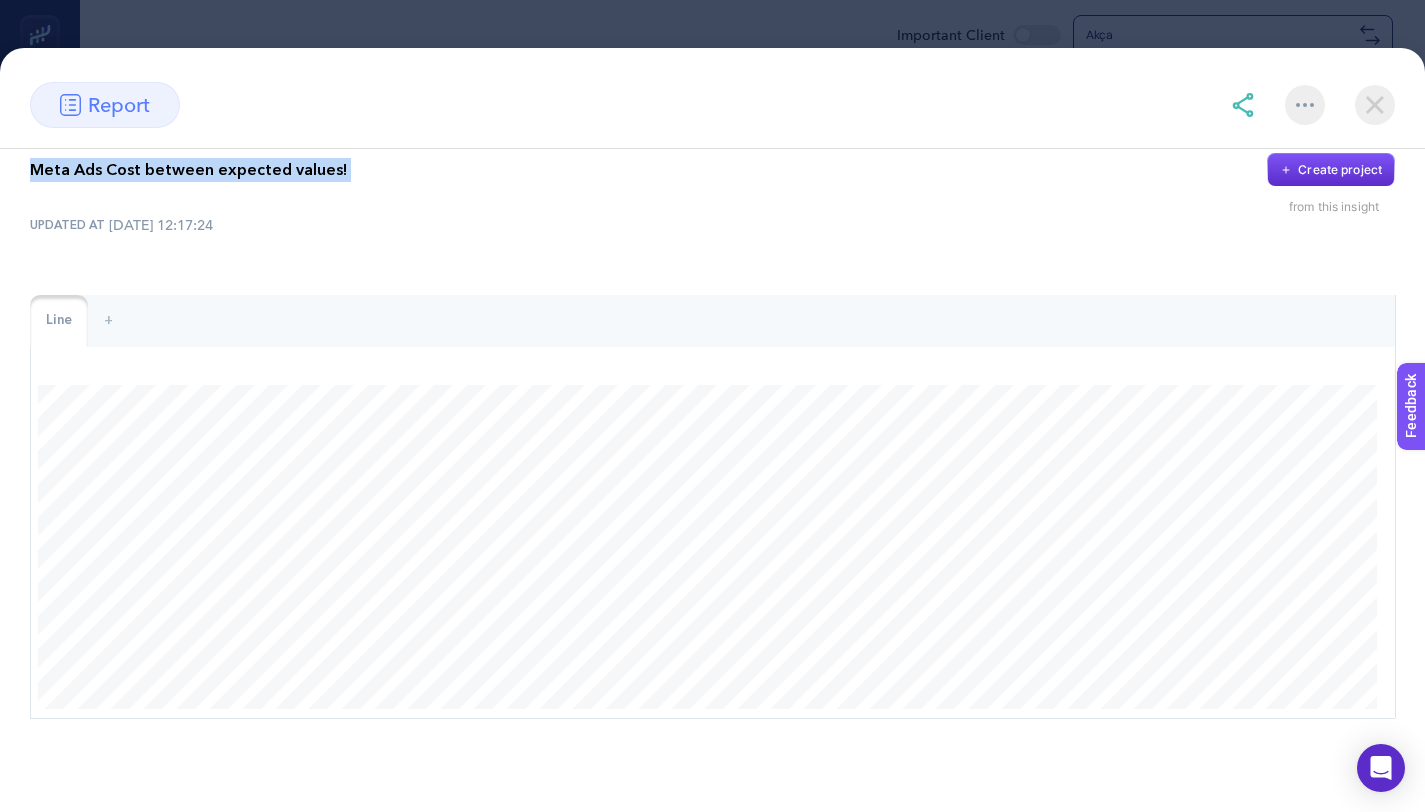 click on "Meta Ads Cost between expected values!" at bounding box center (188, 170) 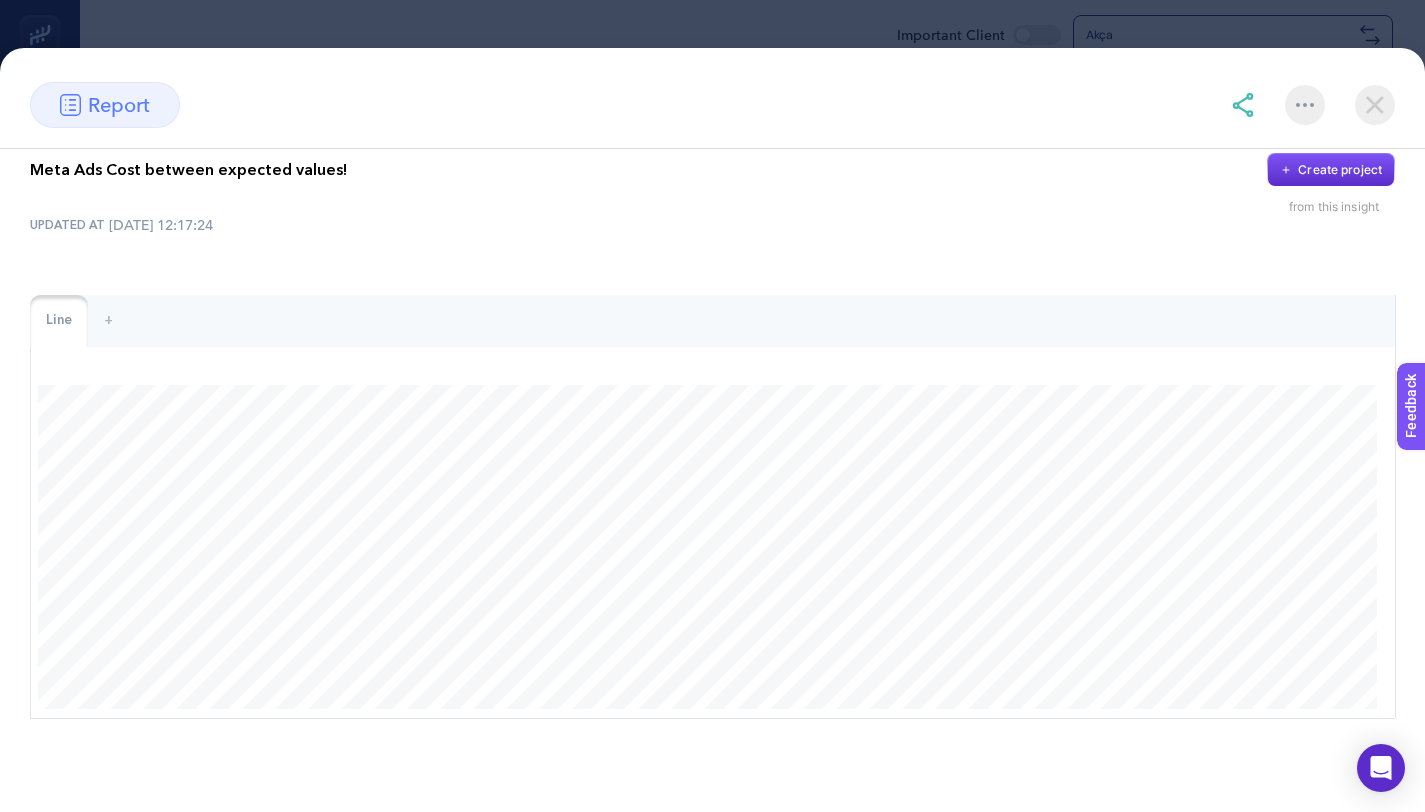 click on "Meta Ads Cost between expected values!
Create project from this insight UPDATED AT 08.07.2025 12:17:24 Line +" 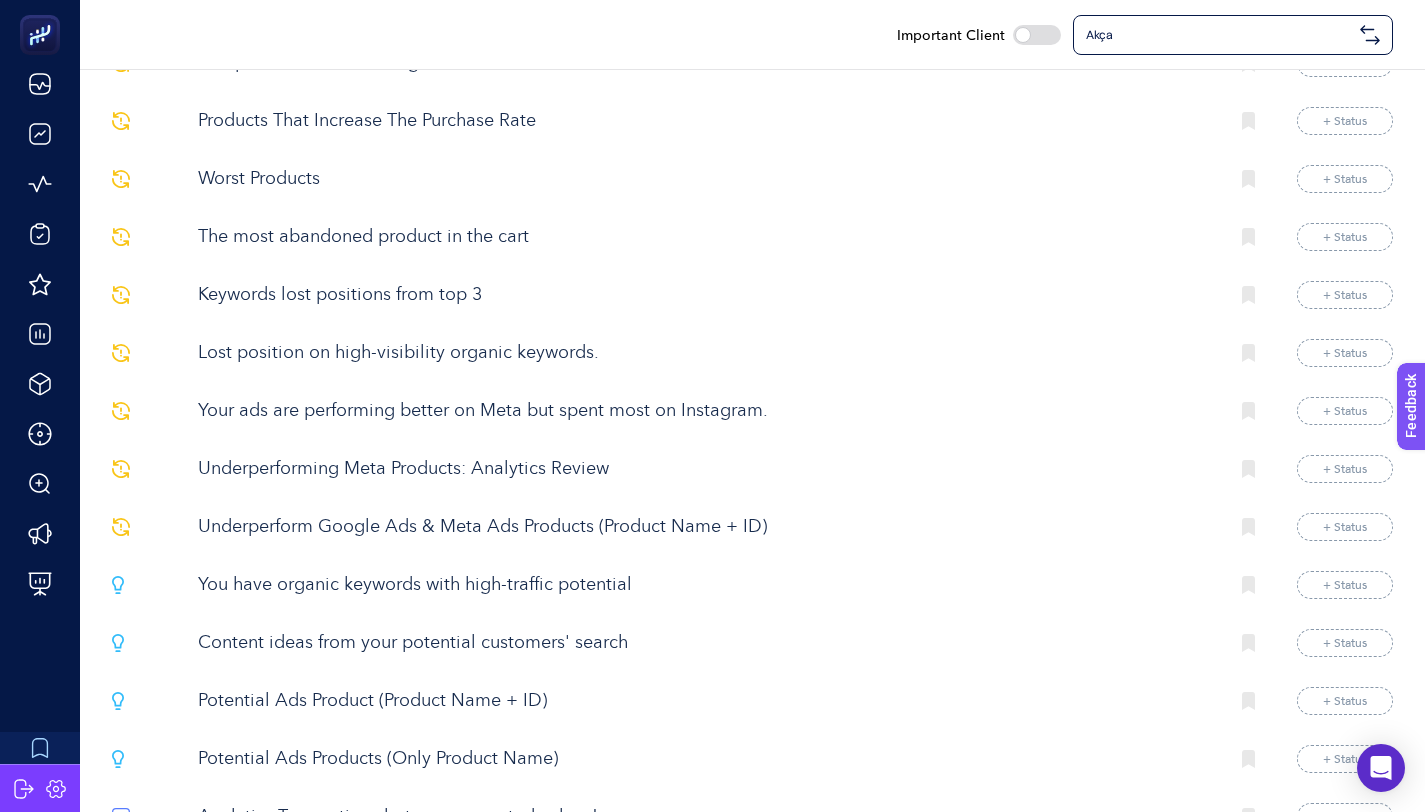scroll, scrollTop: 578, scrollLeft: 0, axis: vertical 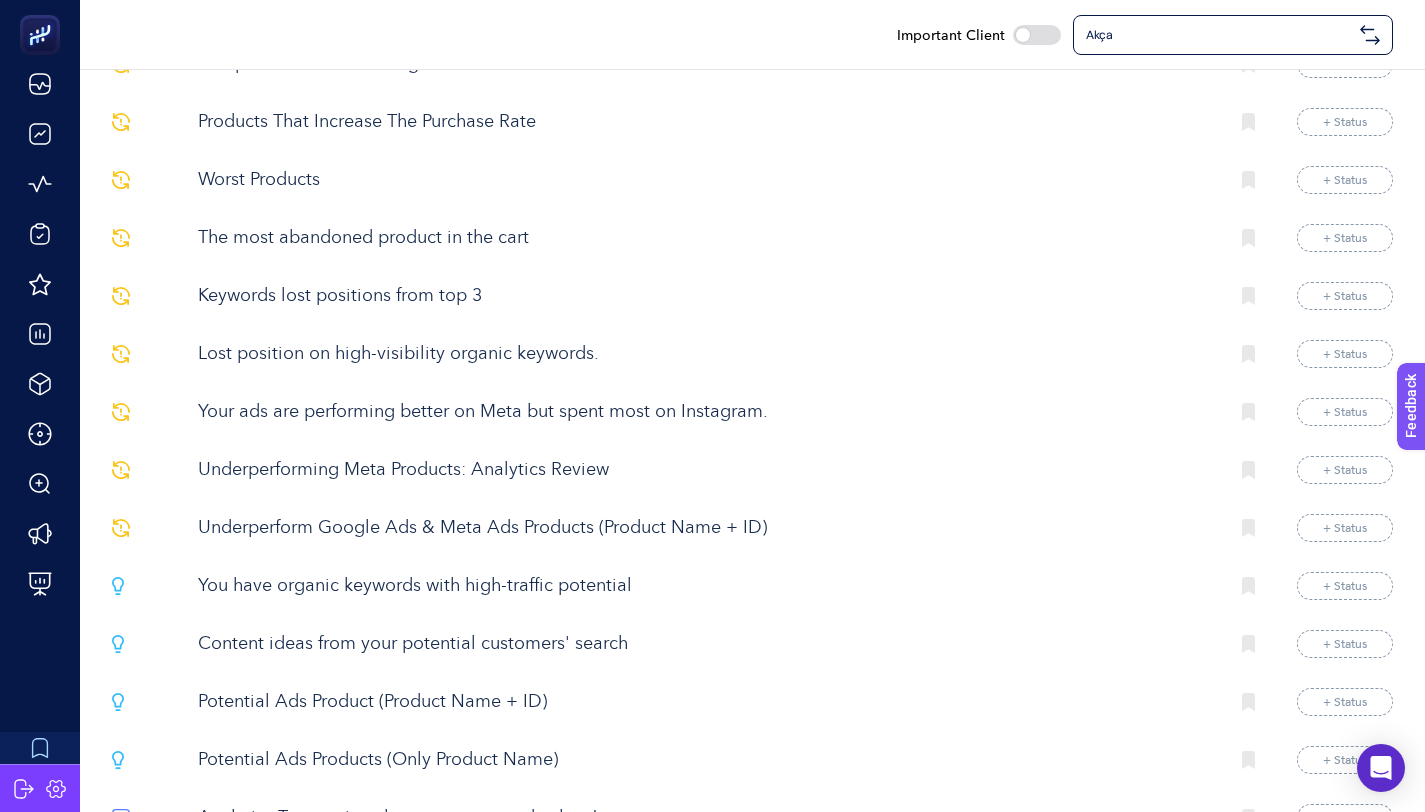 click on "Underperform Google Ads & Meta Ads Products (Product Name + ID)" at bounding box center [705, 528] 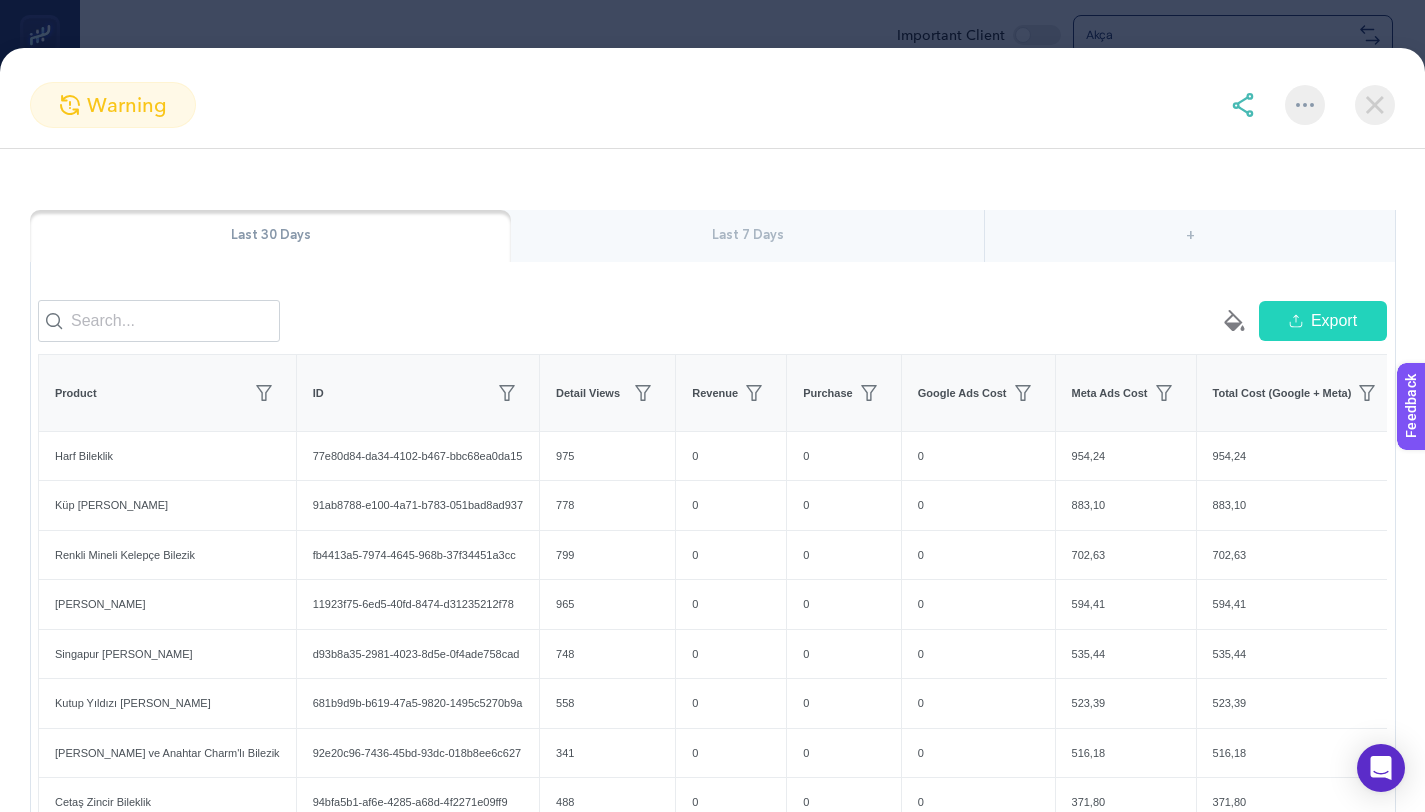 scroll, scrollTop: 0, scrollLeft: 0, axis: both 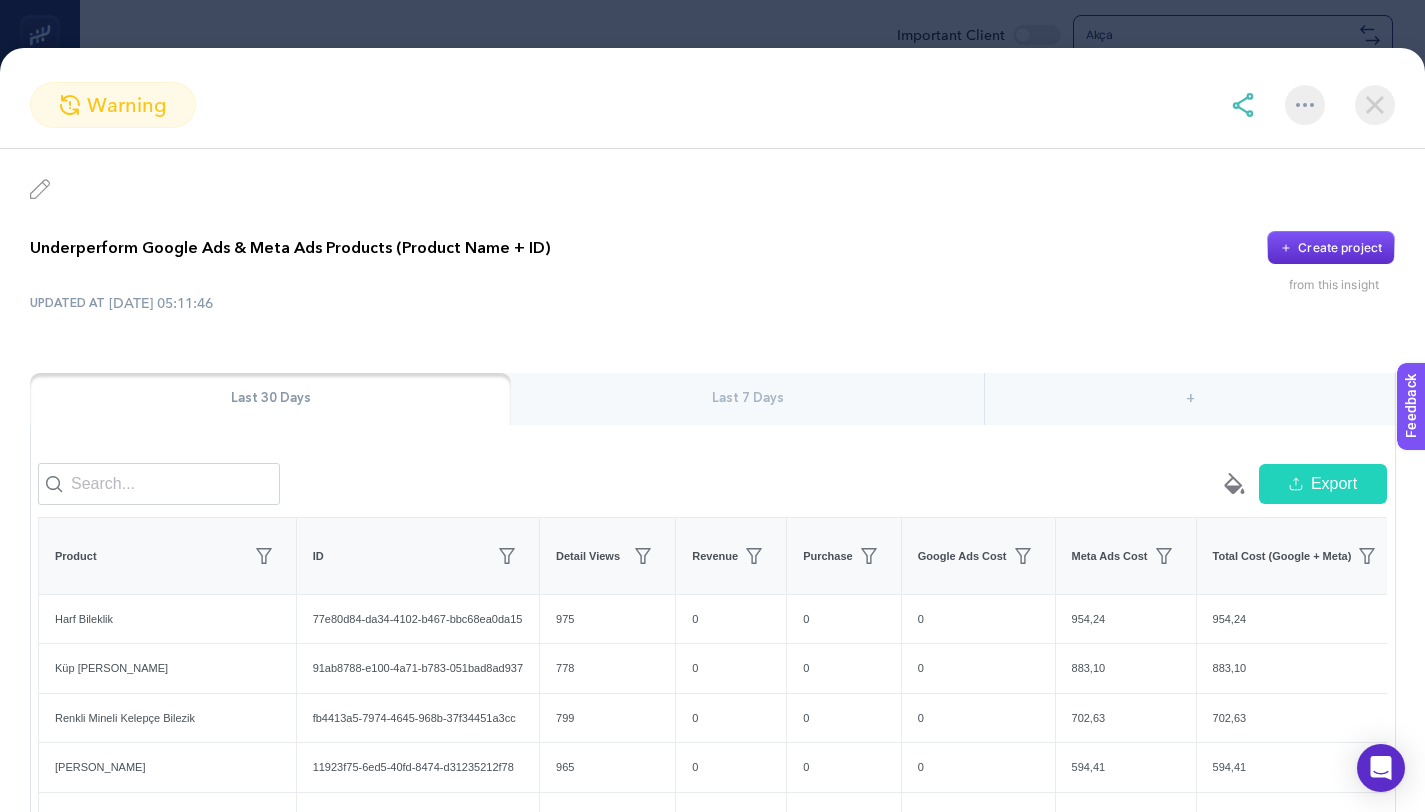 click on "Underperform Google Ads & Meta Ads Products (Product Name + ID)" at bounding box center [290, 248] 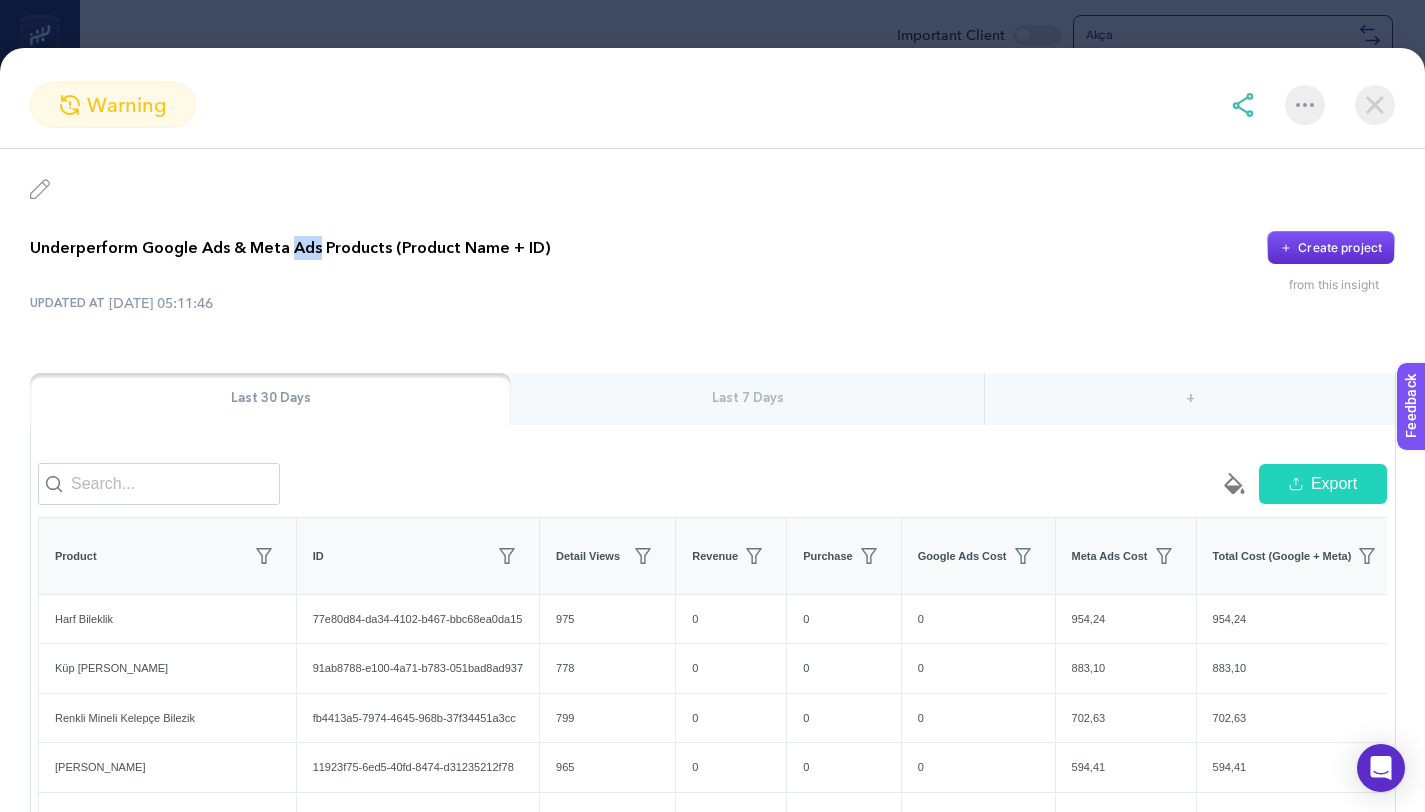 click on "Underperform Google Ads & Meta Ads Products (Product Name + ID)" at bounding box center (290, 248) 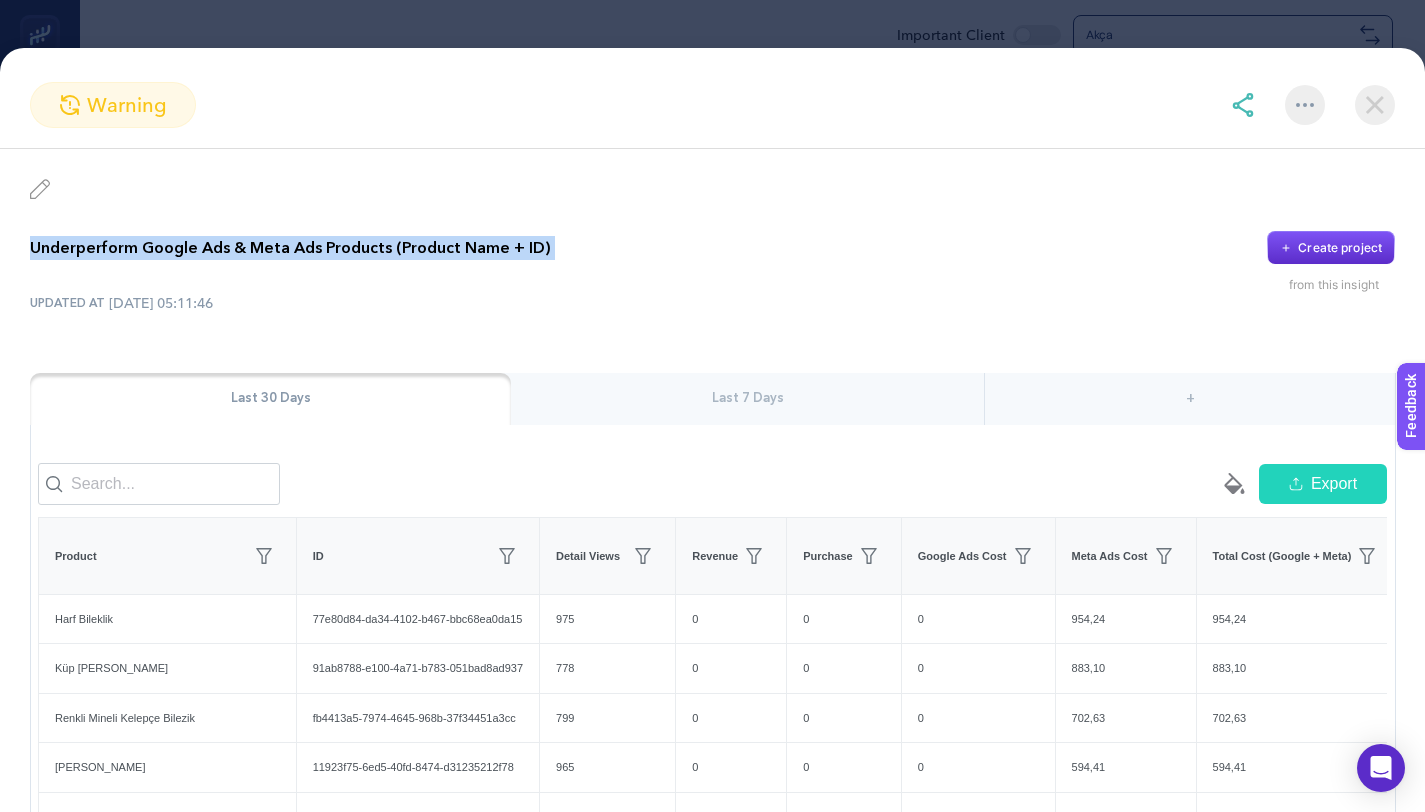 click on "Underperform Google Ads & Meta Ads Products (Product Name + ID)" at bounding box center [290, 248] 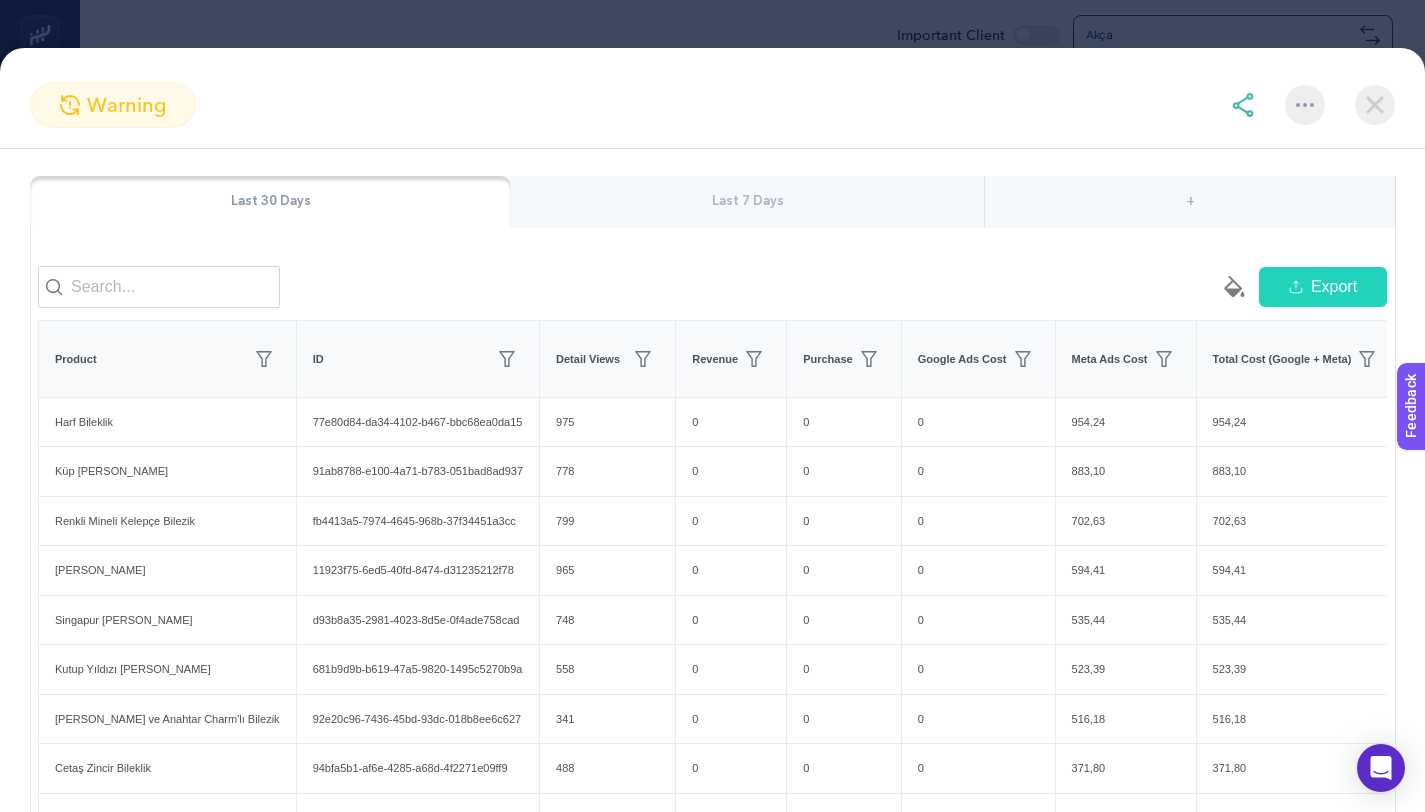 scroll, scrollTop: 258, scrollLeft: 0, axis: vertical 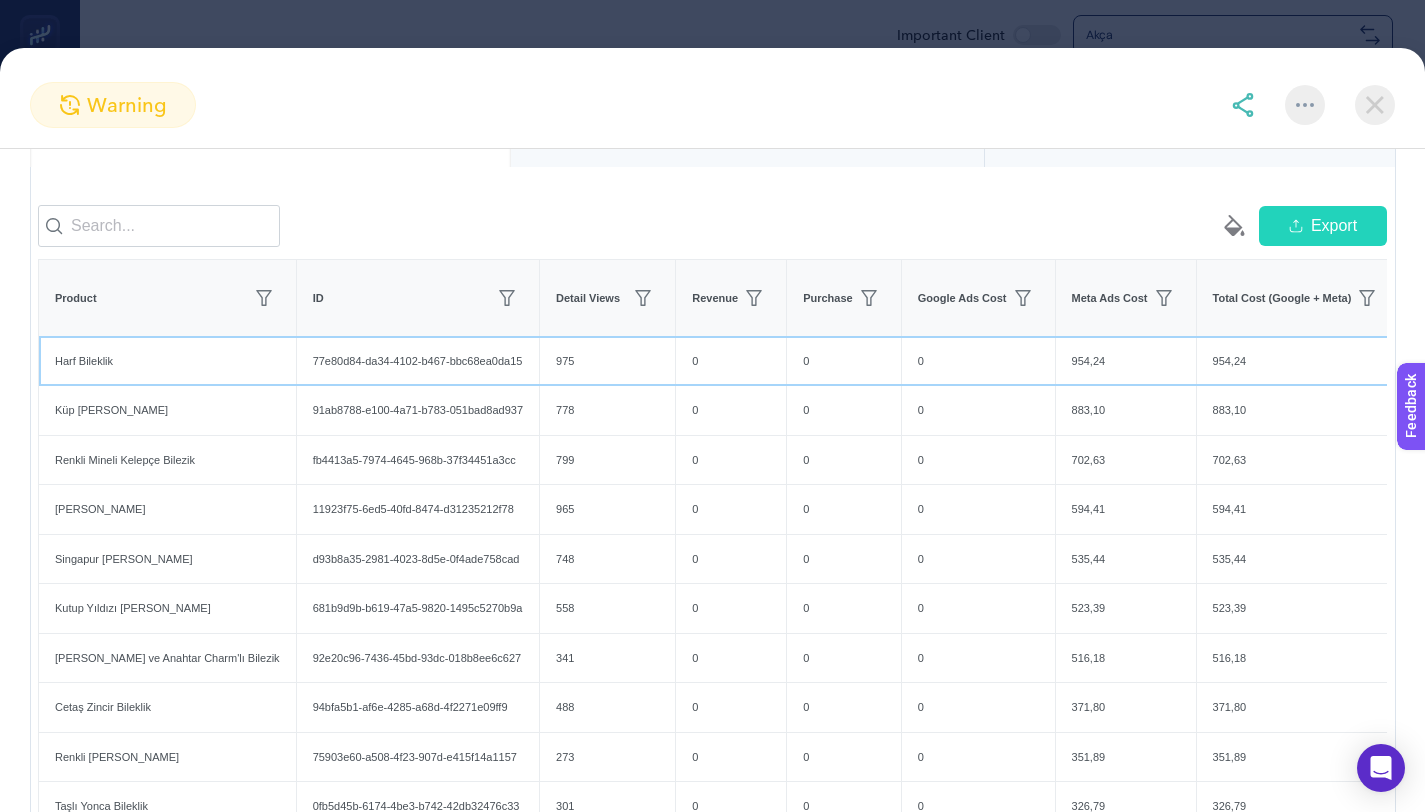 click on "Harf Bileklik" 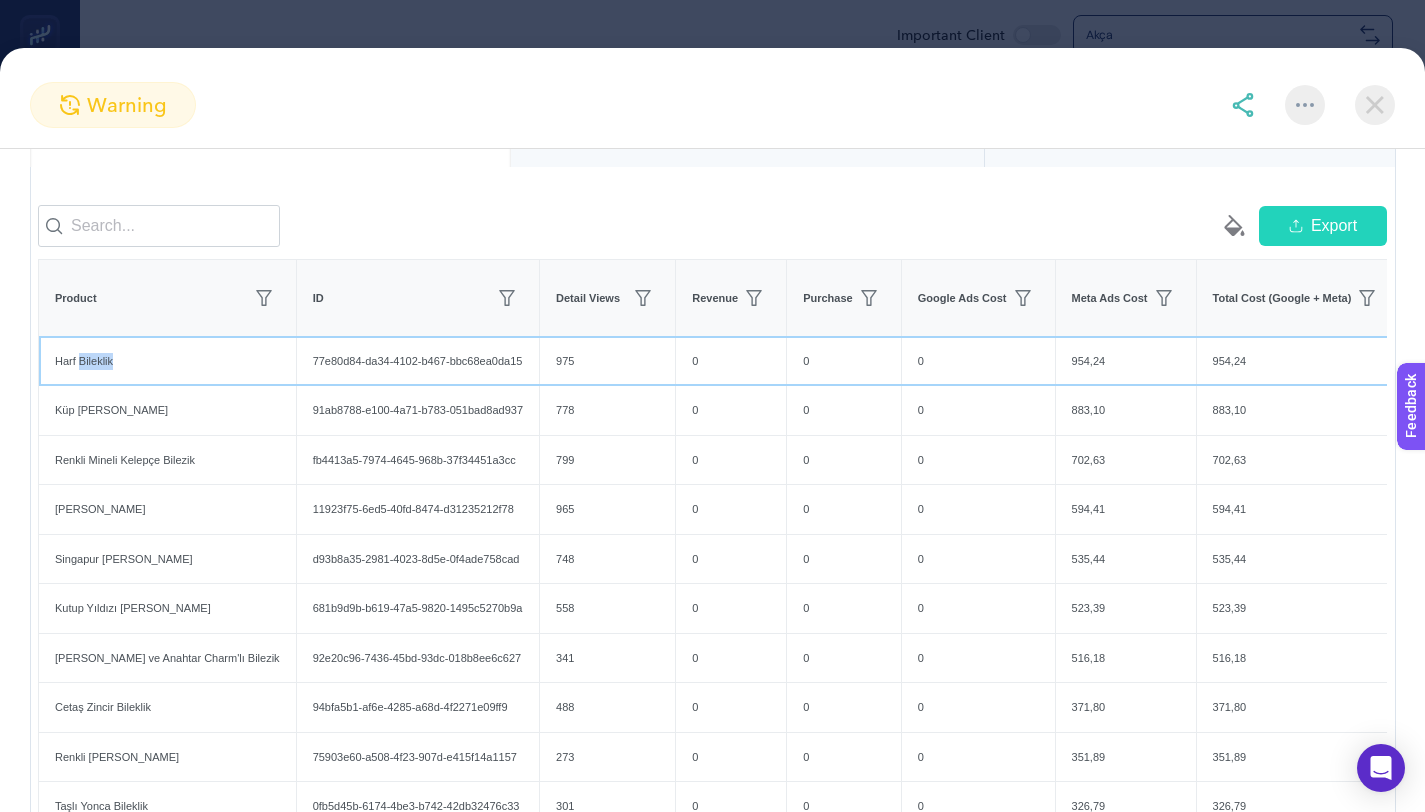 click on "Harf Bileklik" 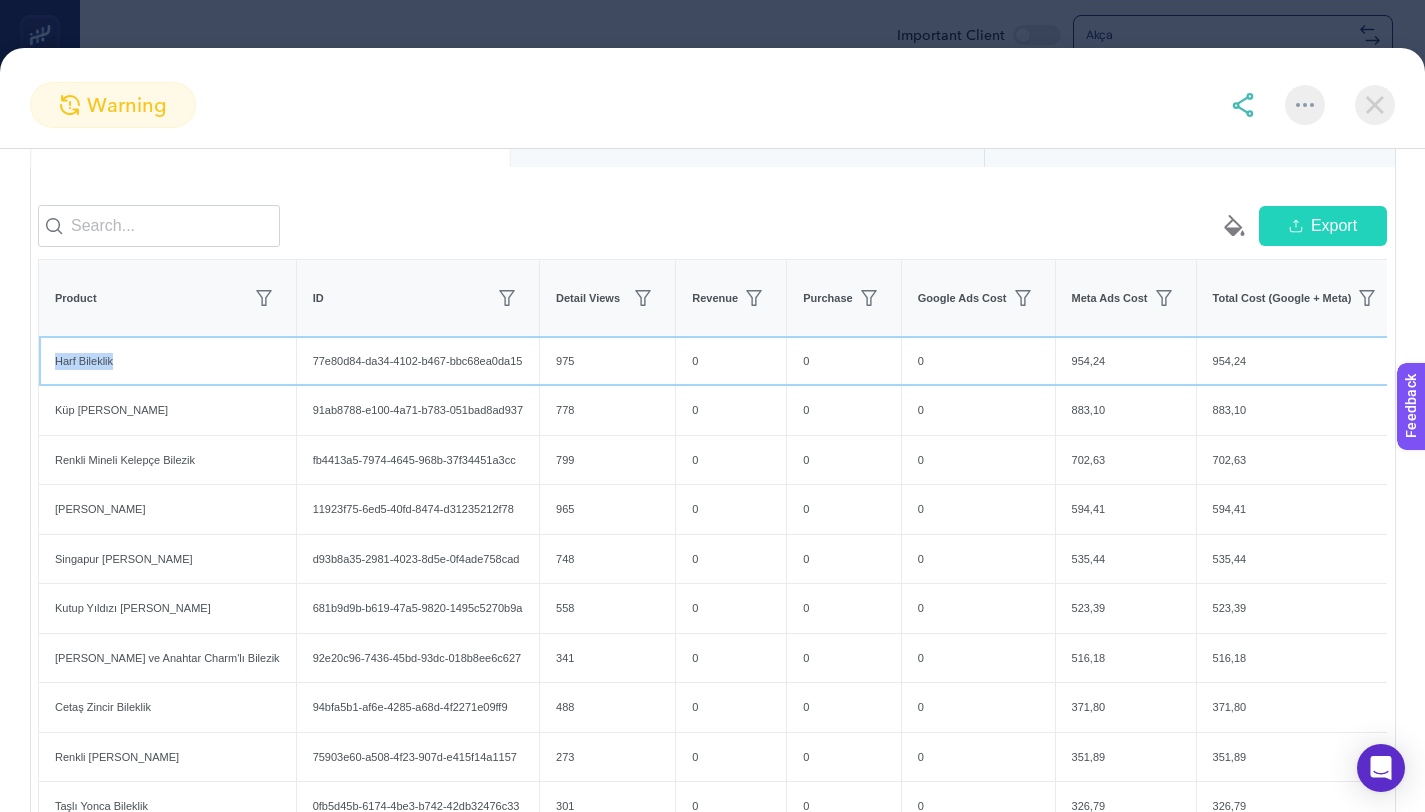 click on "Harf Bileklik" 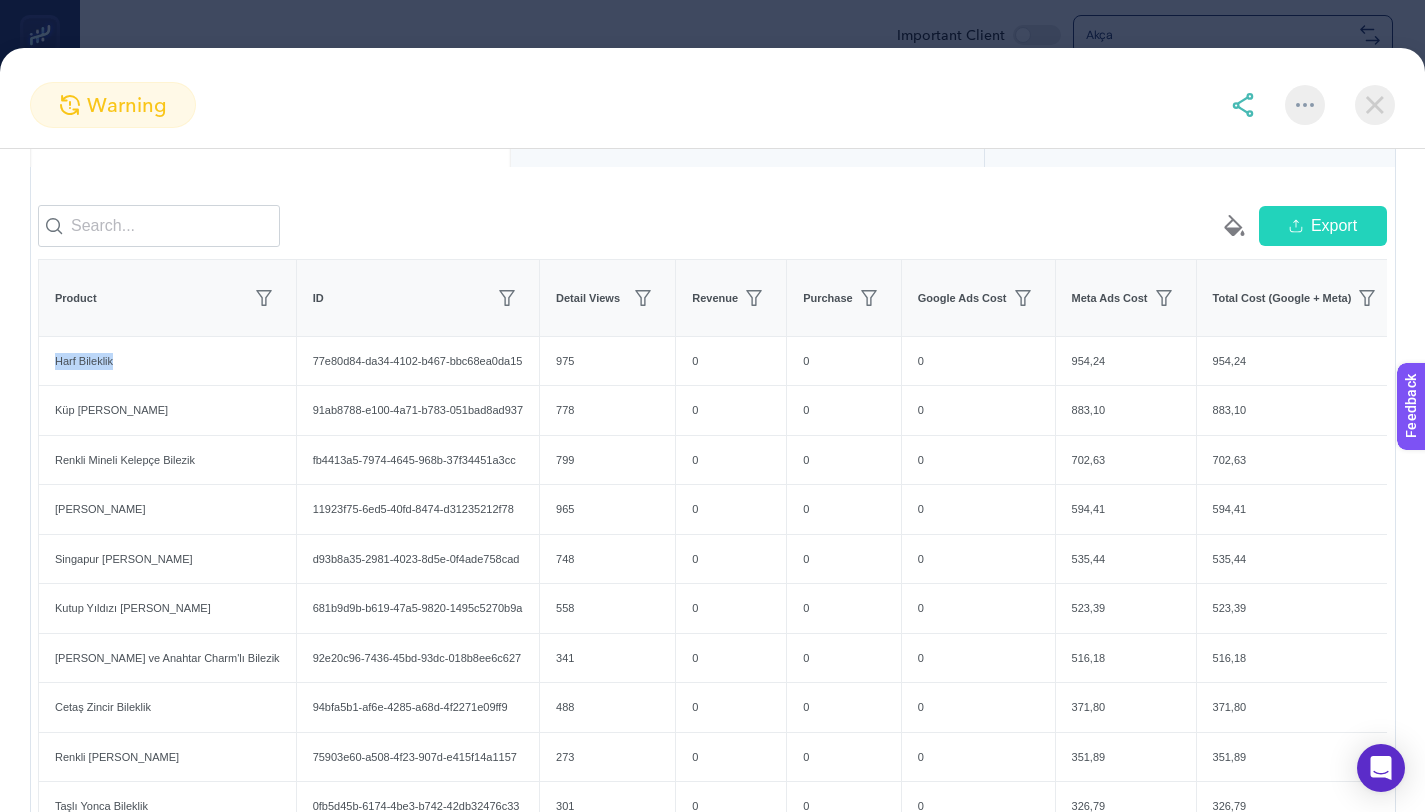click at bounding box center (1375, 105) 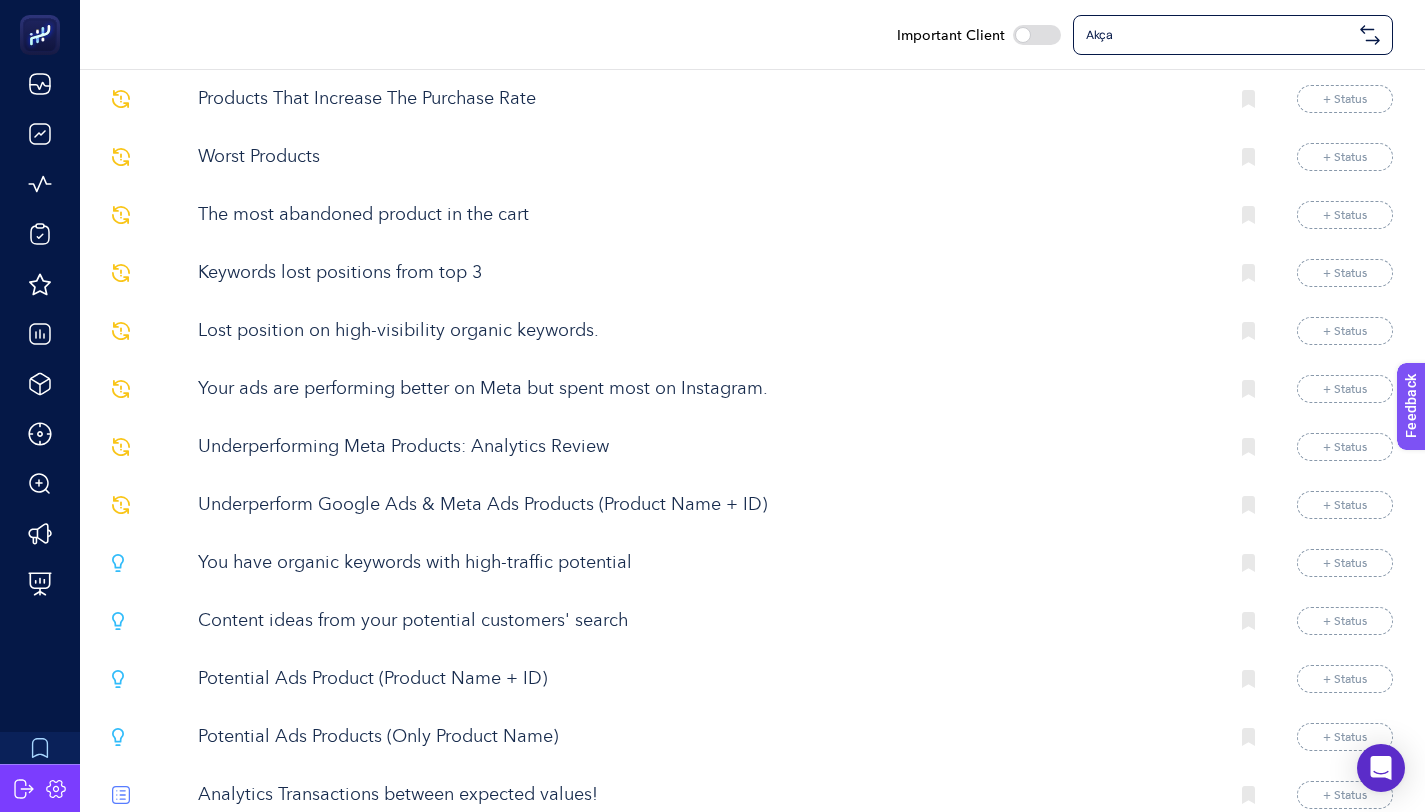 scroll, scrollTop: 603, scrollLeft: 0, axis: vertical 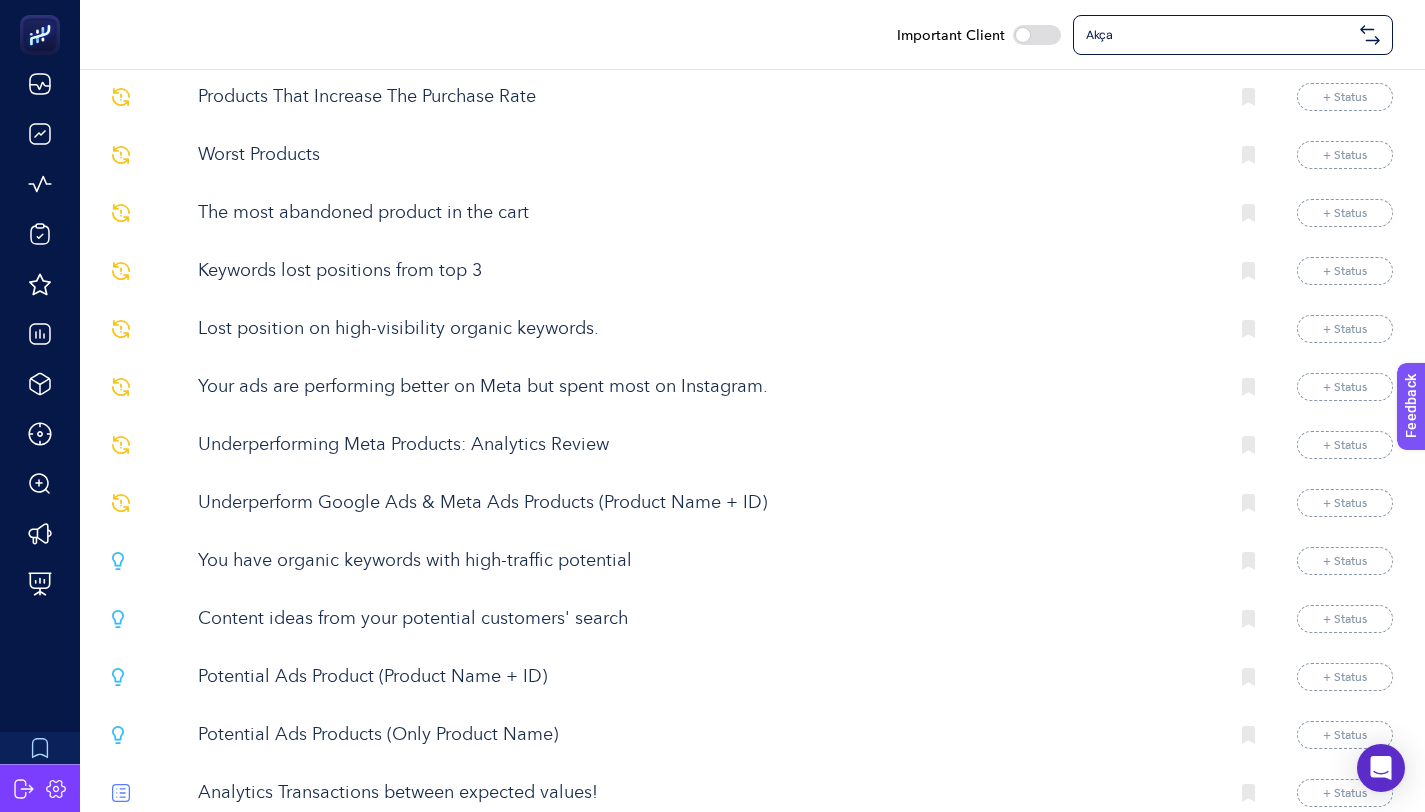 click on "Underperforming Meta Products: Analytics Review" at bounding box center (705, 445) 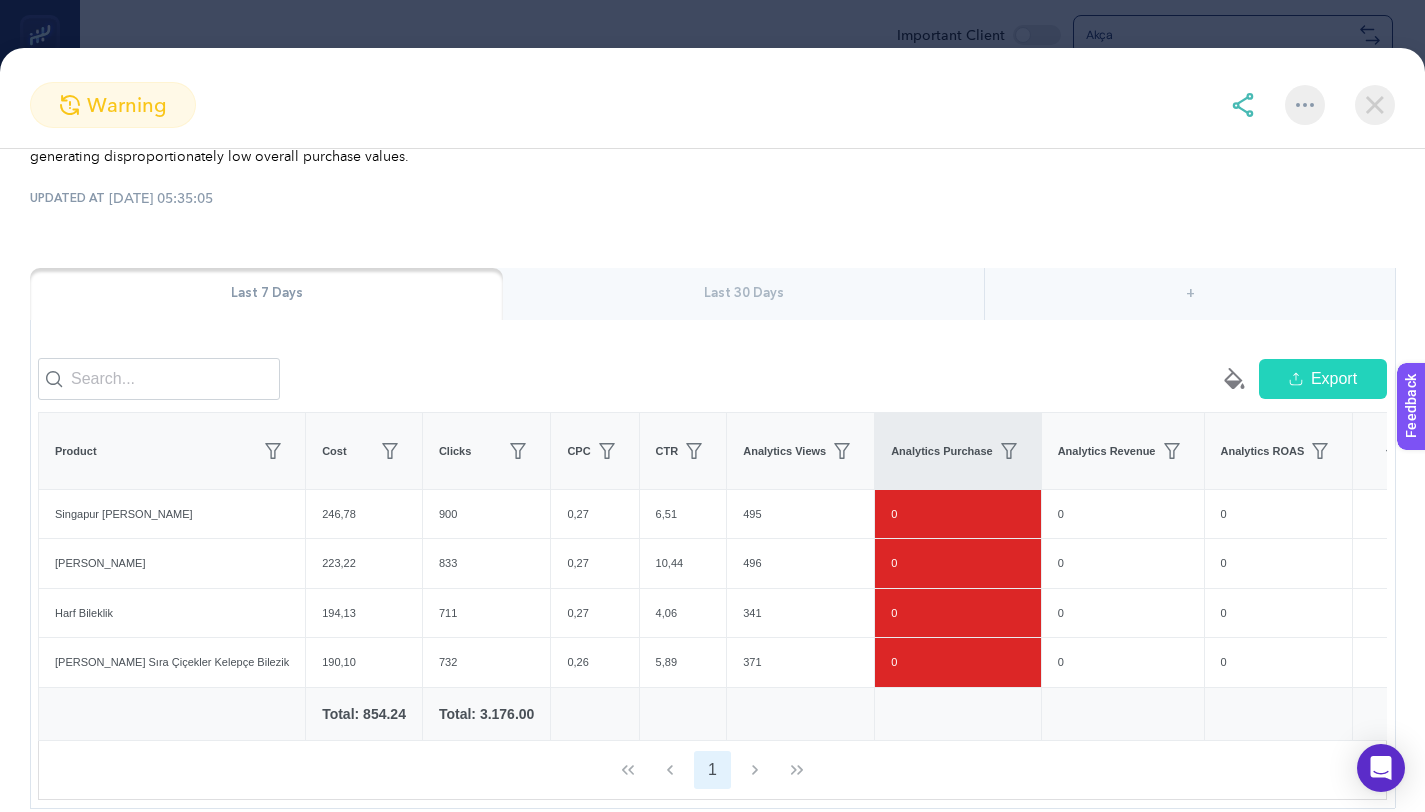 scroll, scrollTop: 244, scrollLeft: 0, axis: vertical 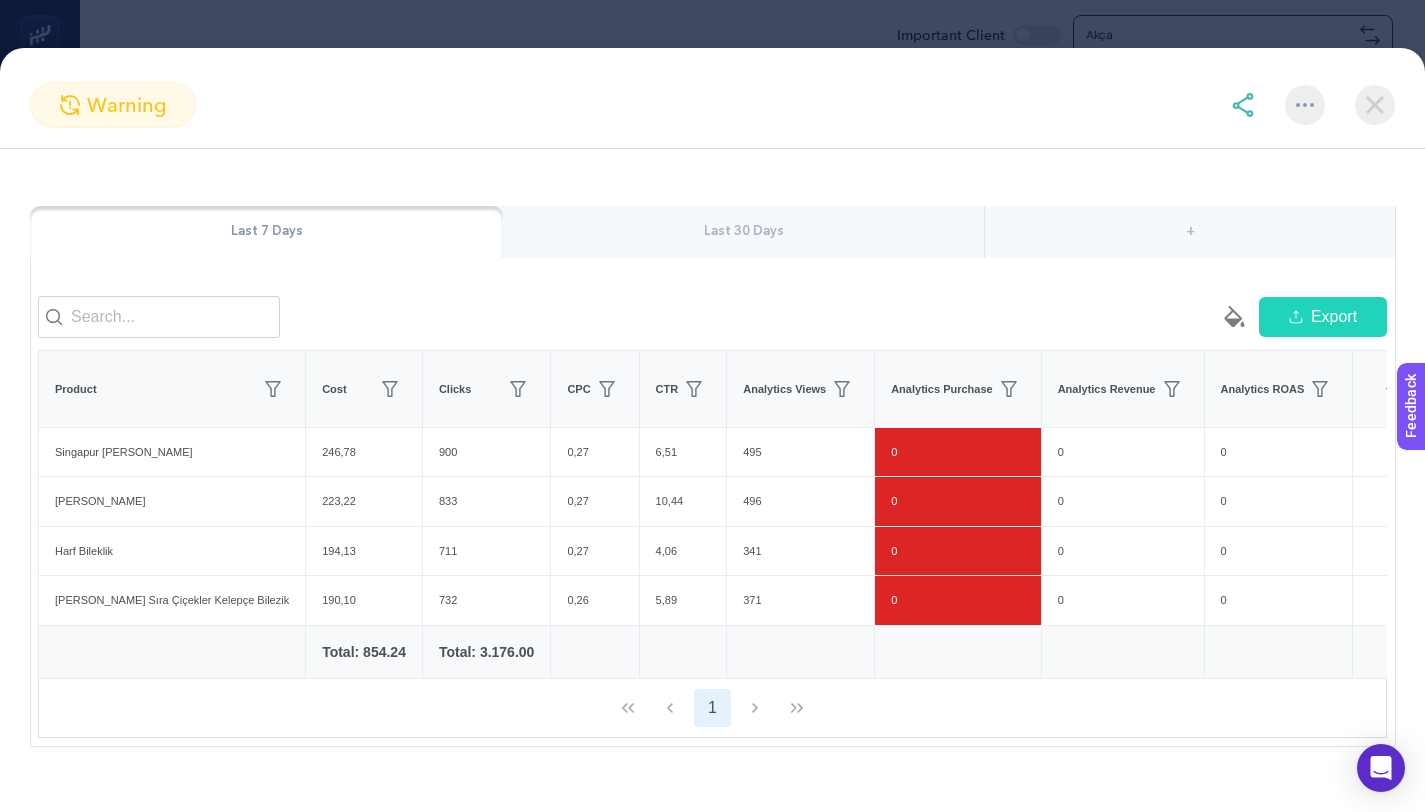 click at bounding box center [1375, 105] 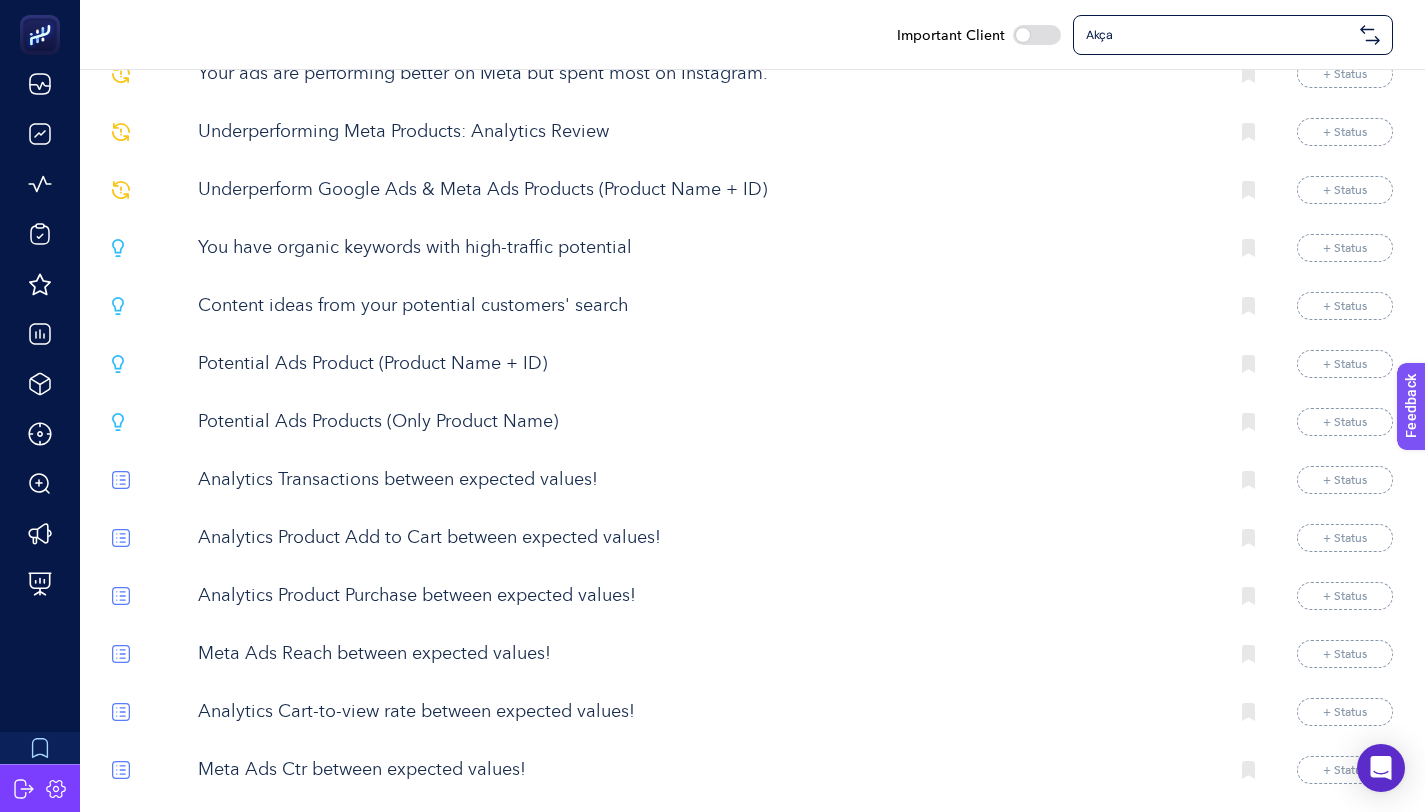 scroll, scrollTop: 923, scrollLeft: 0, axis: vertical 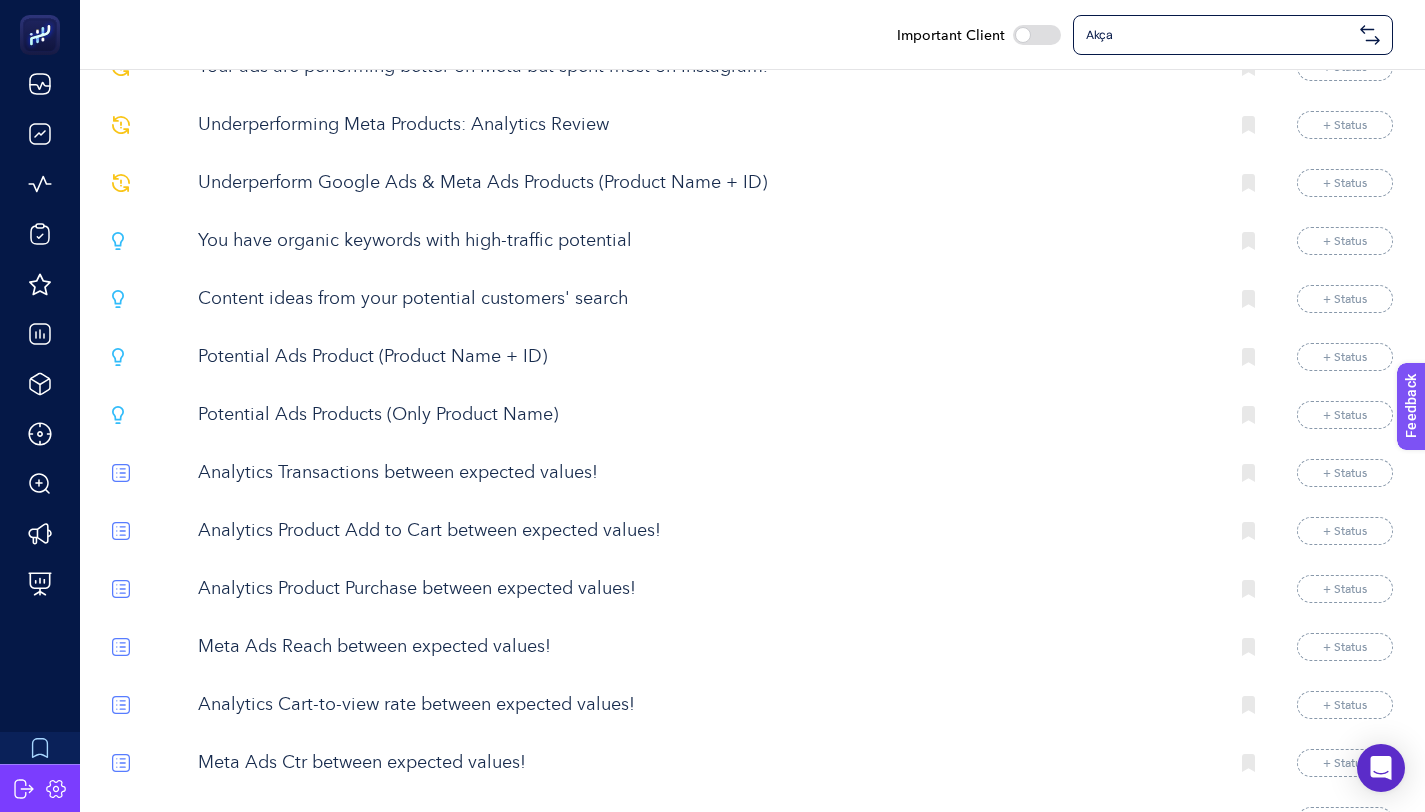 click on "You have organic keywords with high-traffic potential" at bounding box center [705, 241] 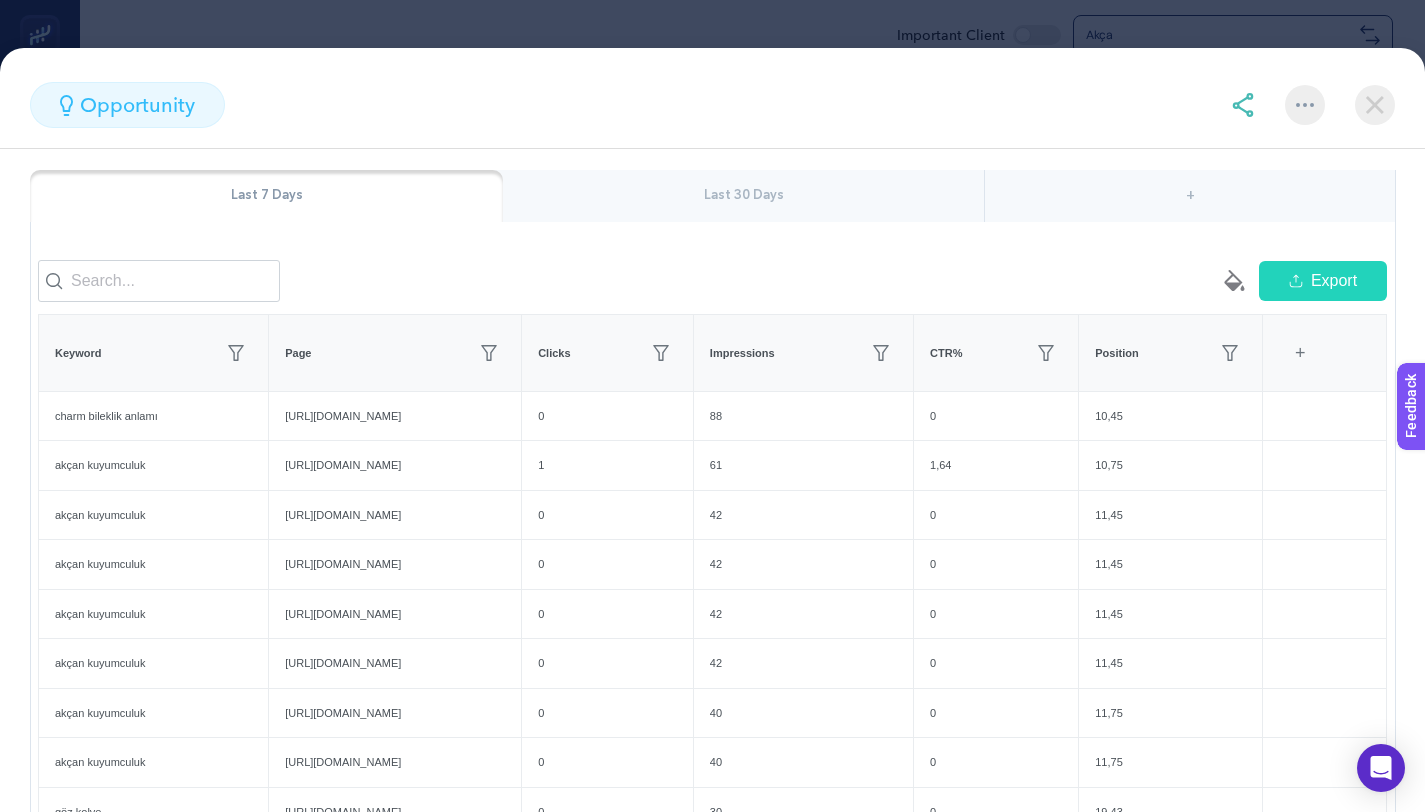 scroll, scrollTop: 213, scrollLeft: 0, axis: vertical 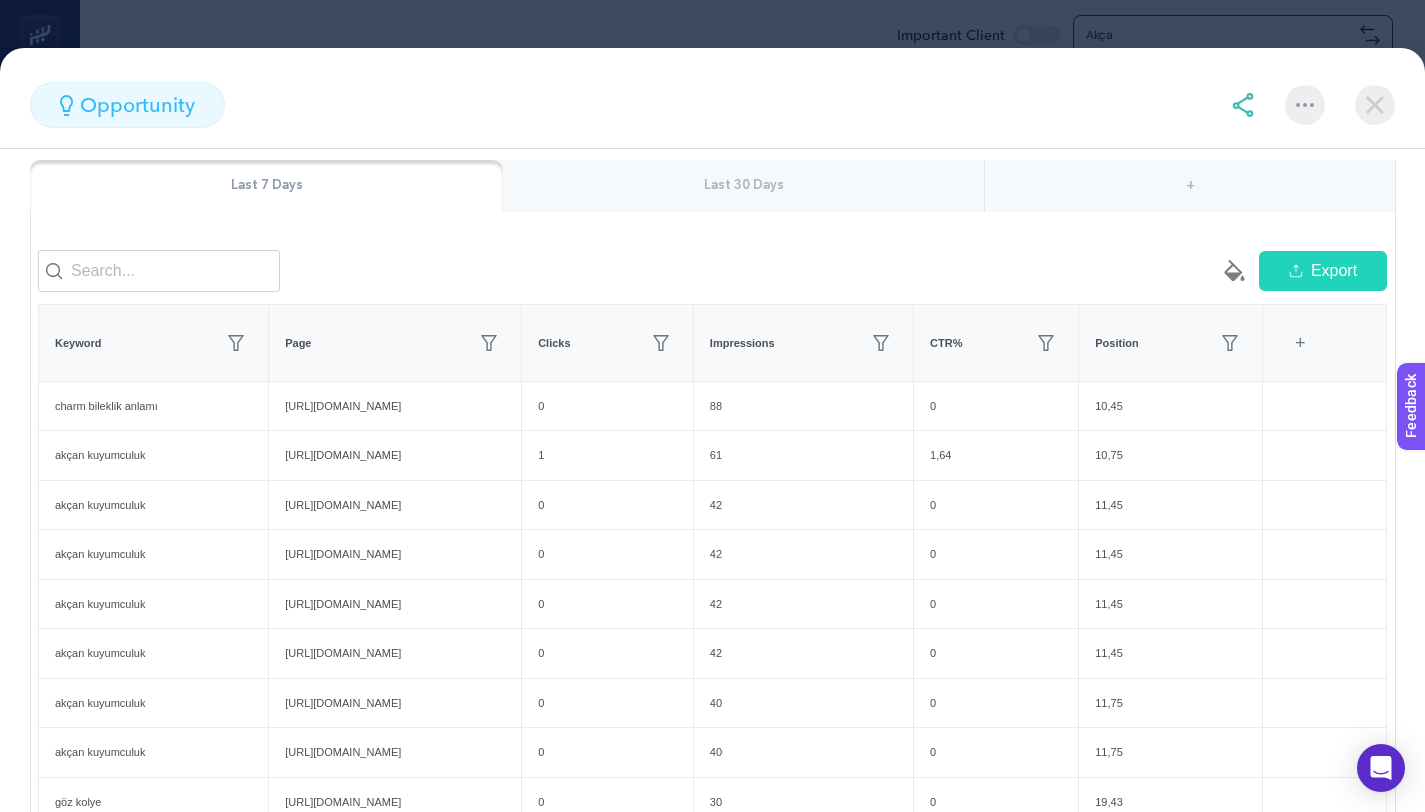 click at bounding box center [1375, 105] 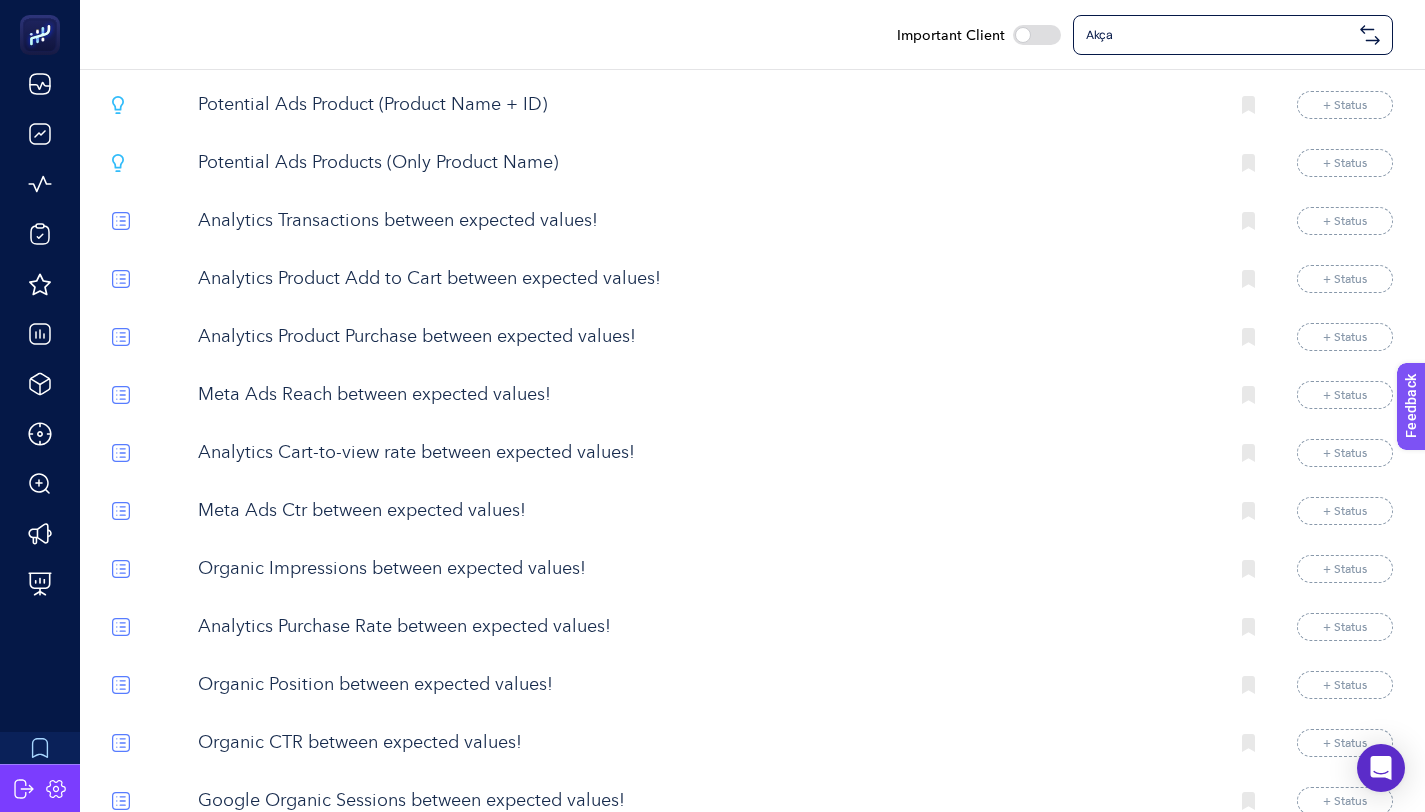 scroll, scrollTop: 1181, scrollLeft: 0, axis: vertical 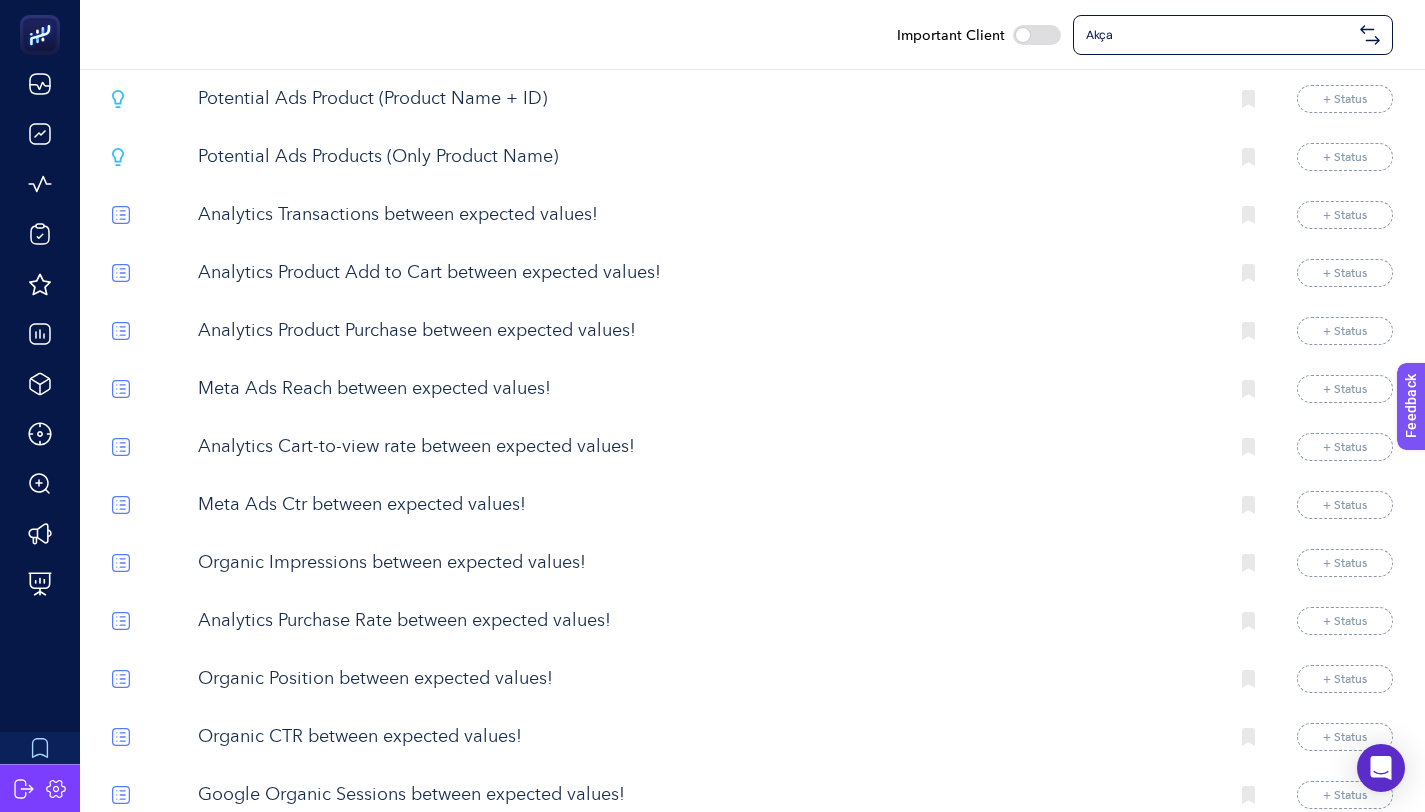 click on "Meta Ads Reach between expected values!" at bounding box center (705, 389) 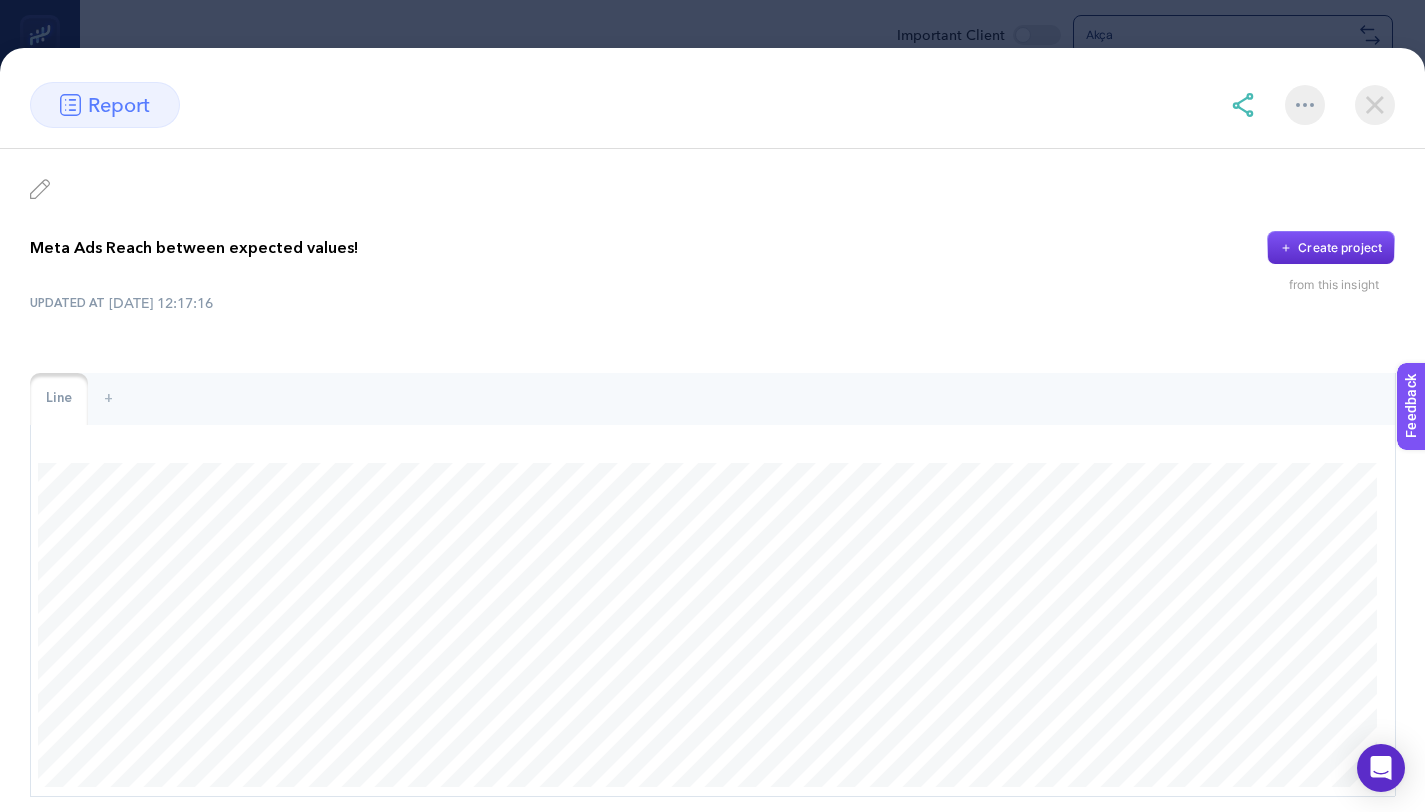 click at bounding box center [1375, 105] 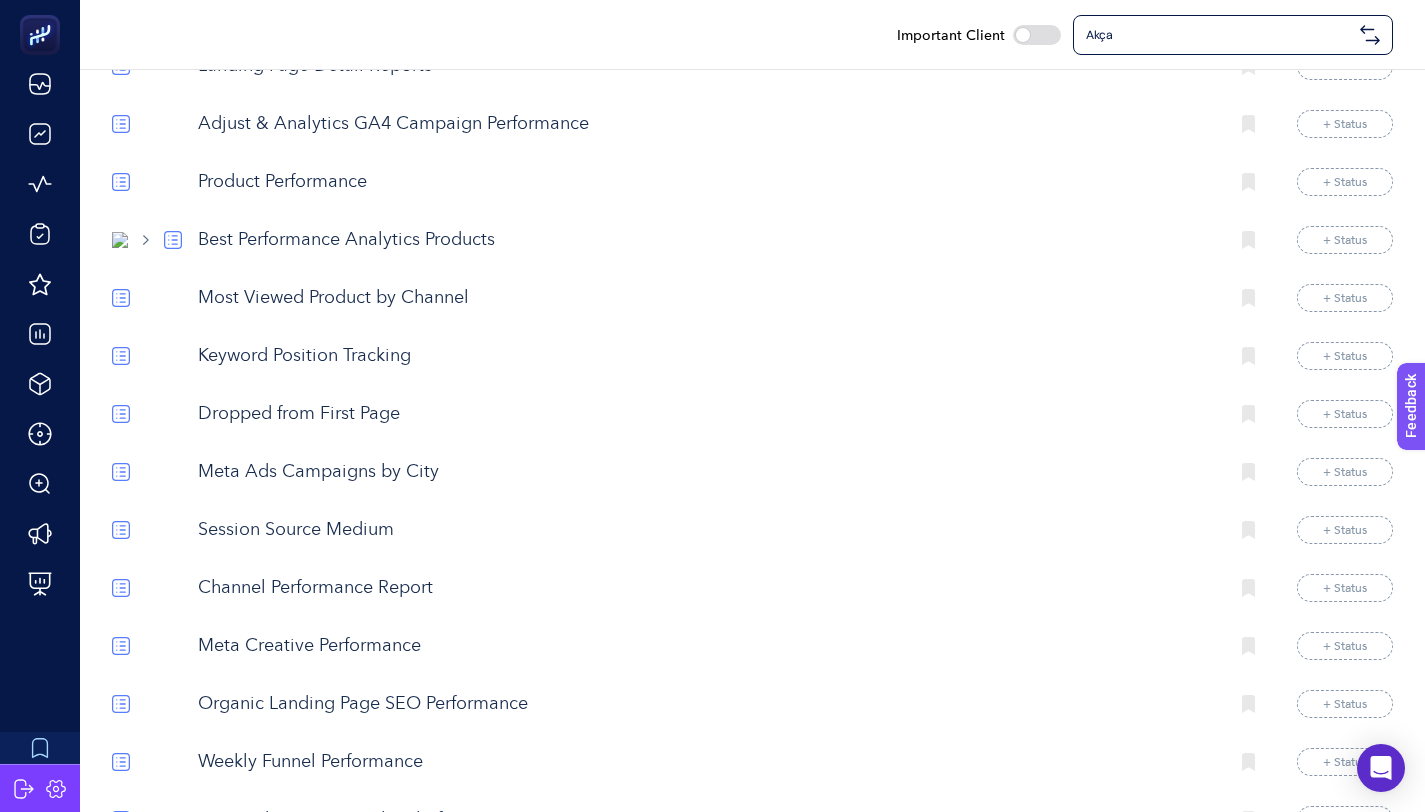 scroll, scrollTop: 2105, scrollLeft: 0, axis: vertical 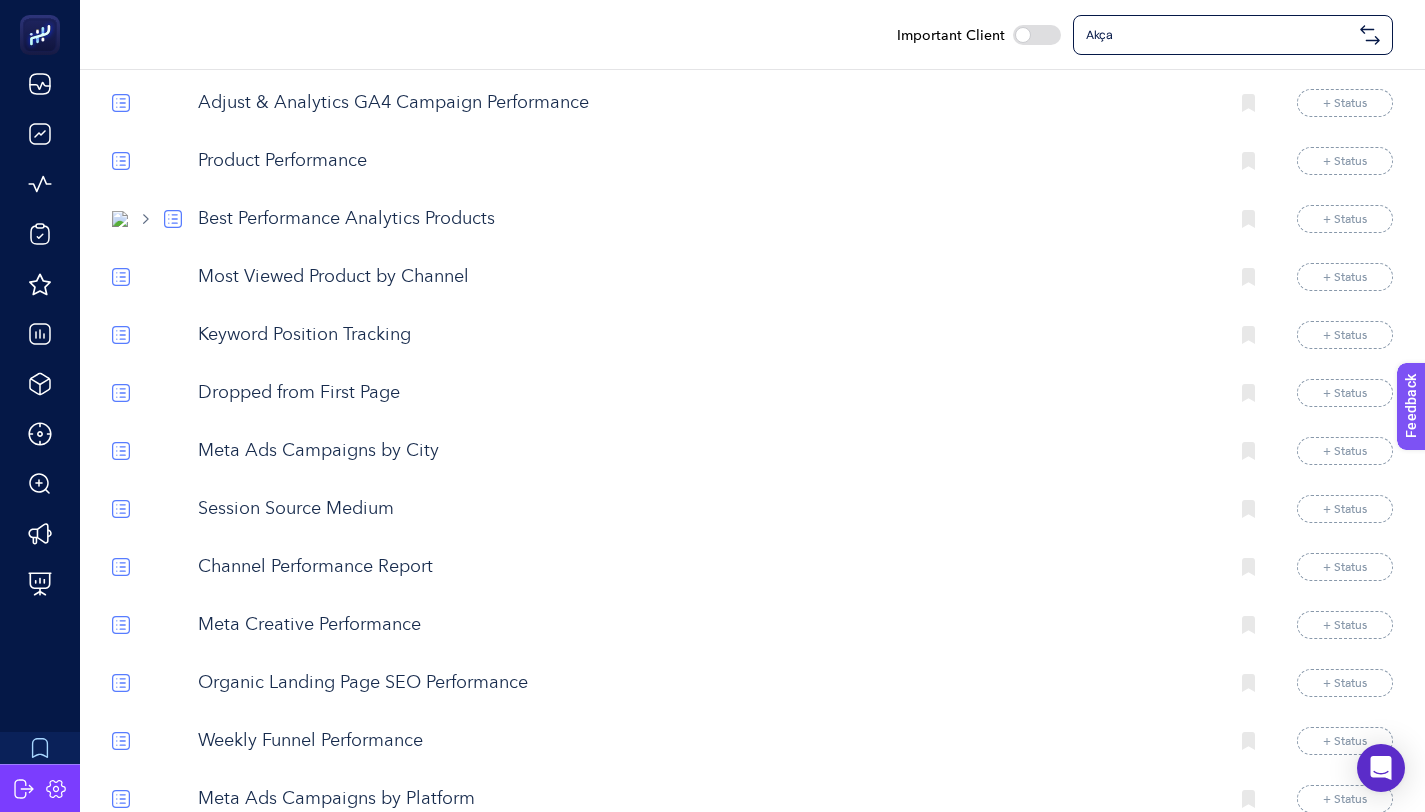 click on "Best Performance Analytics Products" at bounding box center [705, 219] 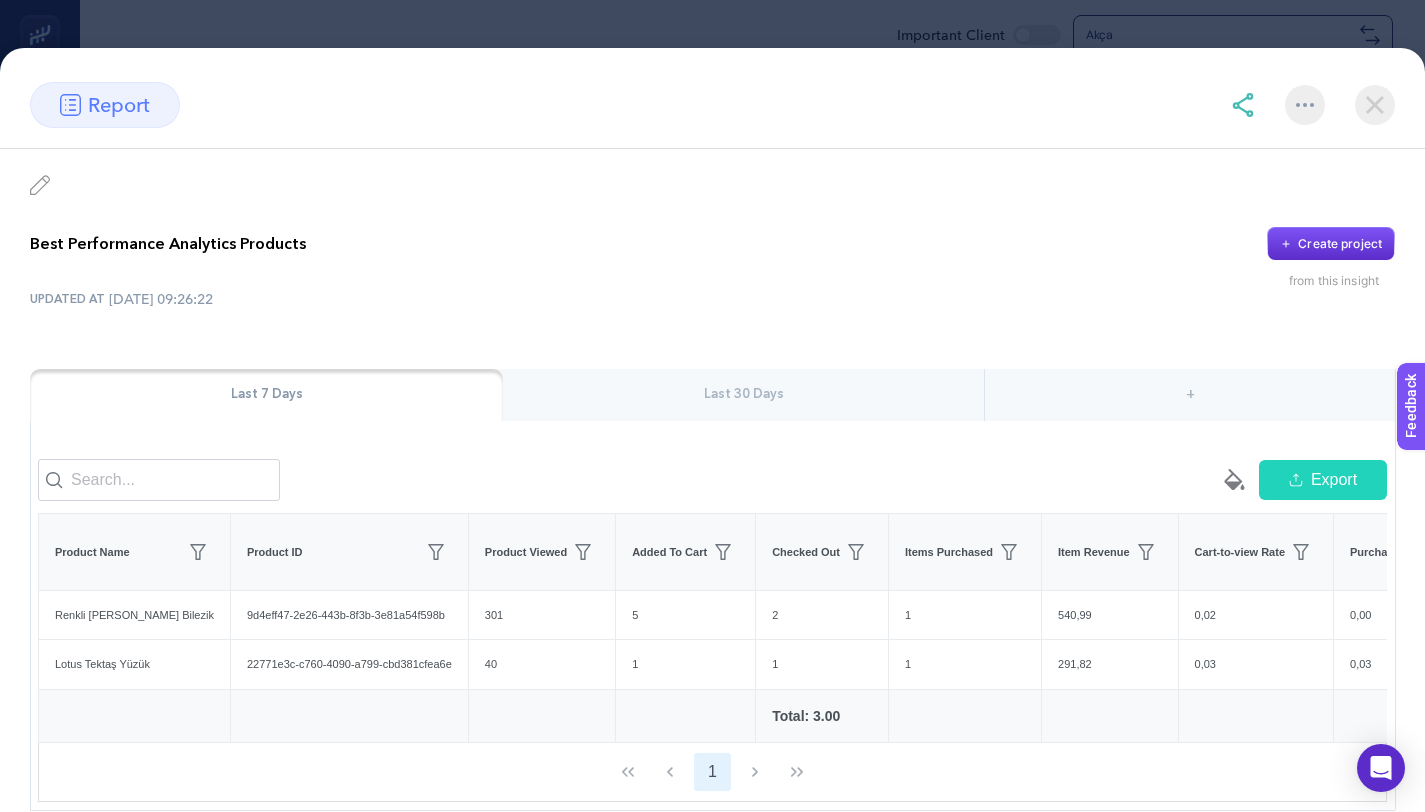 scroll, scrollTop: 0, scrollLeft: 0, axis: both 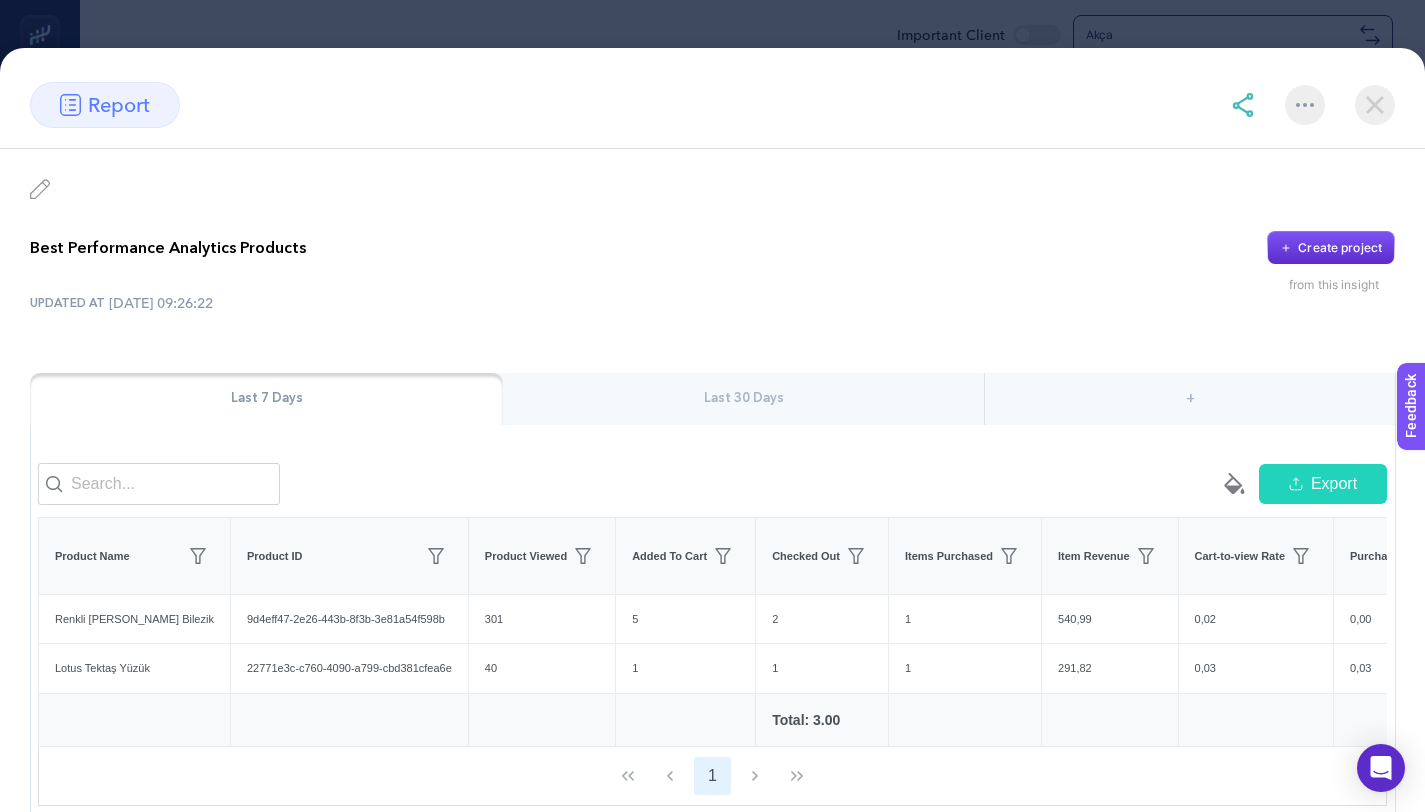 click at bounding box center (1375, 105) 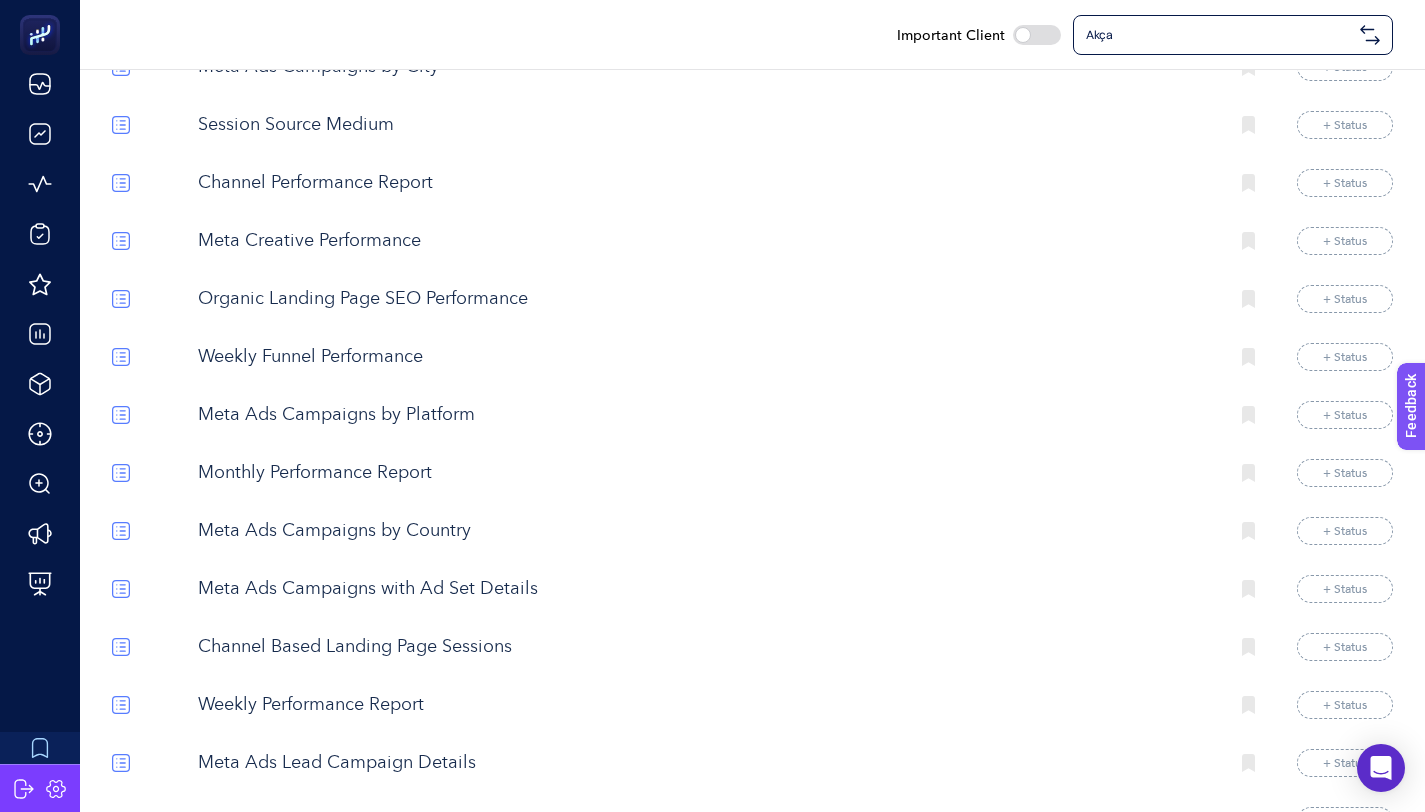 scroll, scrollTop: 2503, scrollLeft: 0, axis: vertical 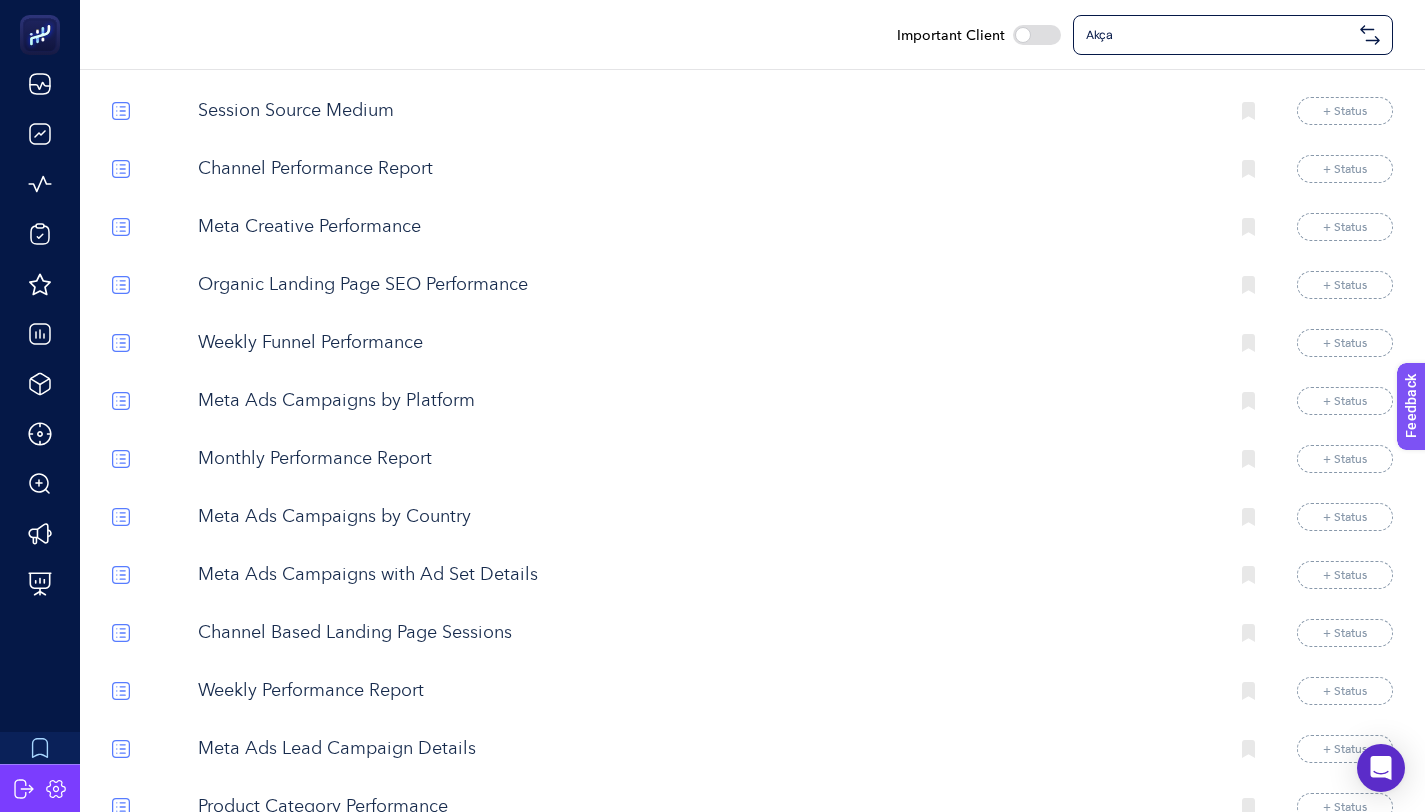 click on "Analytics Session Conversion Rate between expected values!
+ Status Anaytics Revenue dropped dramatically.
+ Status Analytics Engagement Rate dropped dramatically.
+ Status Analytics Product Checkout between expected values!
+ Status Meta Ads Cost between expected values!
+ Status Underperforming Landing Pages
+ Status Ads products that have high views but low conversion rate
+ Status Products That Increase The Purchase Rate
+ Status Worst Products
+ Status The most abandoned product in the cart
+ Status Keywords lost positions from top 3
+ Status Lost position on high-visibility organic keywords.
+ Status Your ads are performing better on Meta but spent most on Instagram.
+ Status Underperforming Meta Products: Analytics Review
+ Status Underperform Google Ads & Meta Ads Products (Product Name + ID)
+ Status You have organic keywords with high-traffic potential
+ Status Content ideas from your potential customers' search
+ Status Potential Ads Product (Product Name + ID)" at bounding box center [752, 3839] 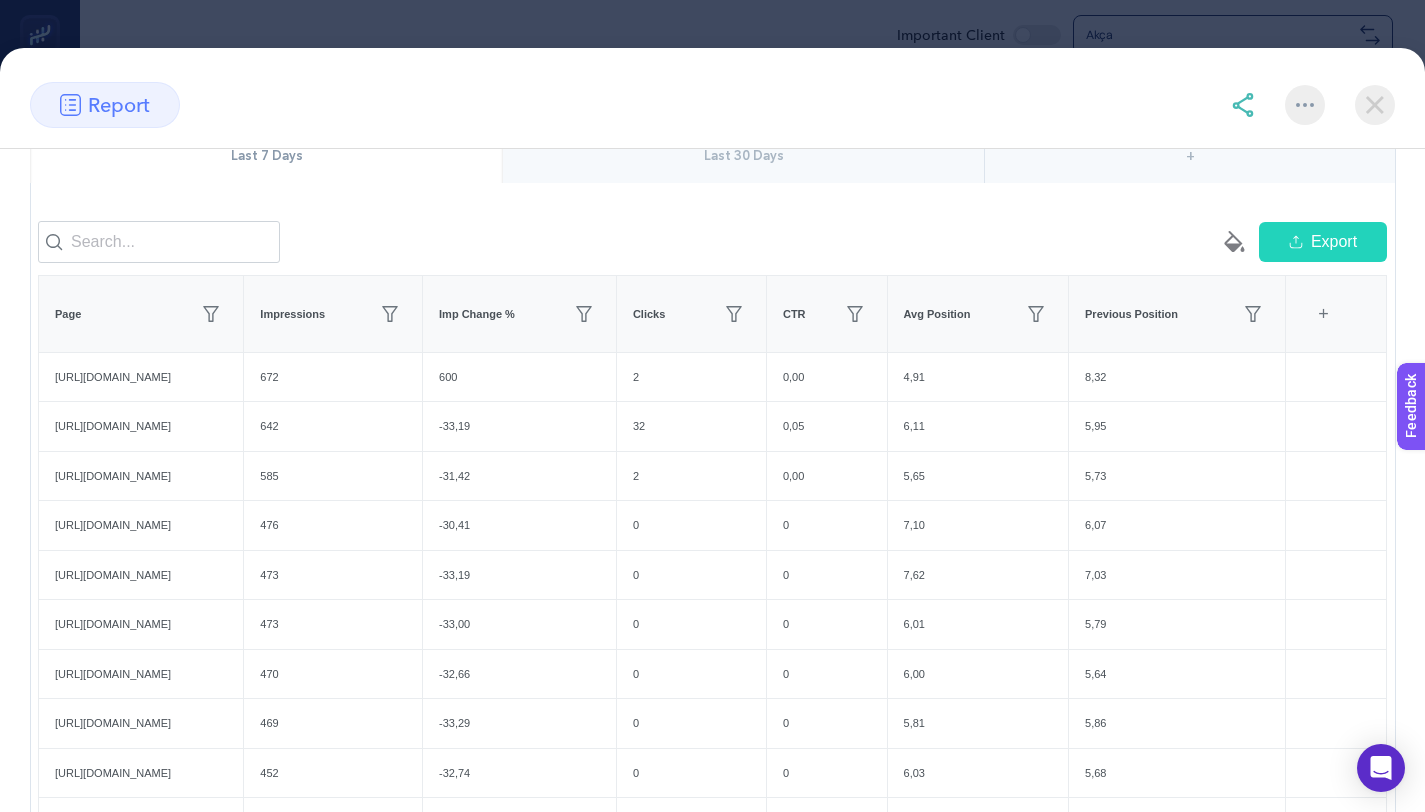 scroll, scrollTop: 244, scrollLeft: 0, axis: vertical 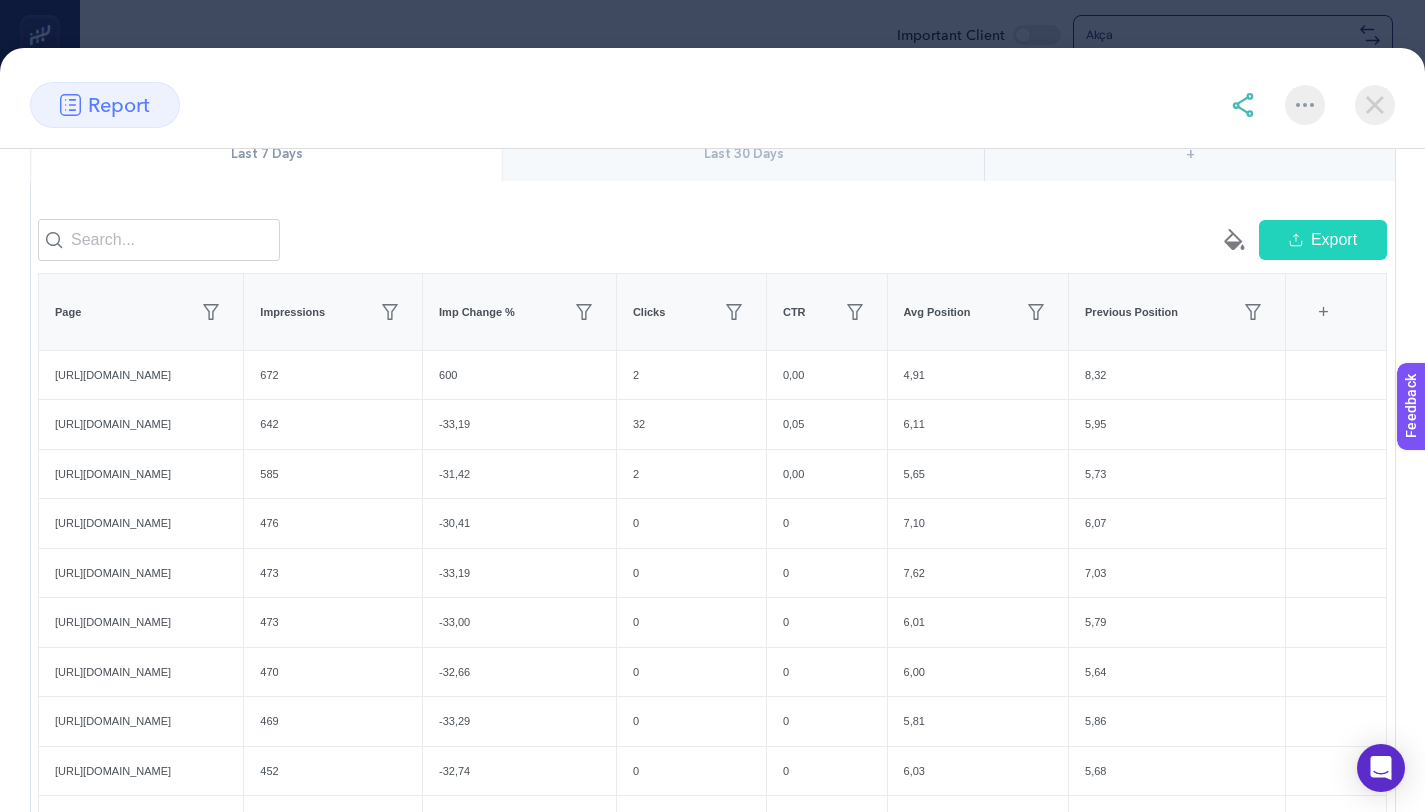 click at bounding box center [1375, 105] 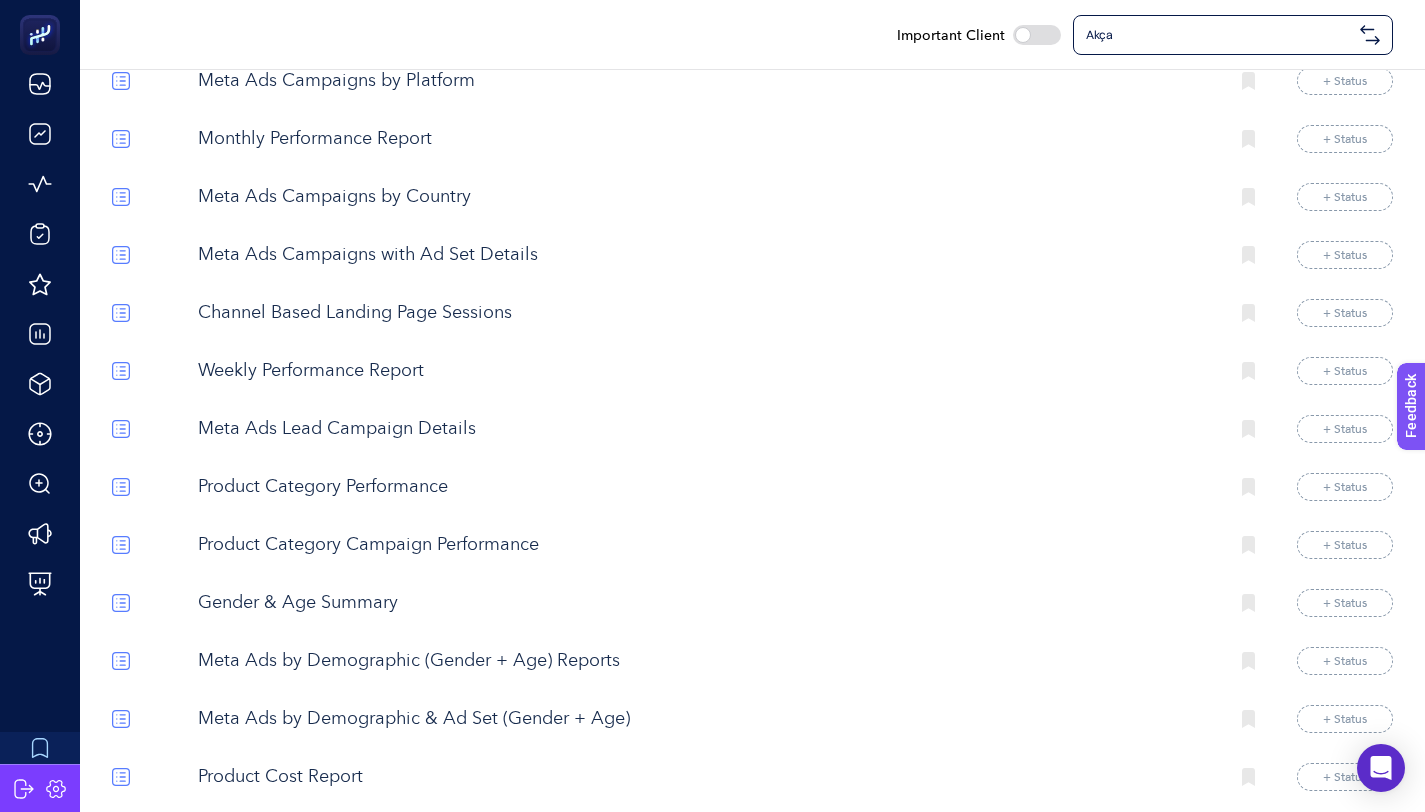 scroll, scrollTop: 2827, scrollLeft: 0, axis: vertical 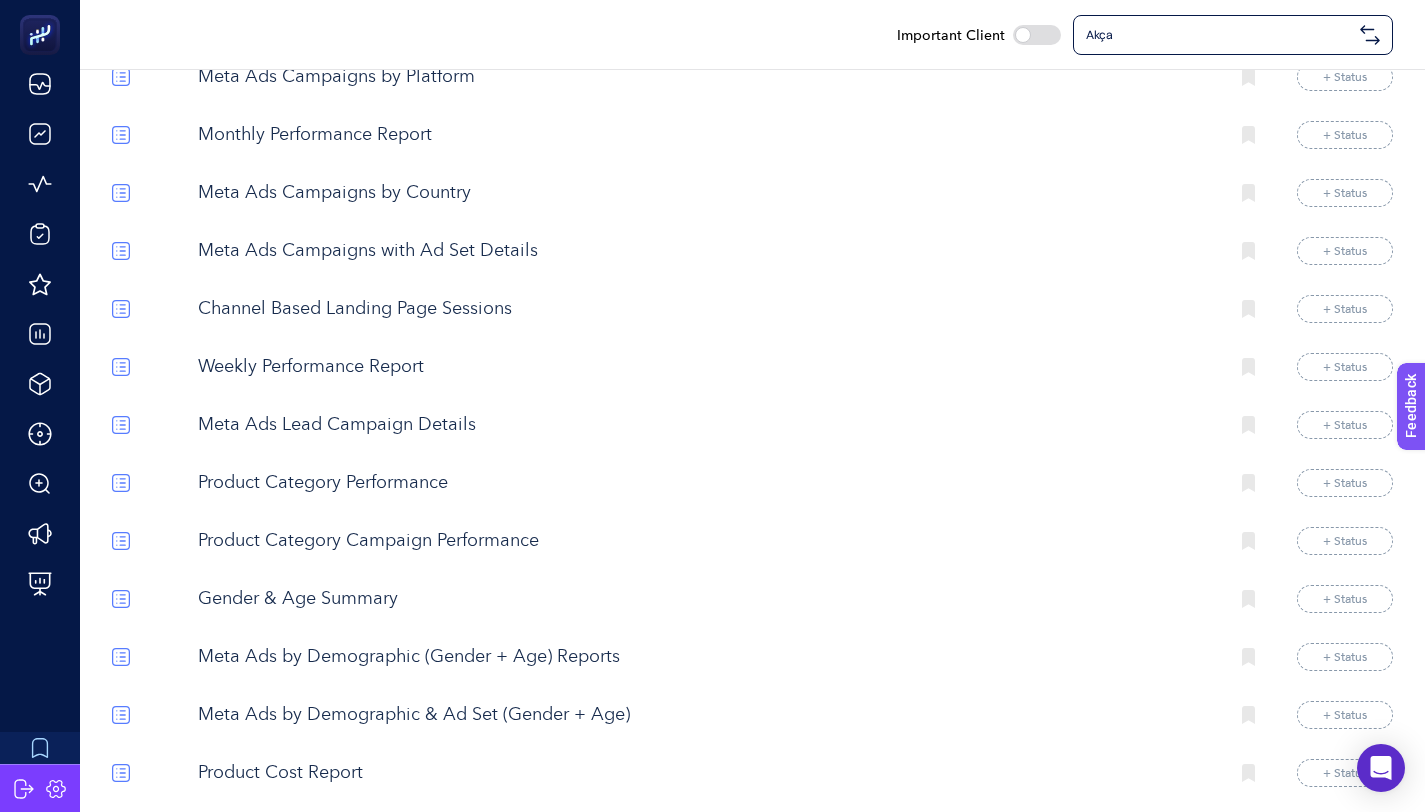 click on "Weekly Performance Report" at bounding box center (705, 367) 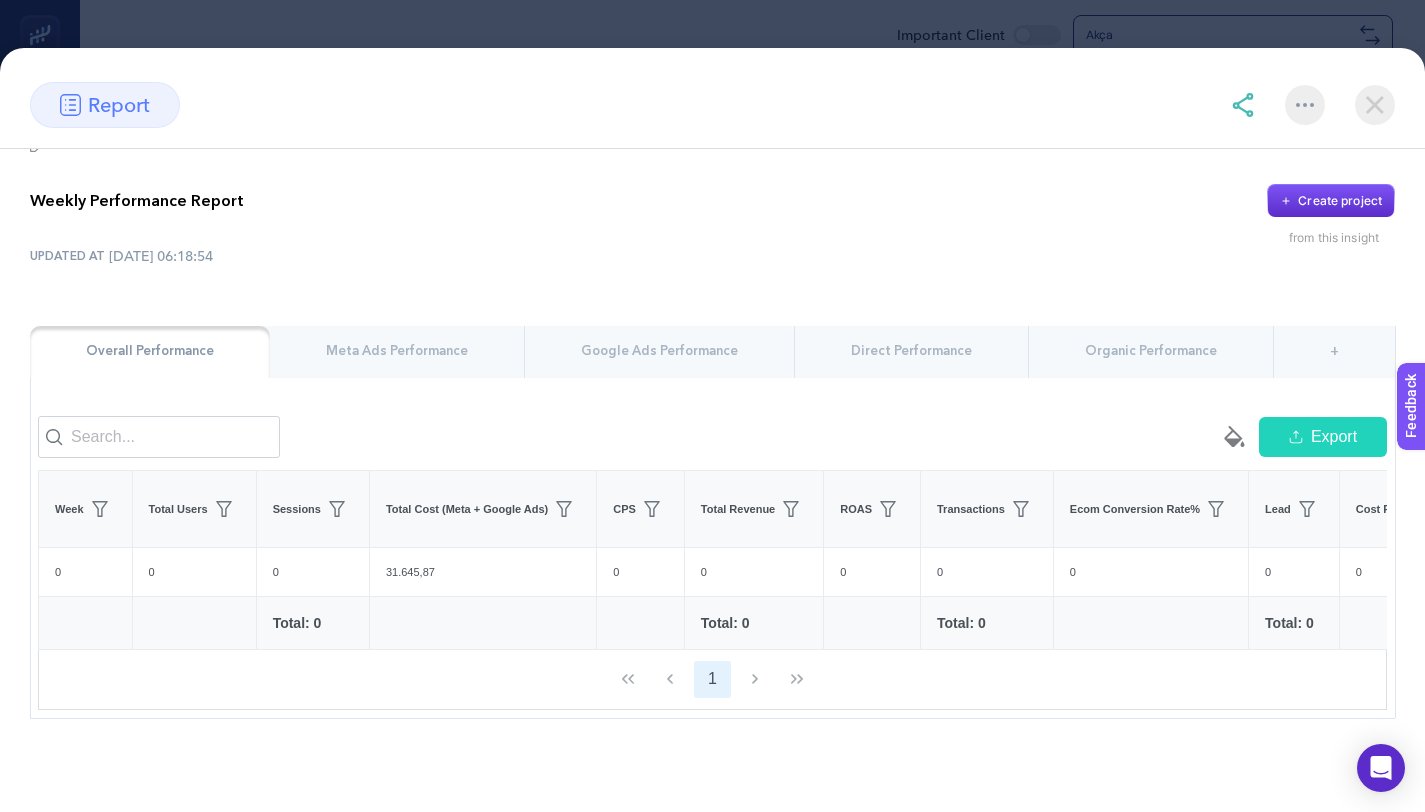 scroll, scrollTop: 77, scrollLeft: 0, axis: vertical 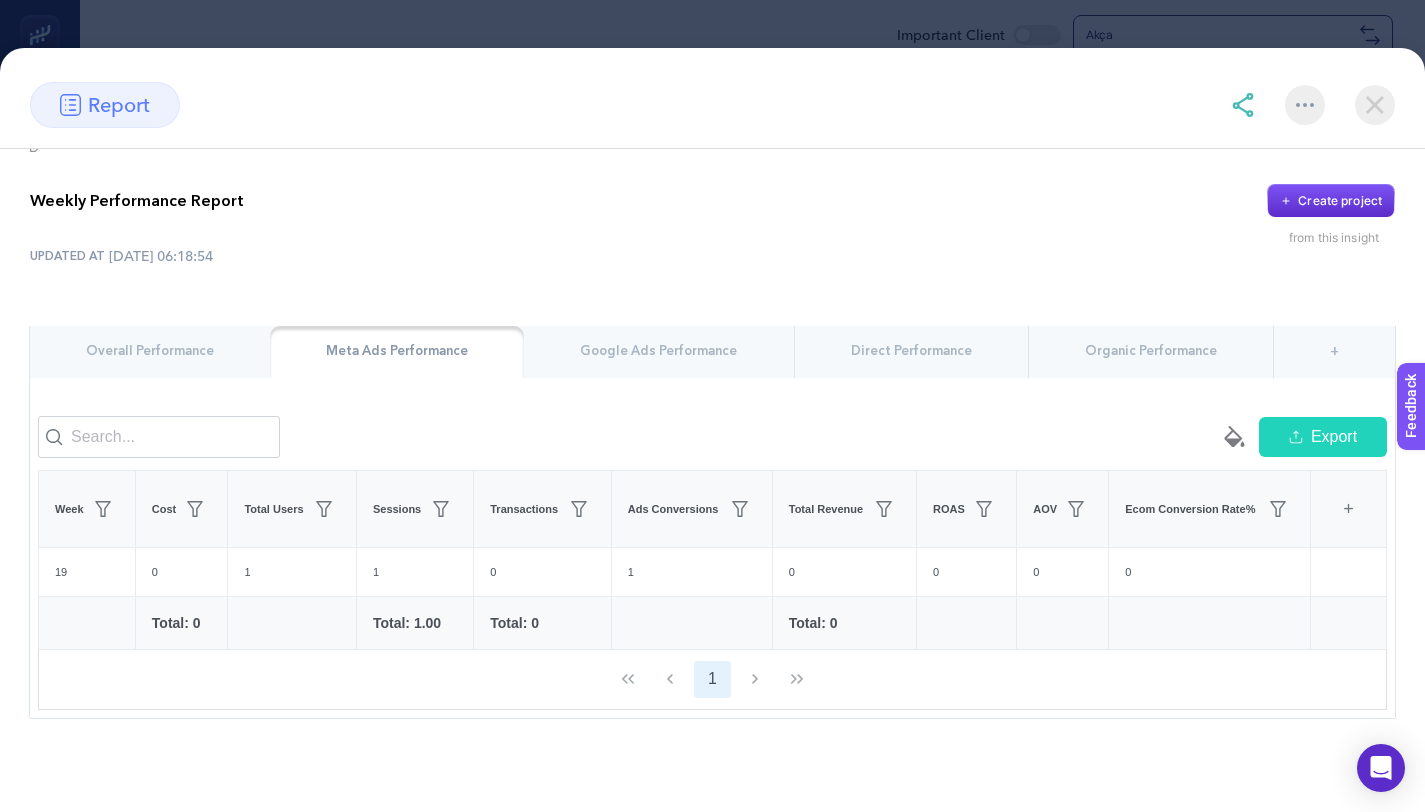 click at bounding box center [1375, 105] 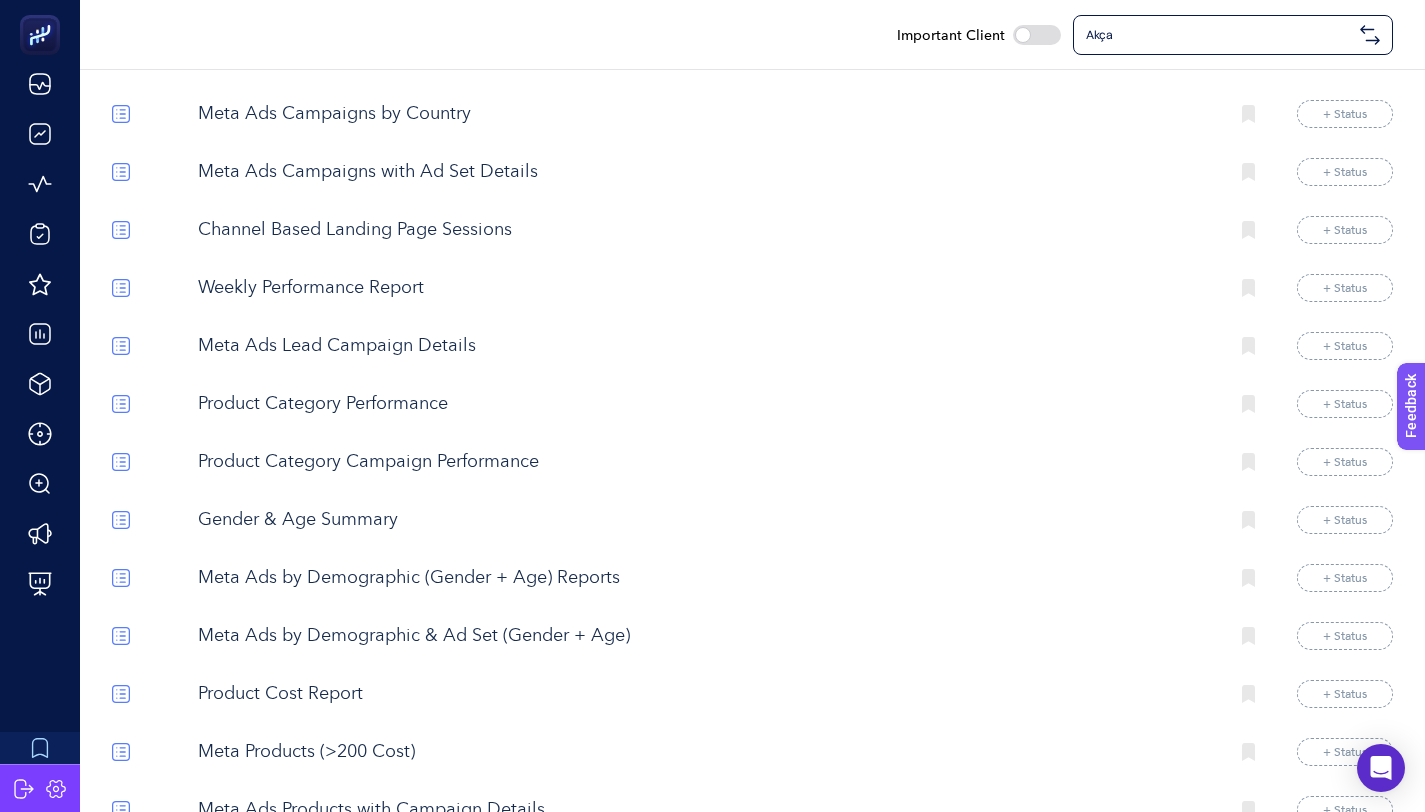 scroll, scrollTop: 2921, scrollLeft: 0, axis: vertical 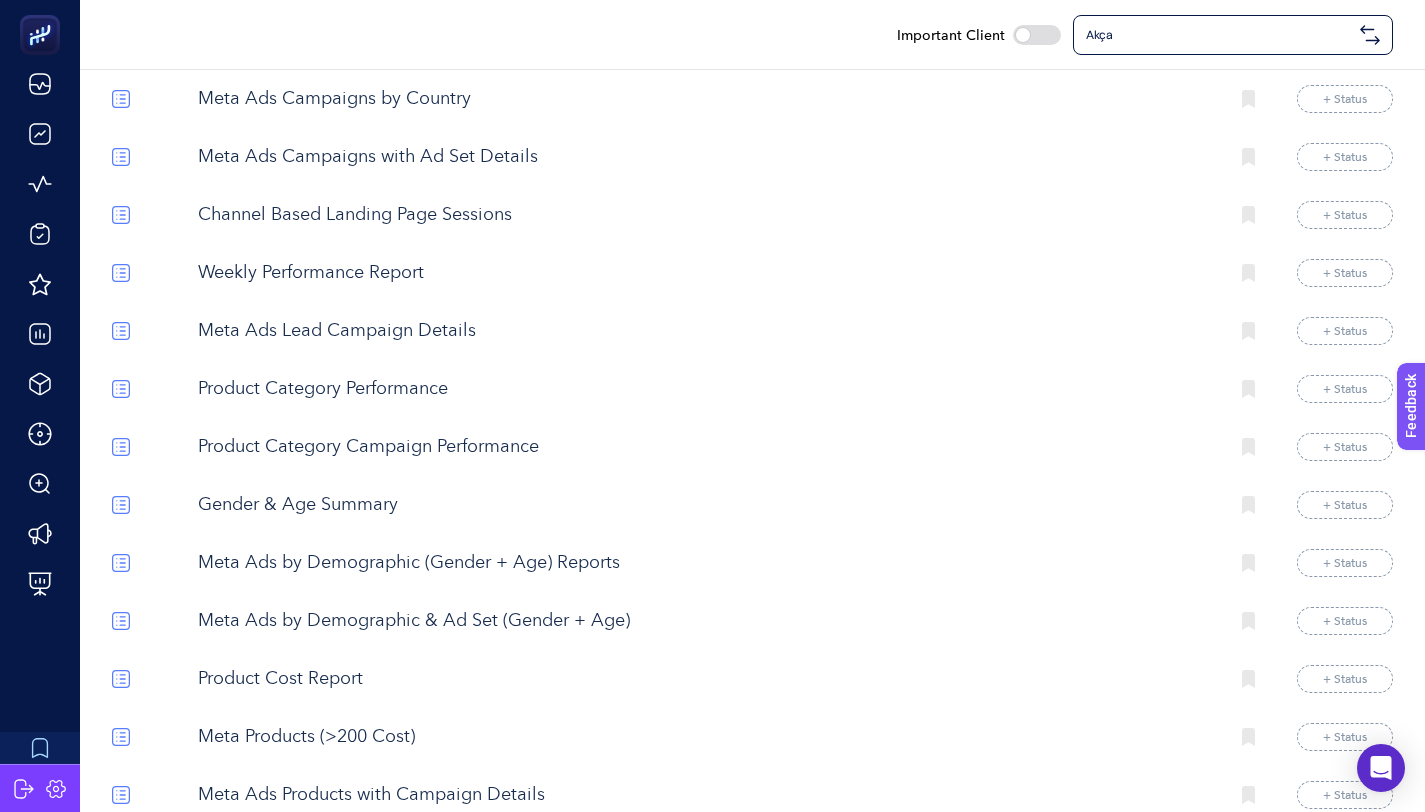 click on "Meta Ads Lead Campaign Details" at bounding box center (705, 331) 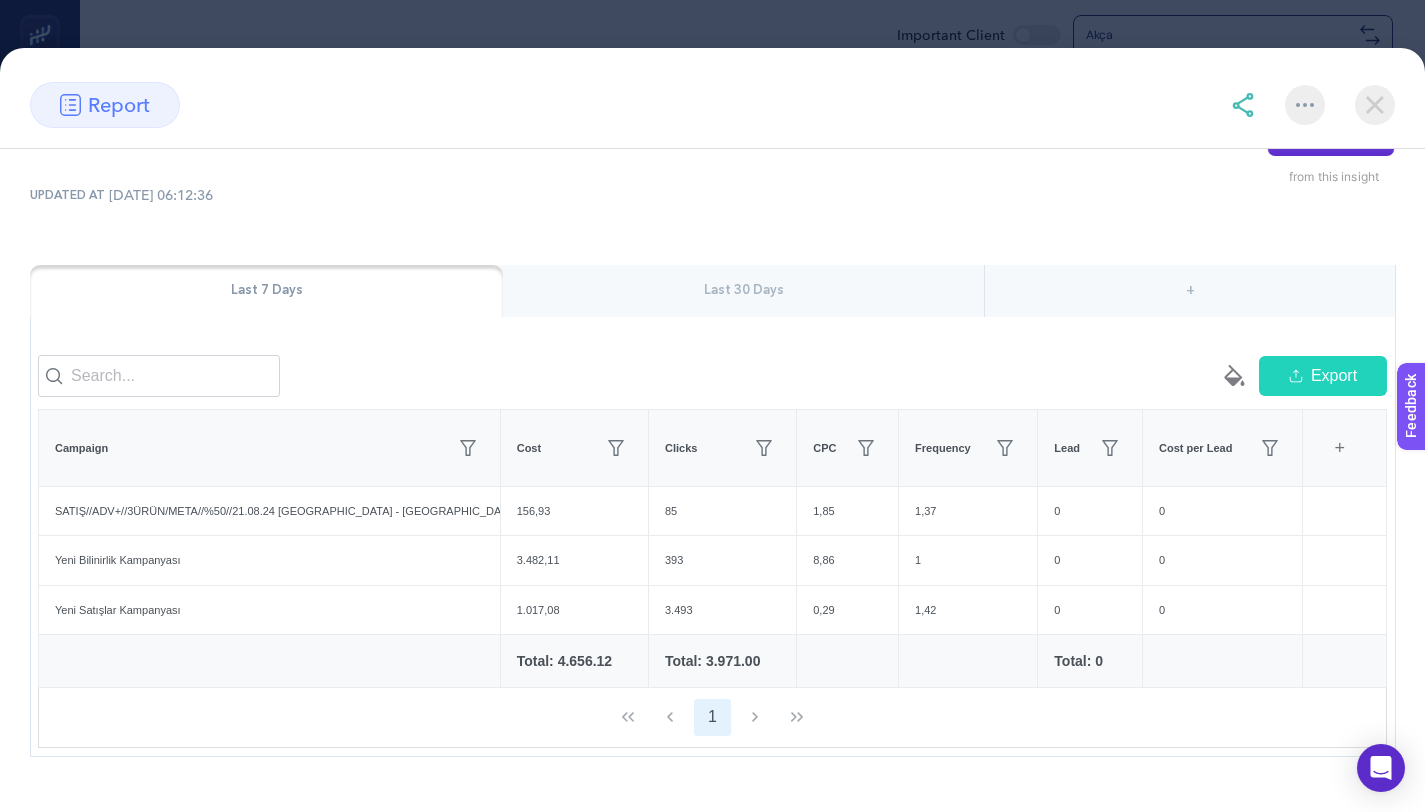 scroll, scrollTop: 122, scrollLeft: 0, axis: vertical 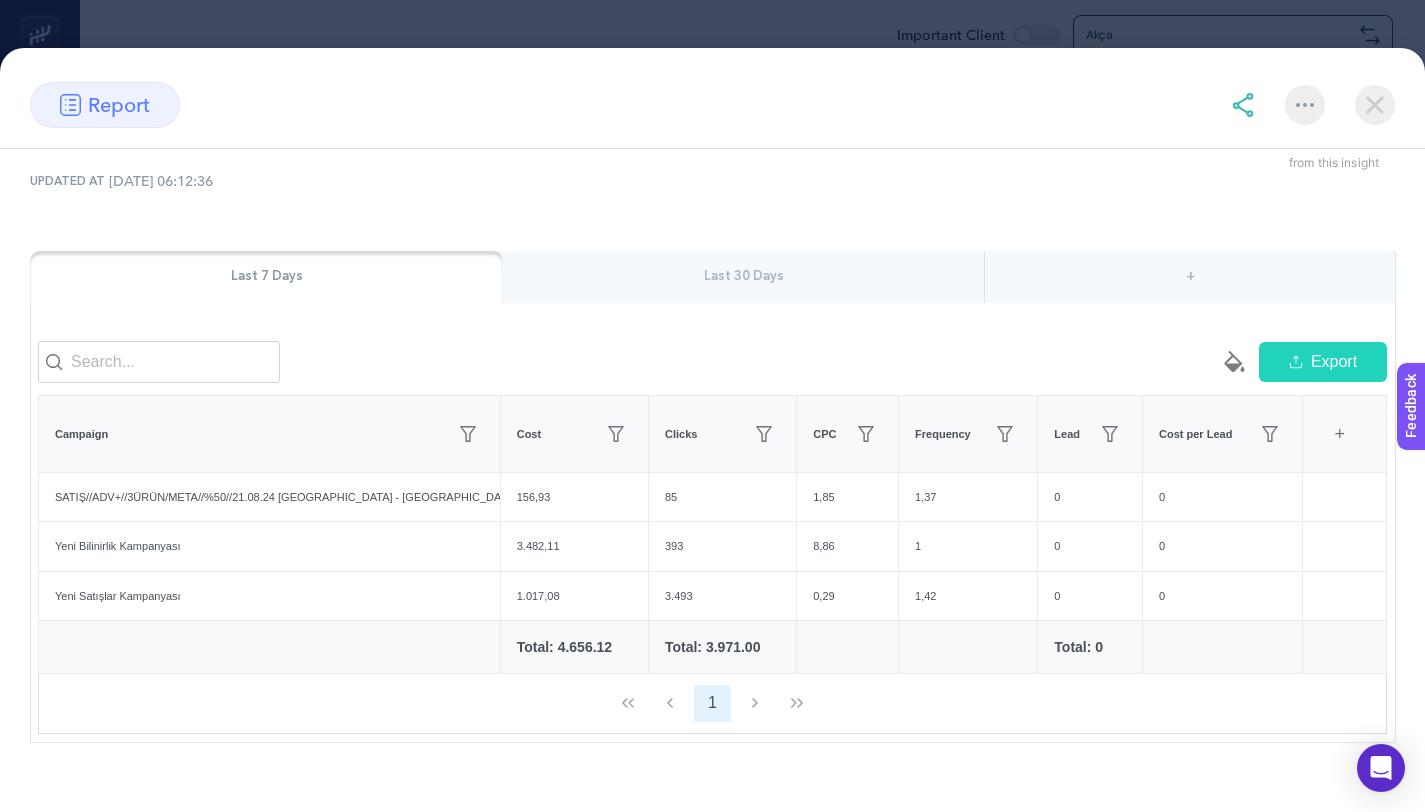 click on "Last 30 Days" at bounding box center [743, 277] 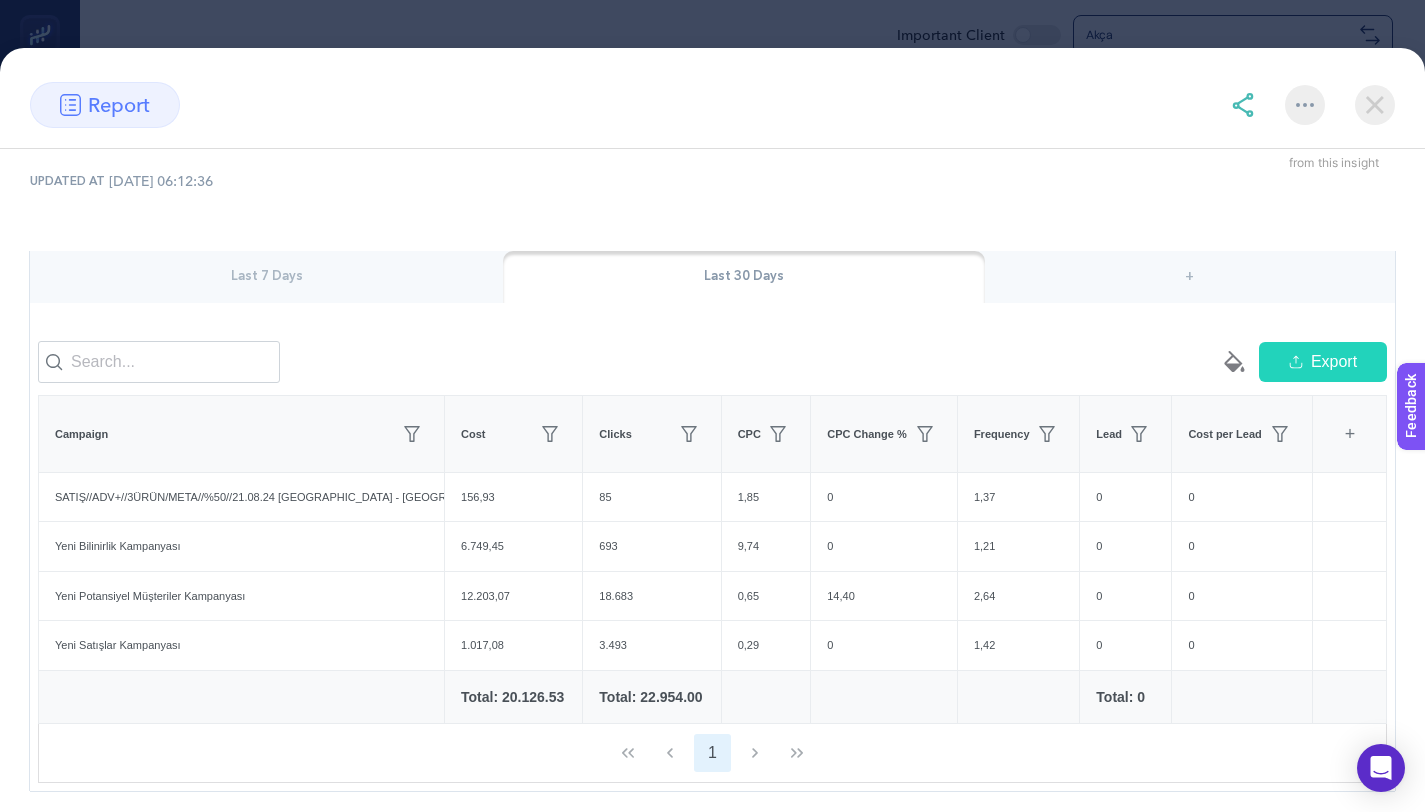click on "Last 7 Days" at bounding box center (266, 277) 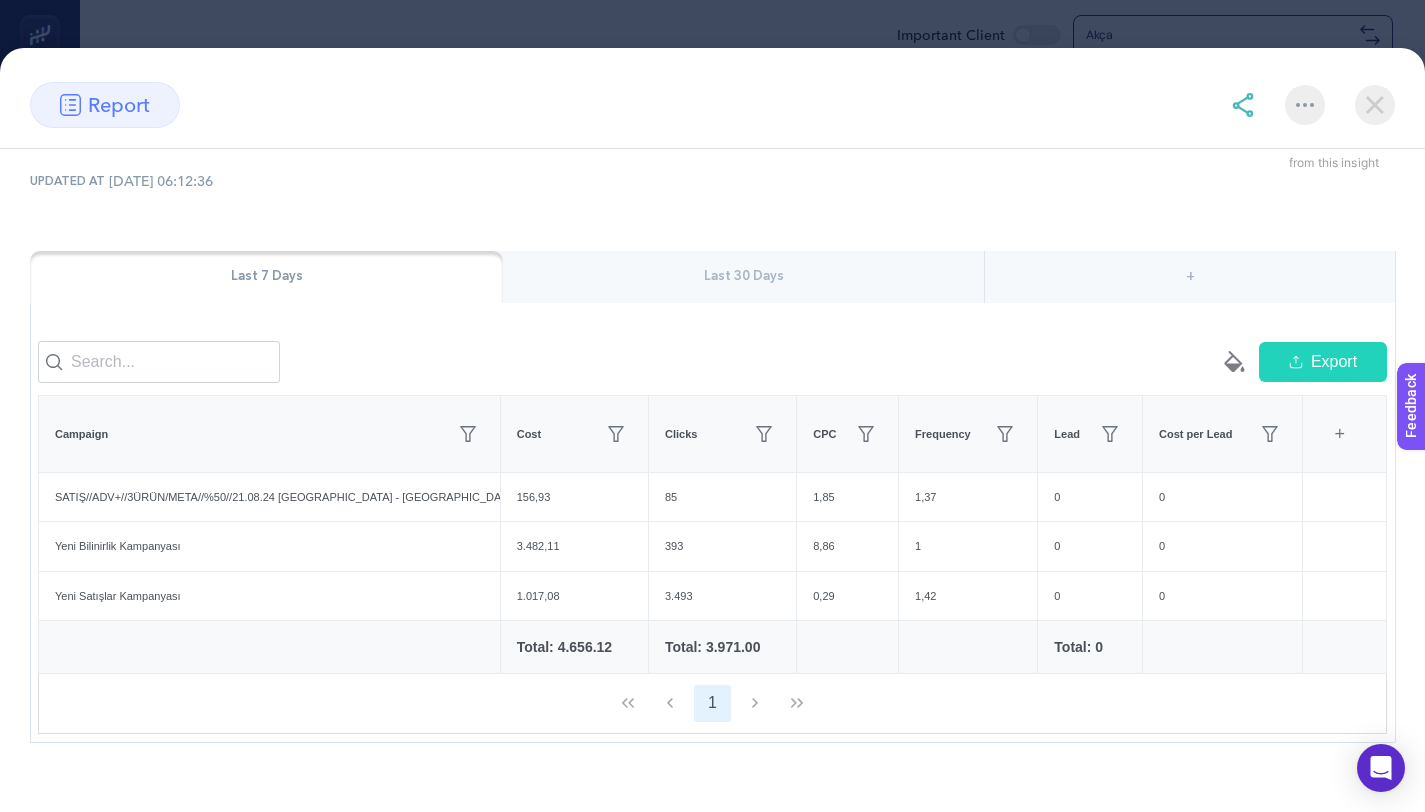 scroll, scrollTop: 161, scrollLeft: 0, axis: vertical 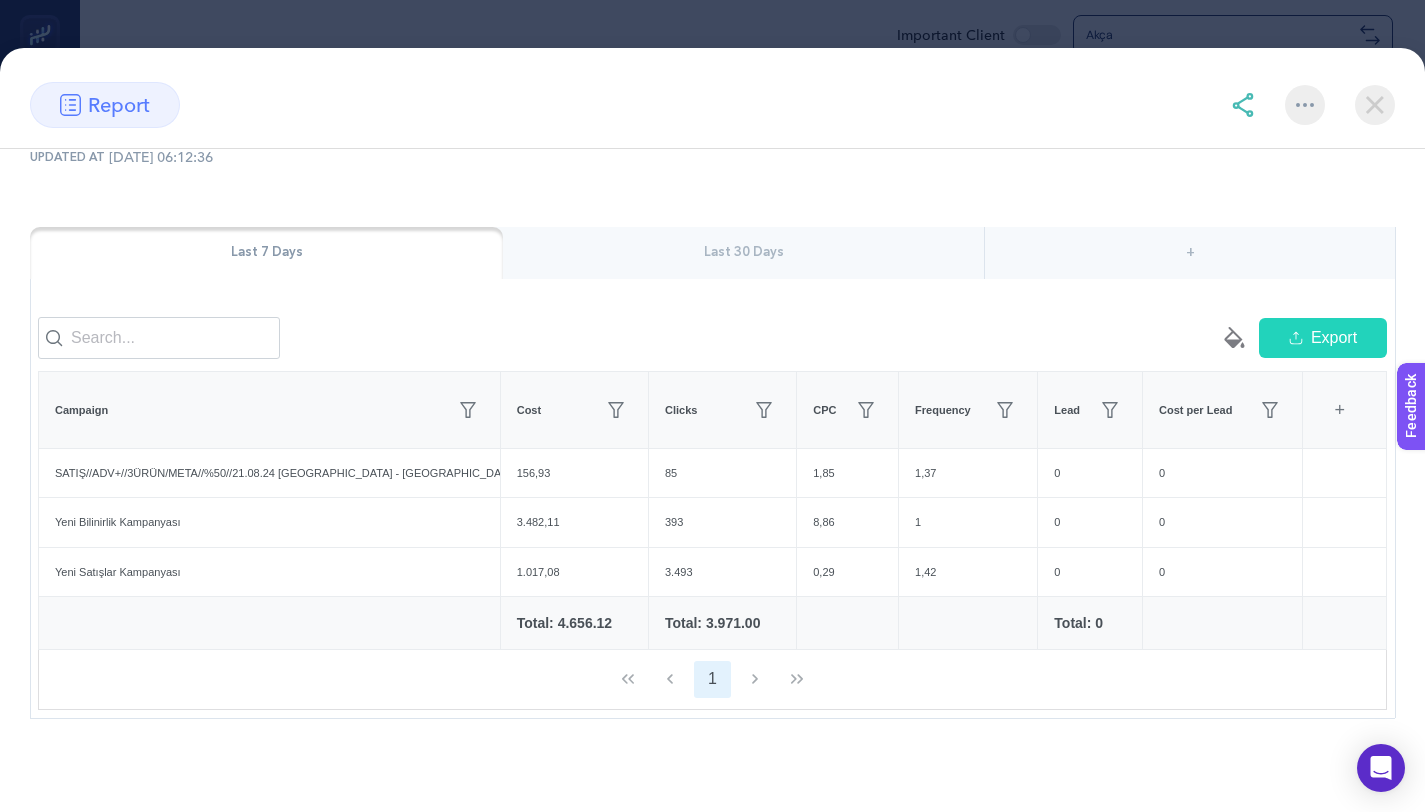 click at bounding box center [1375, 105] 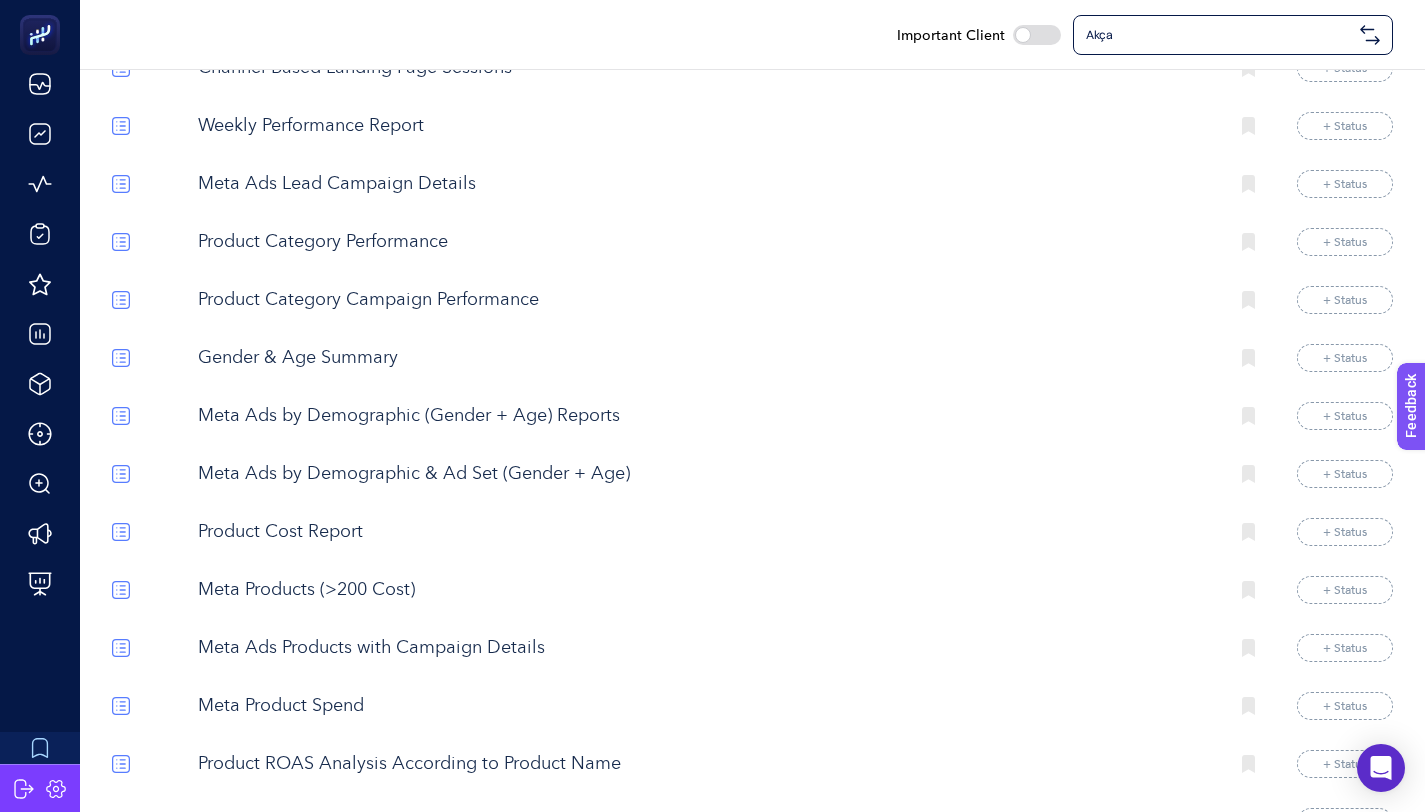 scroll, scrollTop: 3098, scrollLeft: 0, axis: vertical 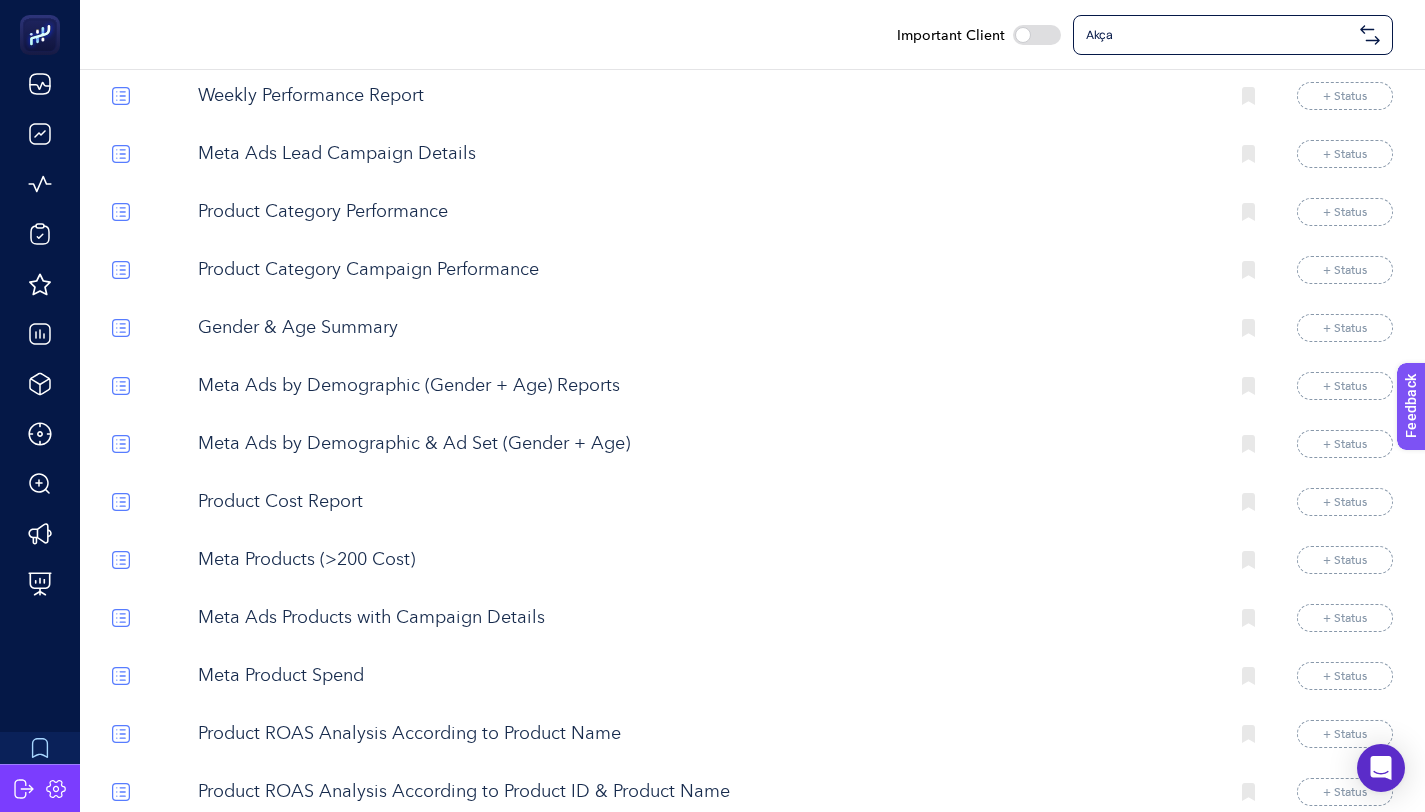 click on "Meta Ads by Demographic (Gender + Age) Reports" at bounding box center [705, 386] 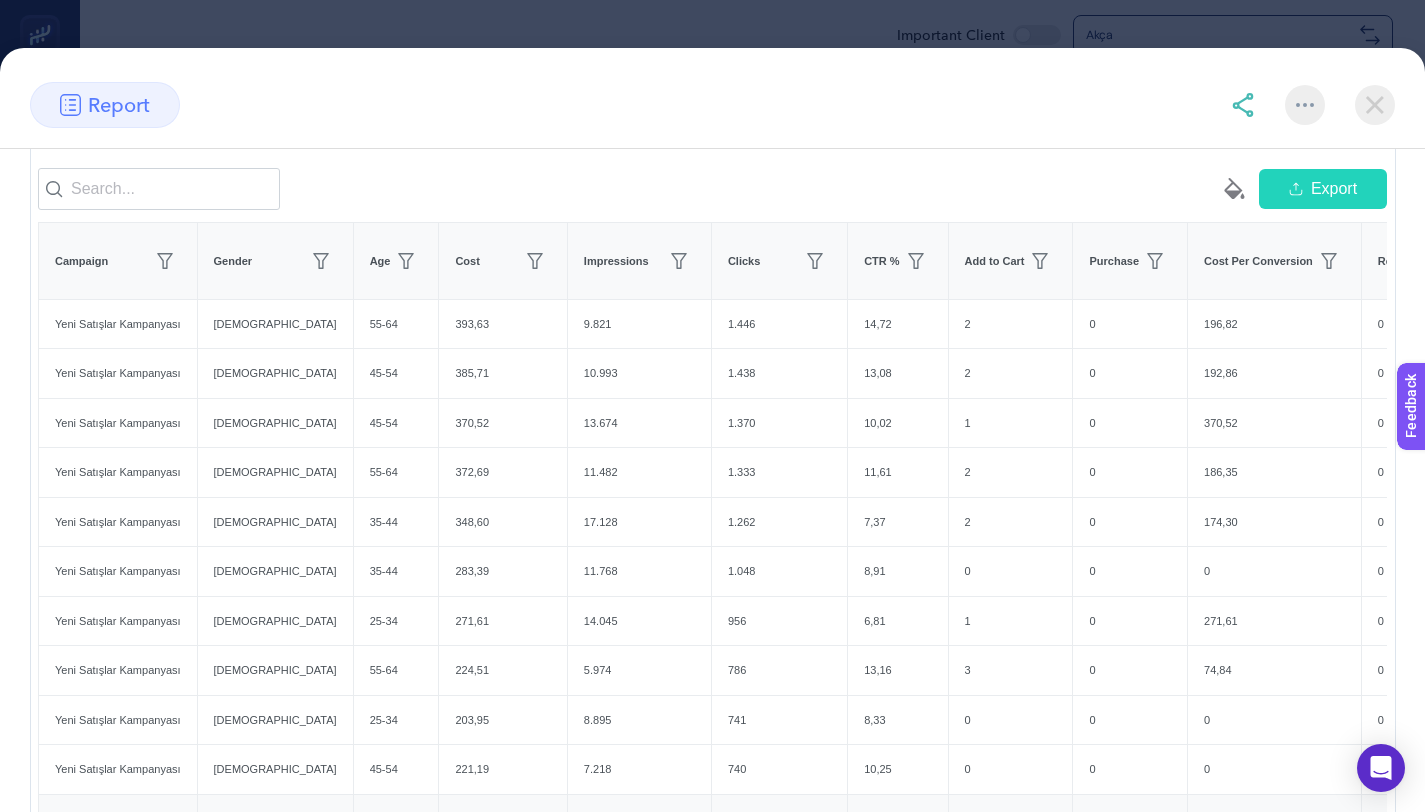 scroll, scrollTop: 296, scrollLeft: 0, axis: vertical 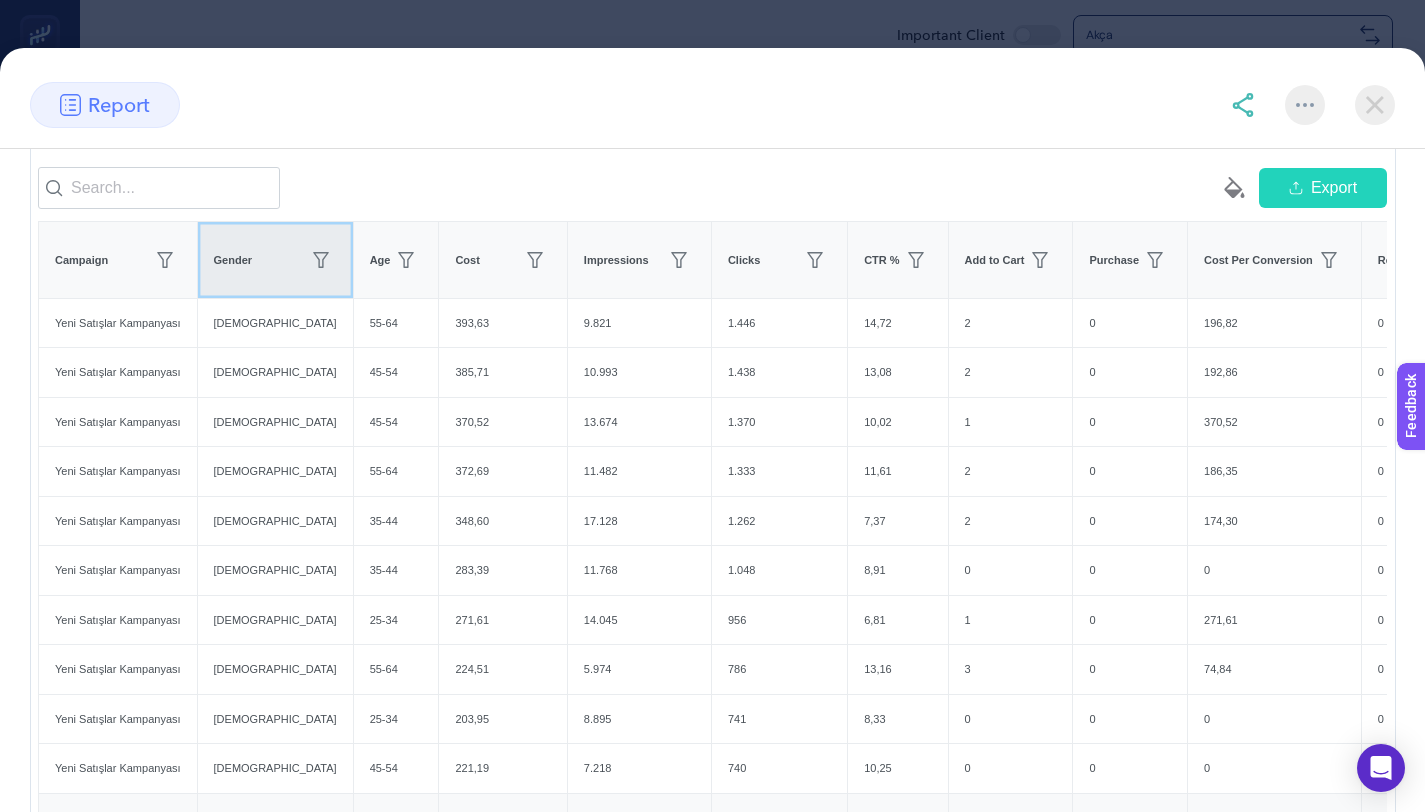 click on "Gender" at bounding box center (275, 260) 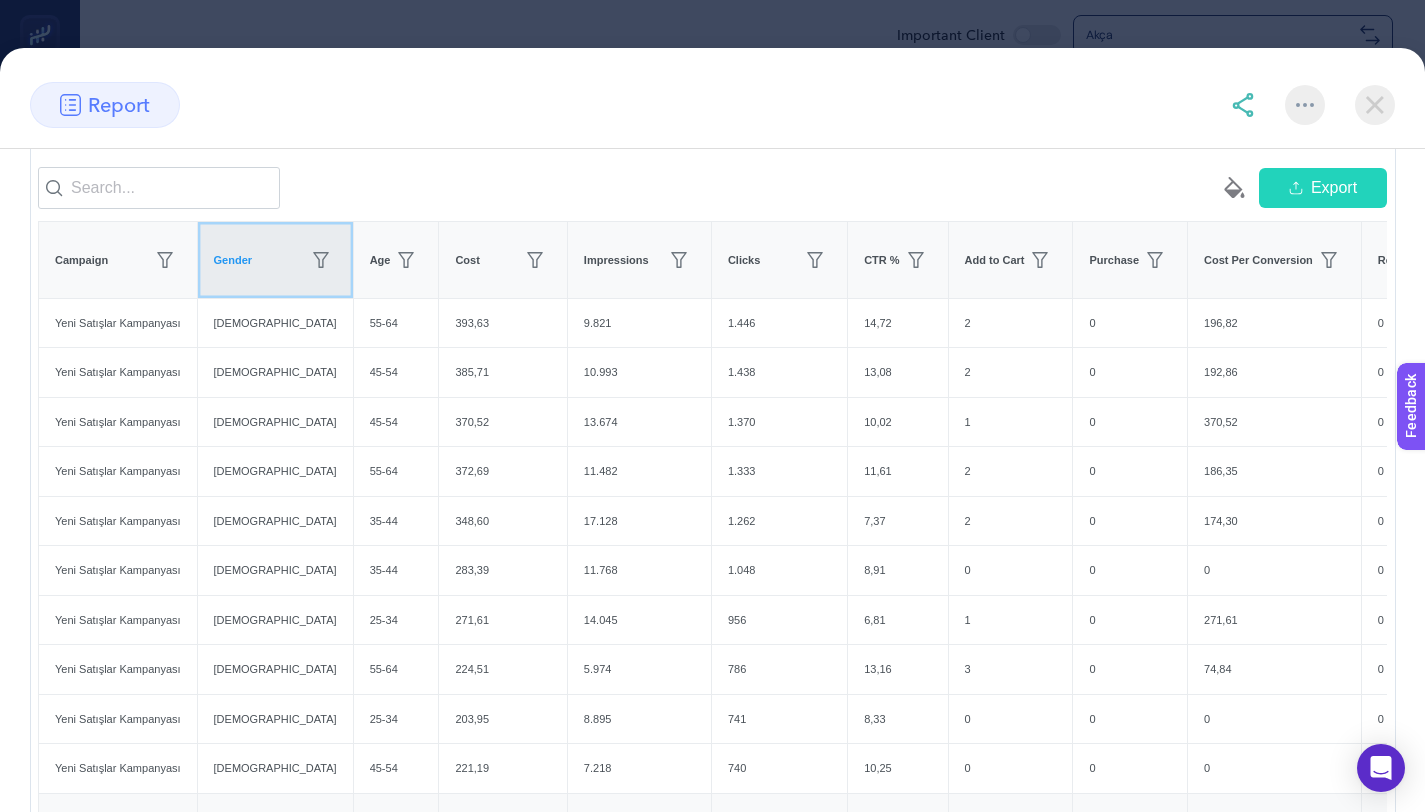 click on "Gender" 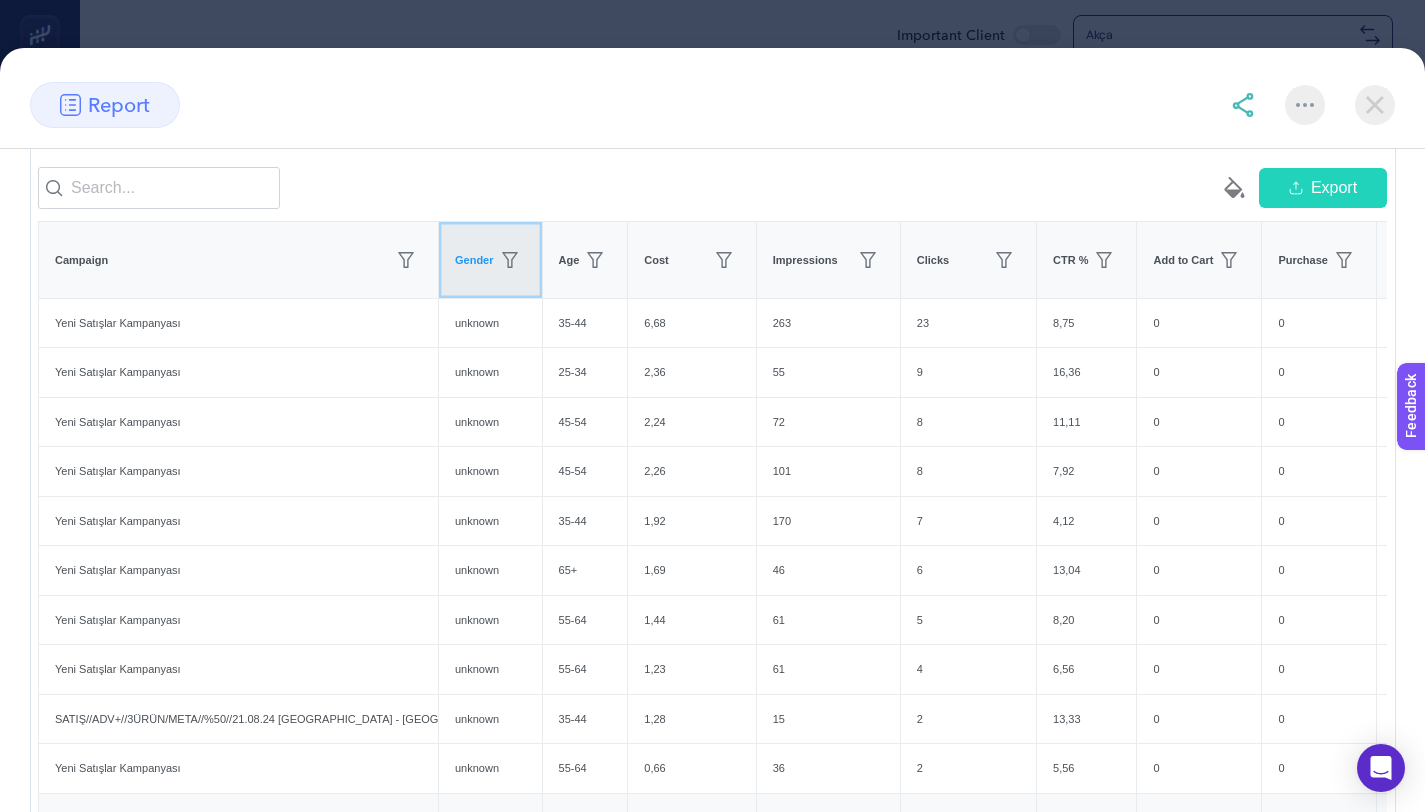 click on "Gender" at bounding box center (490, 260) 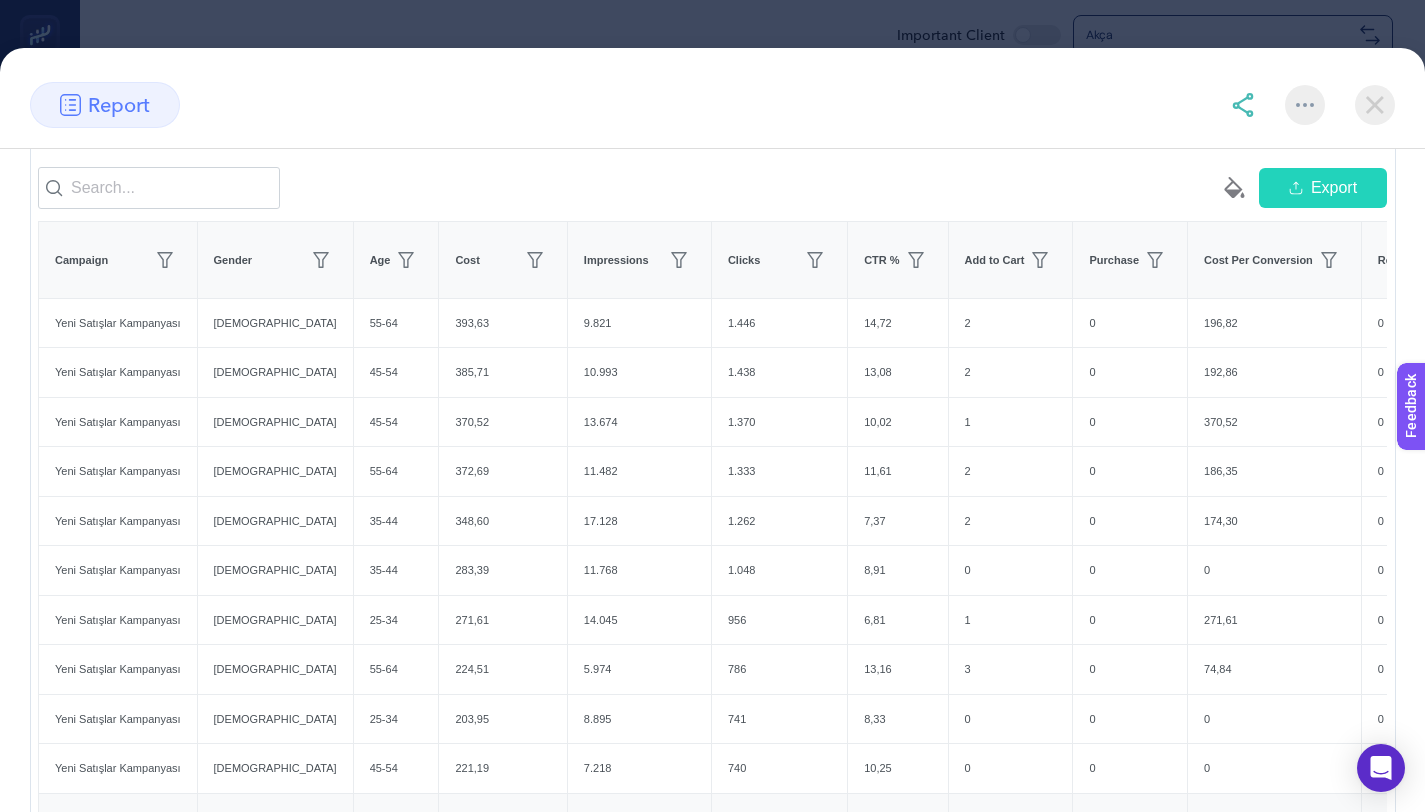 click at bounding box center [1375, 105] 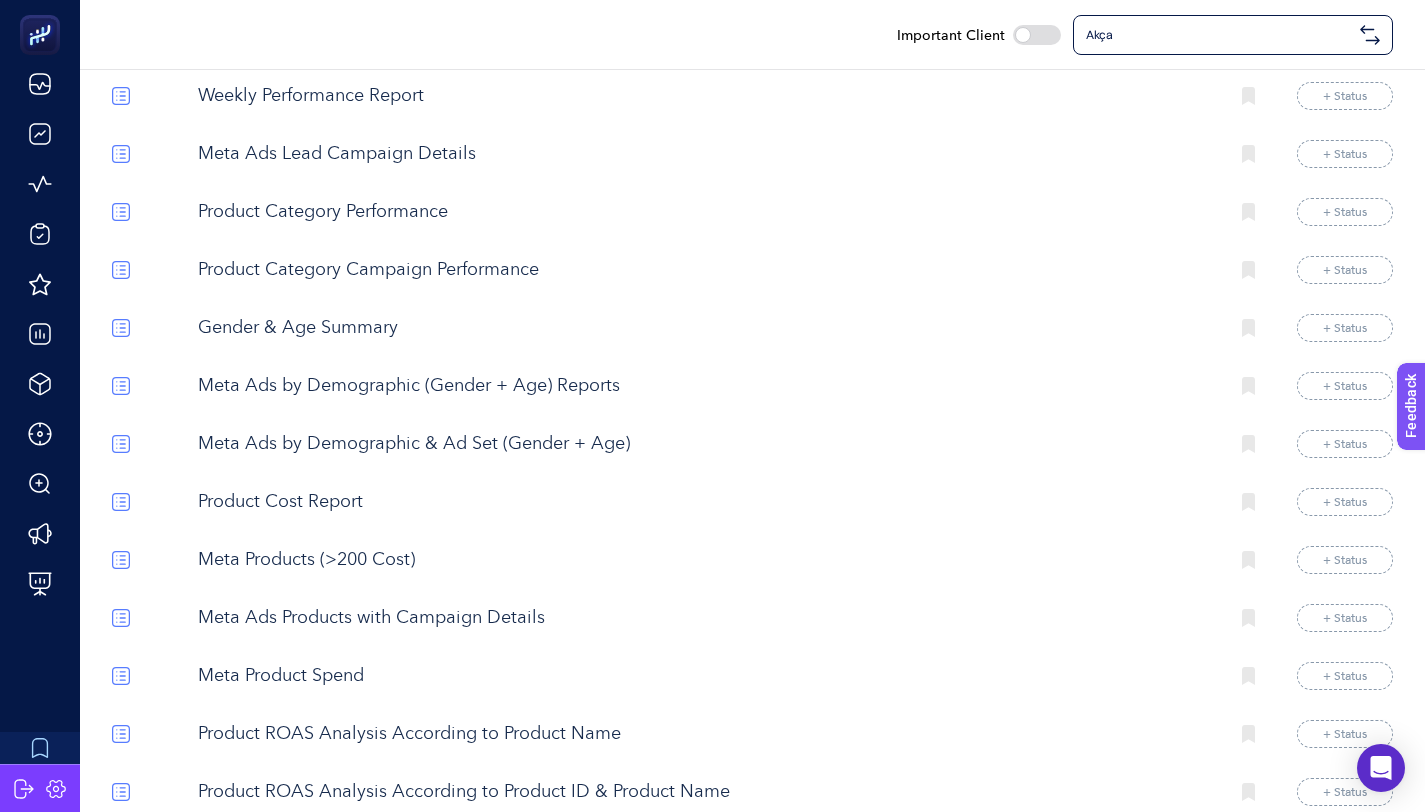 click on "Meta Ads by Demographic (Gender + Age) Reports" at bounding box center (705, 386) 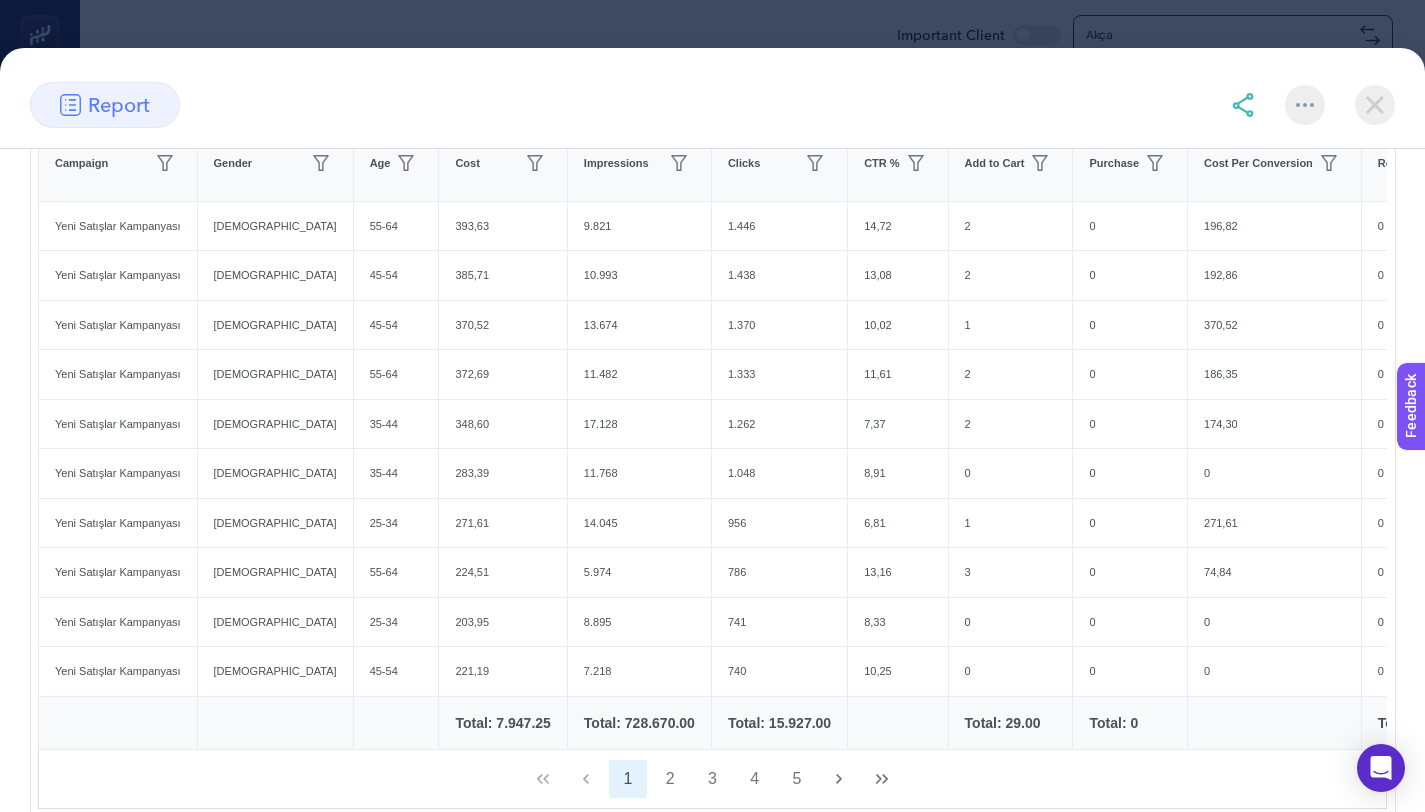 scroll, scrollTop: 381, scrollLeft: 0, axis: vertical 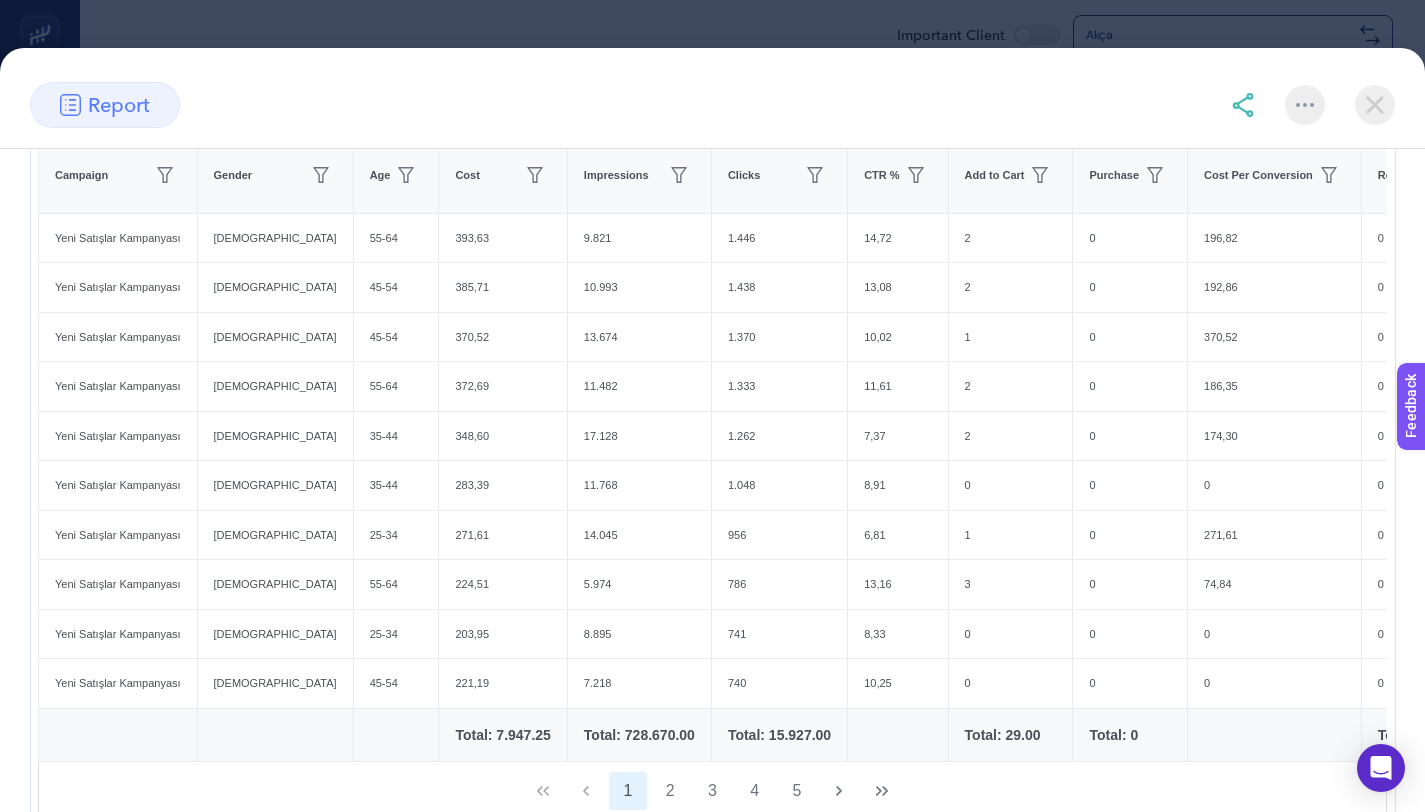 click at bounding box center [1375, 105] 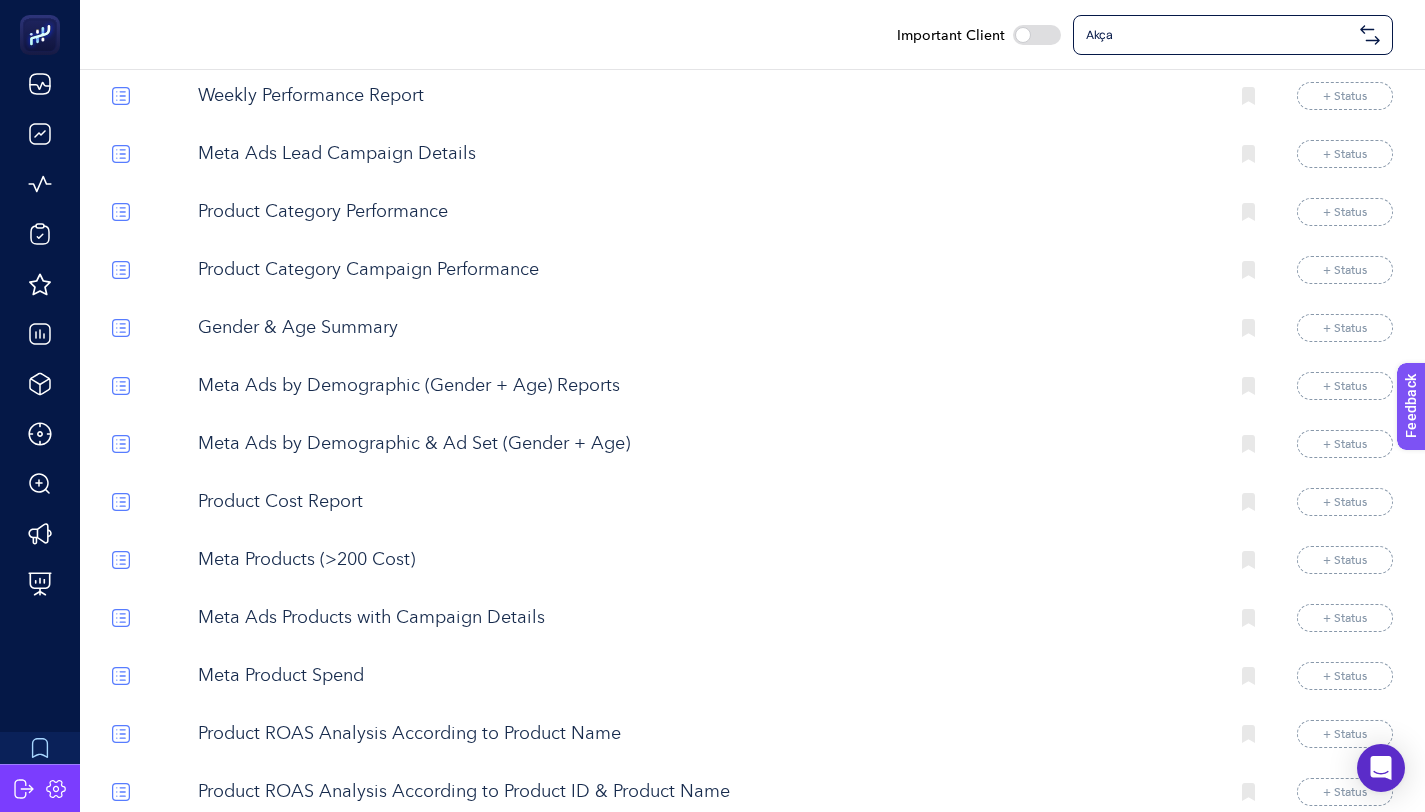 click on "Meta Ads by Demographic & Ad Set (Gender + Age)" at bounding box center [705, 444] 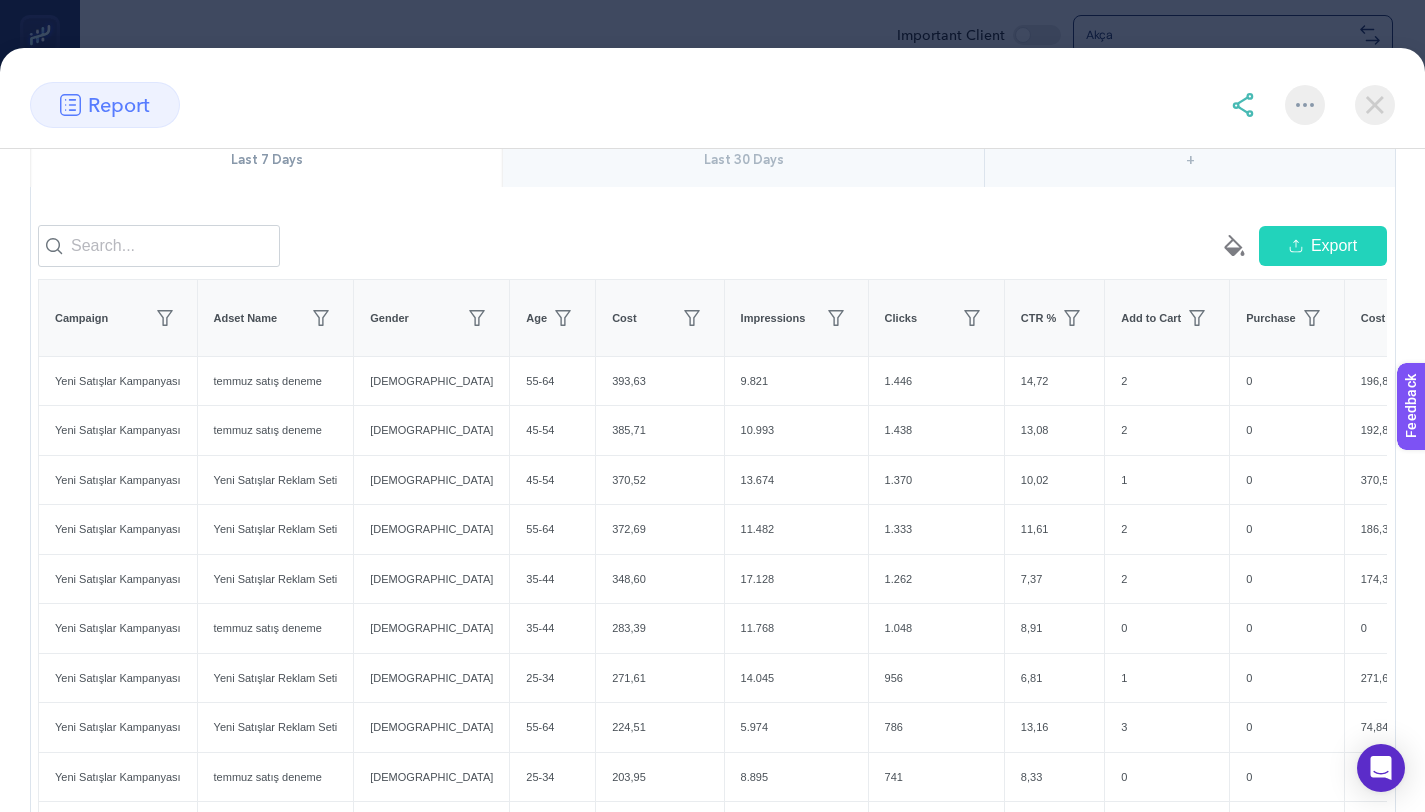 scroll, scrollTop: 220, scrollLeft: 0, axis: vertical 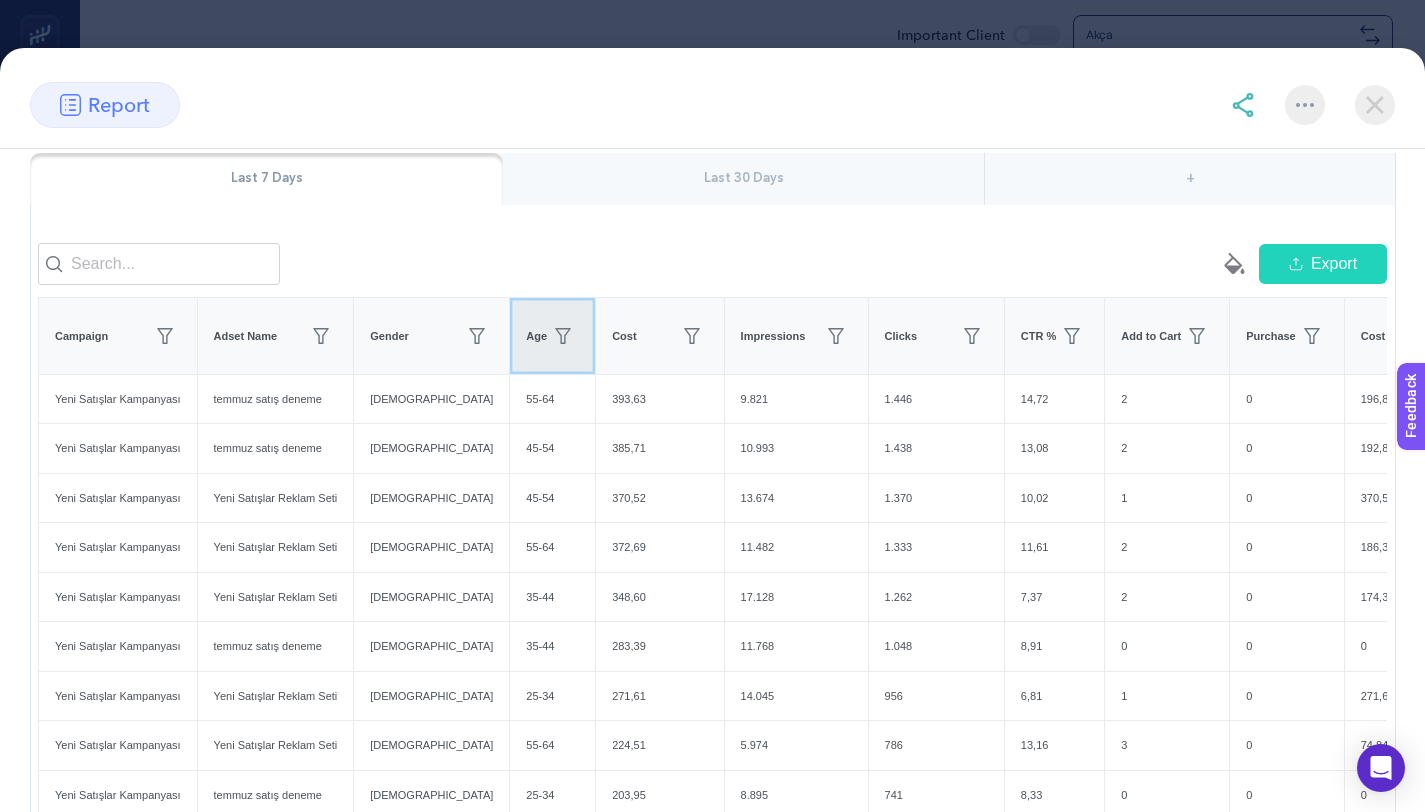 click 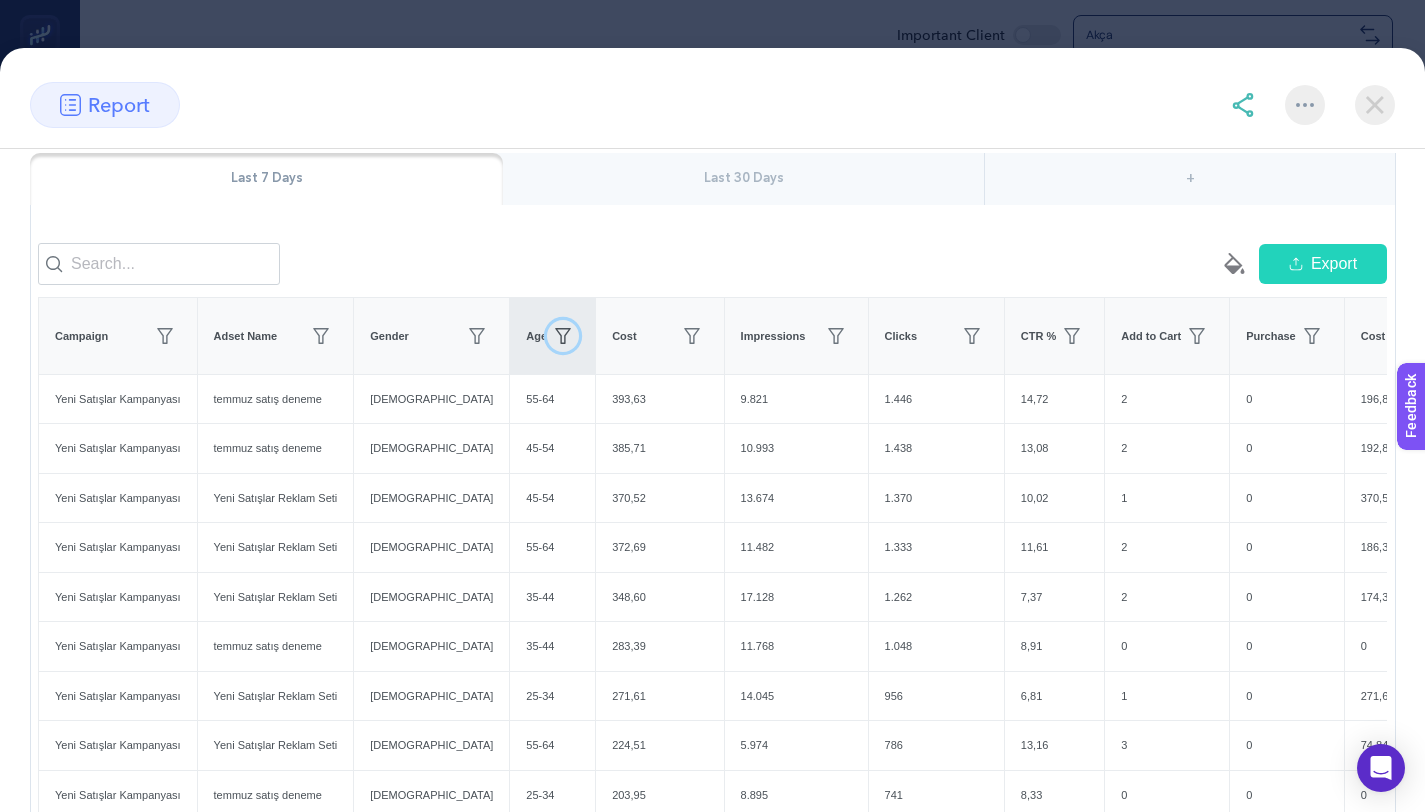 click at bounding box center (563, 336) 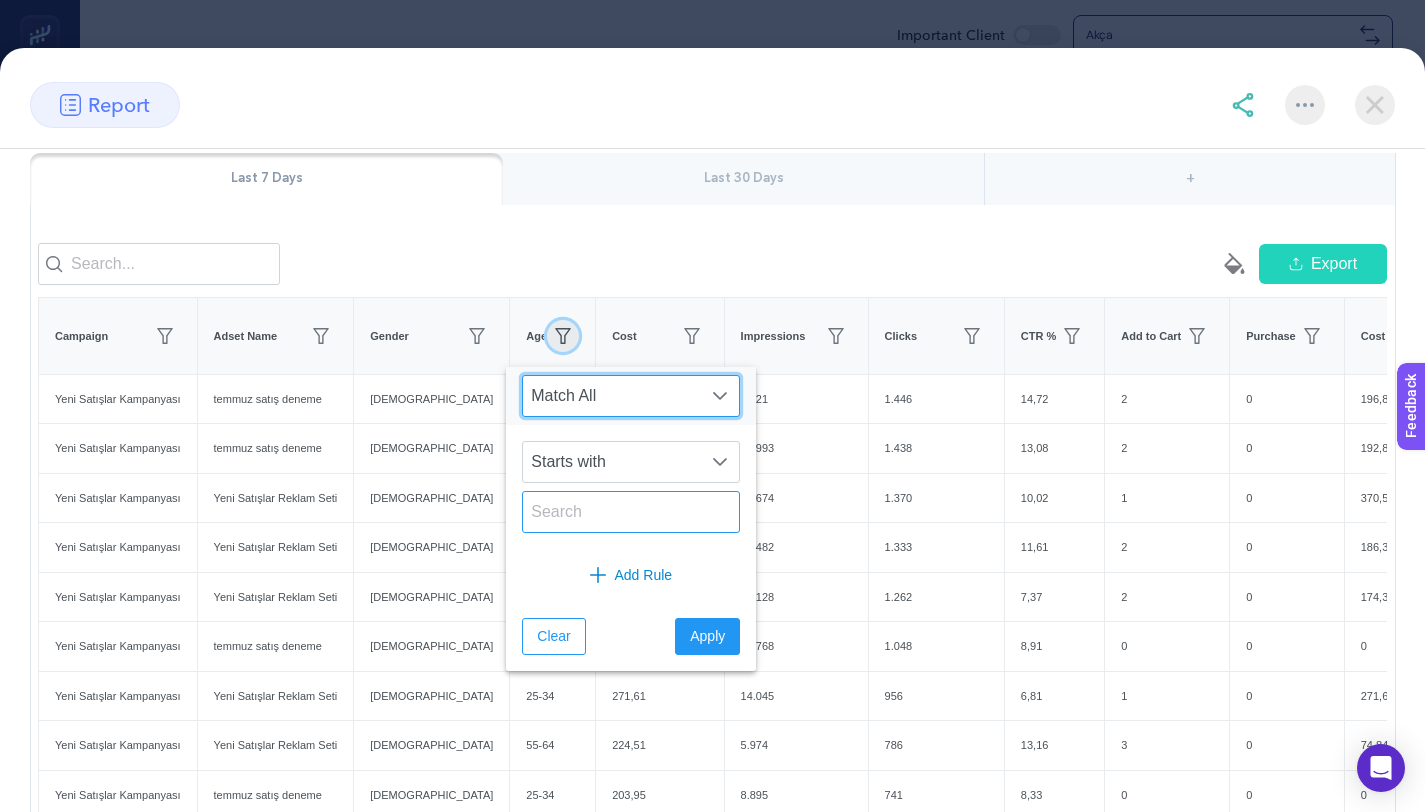 type 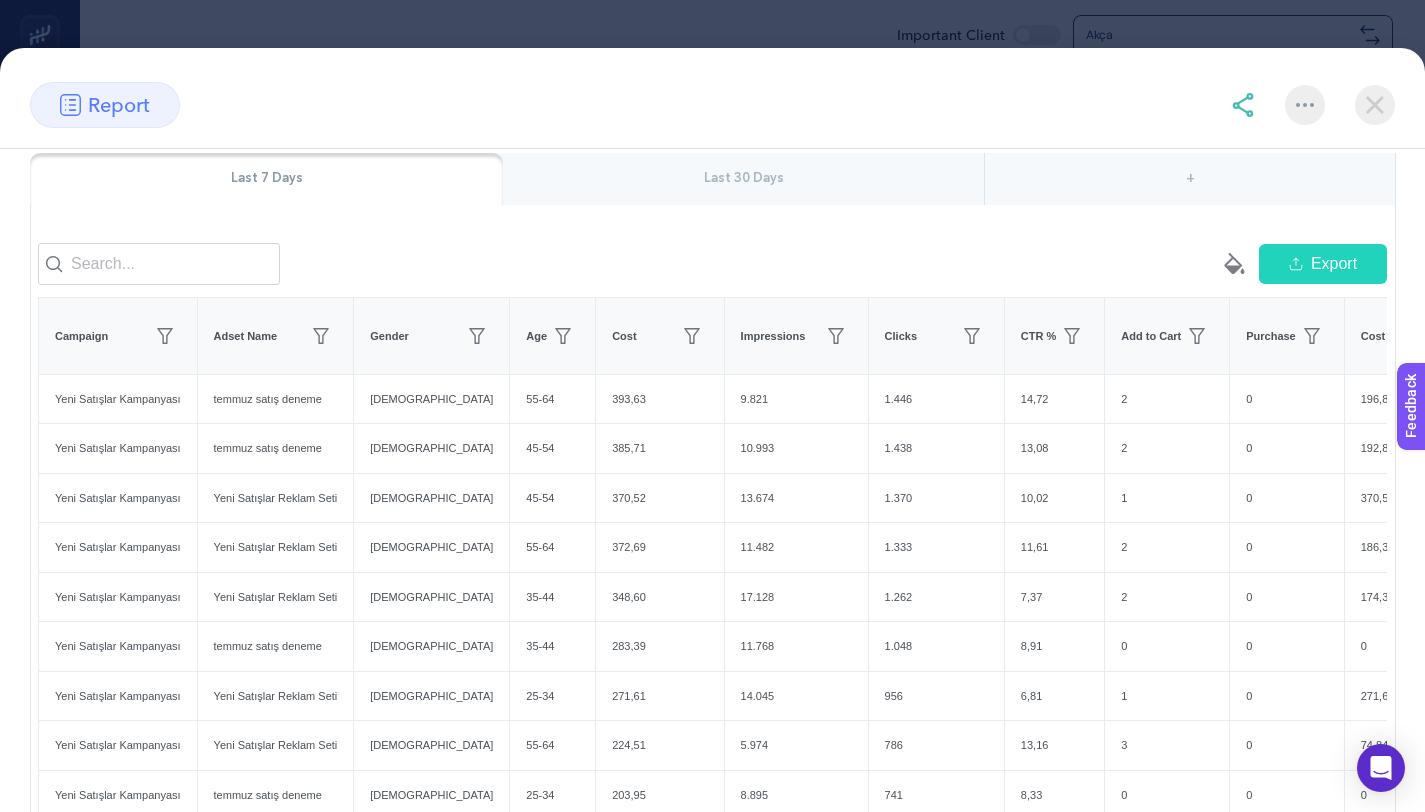 click at bounding box center (1375, 105) 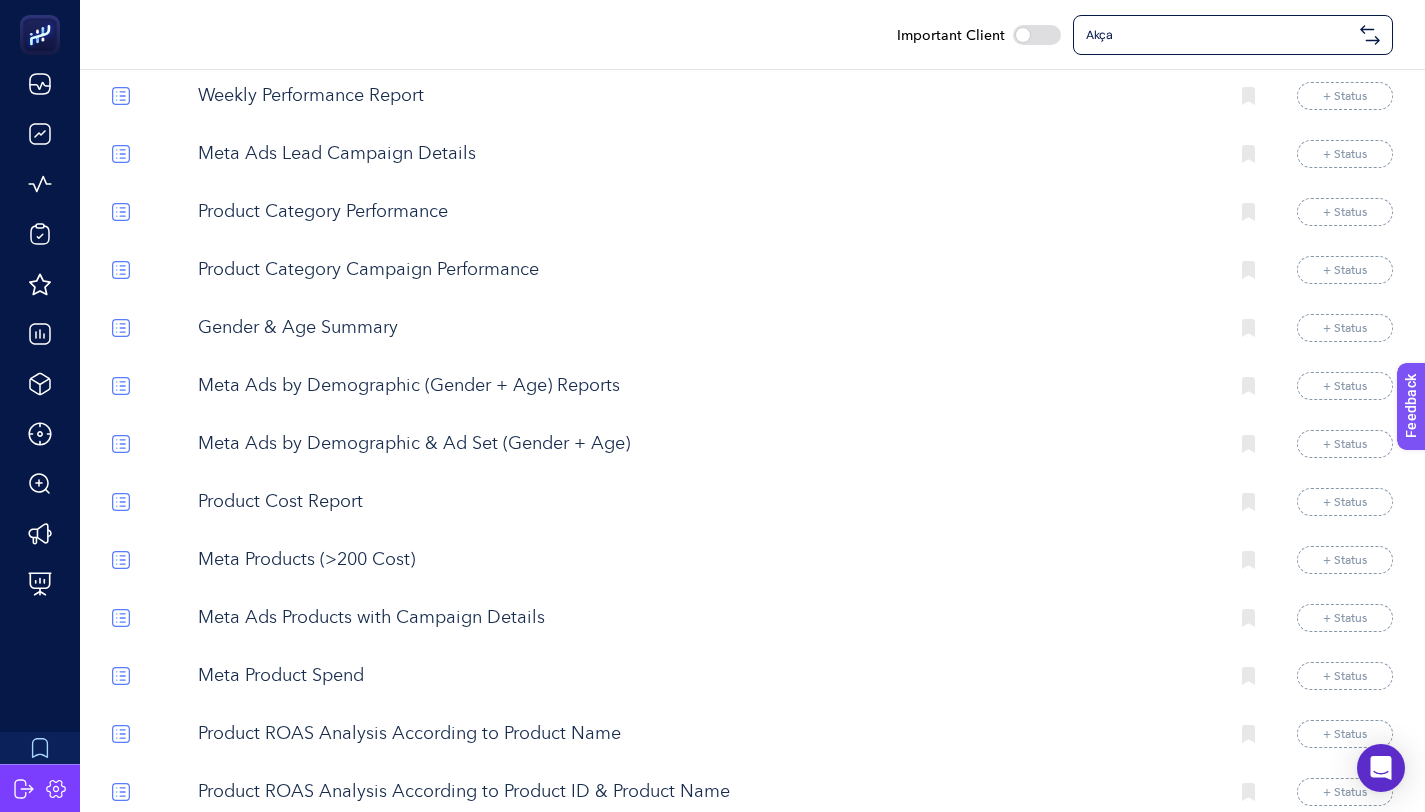click on "Meta Products (>200 Cost)" at bounding box center (705, 560) 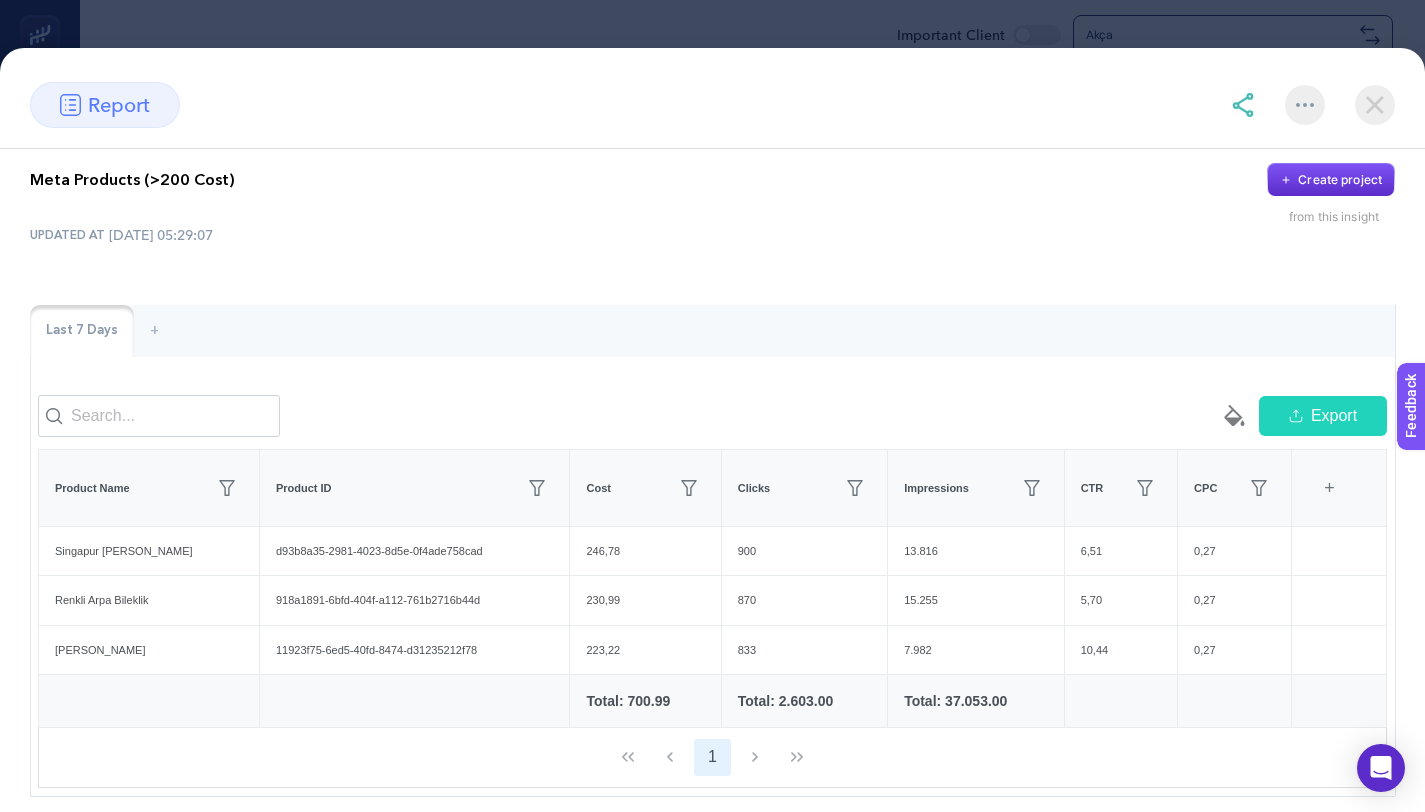 scroll, scrollTop: 74, scrollLeft: 0, axis: vertical 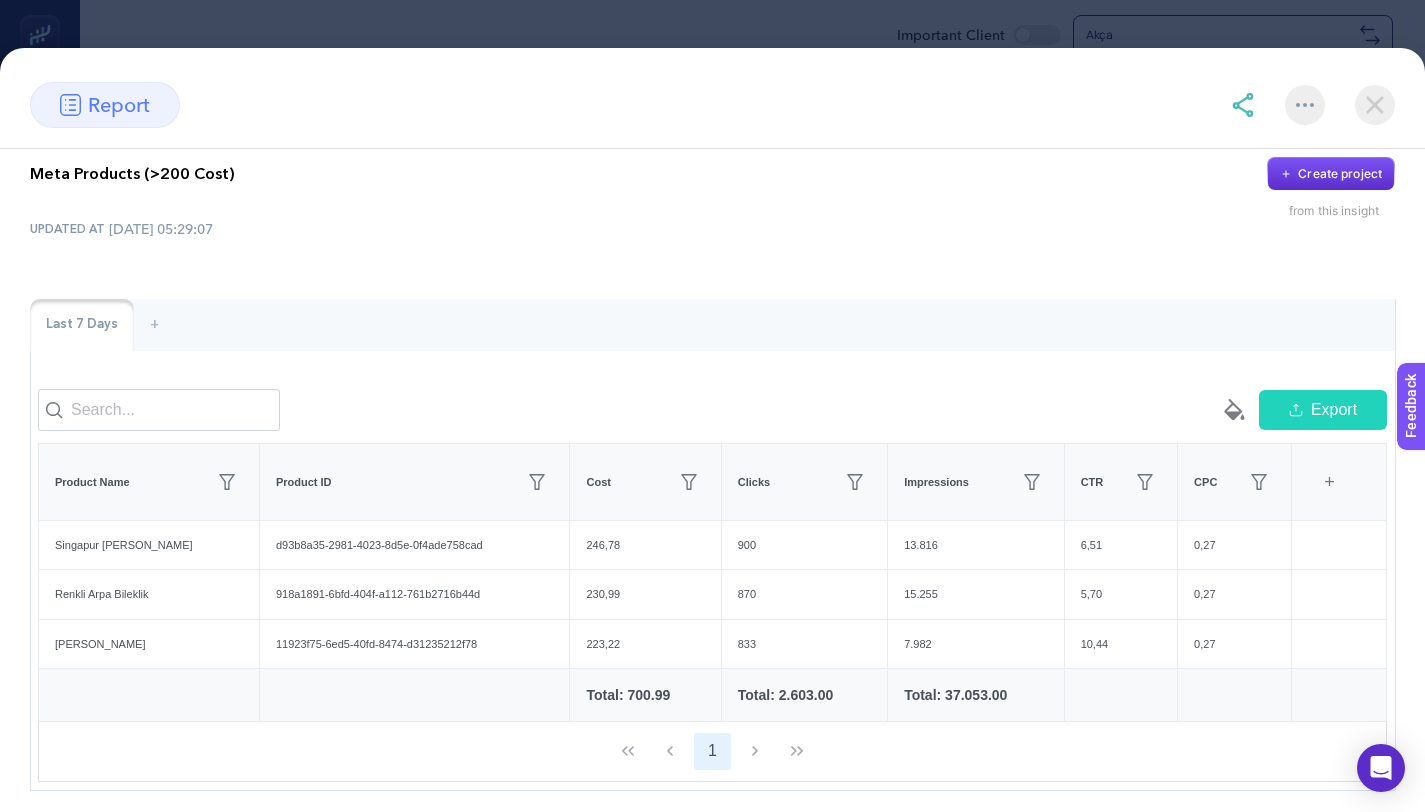 click on "report" at bounding box center [712, 105] 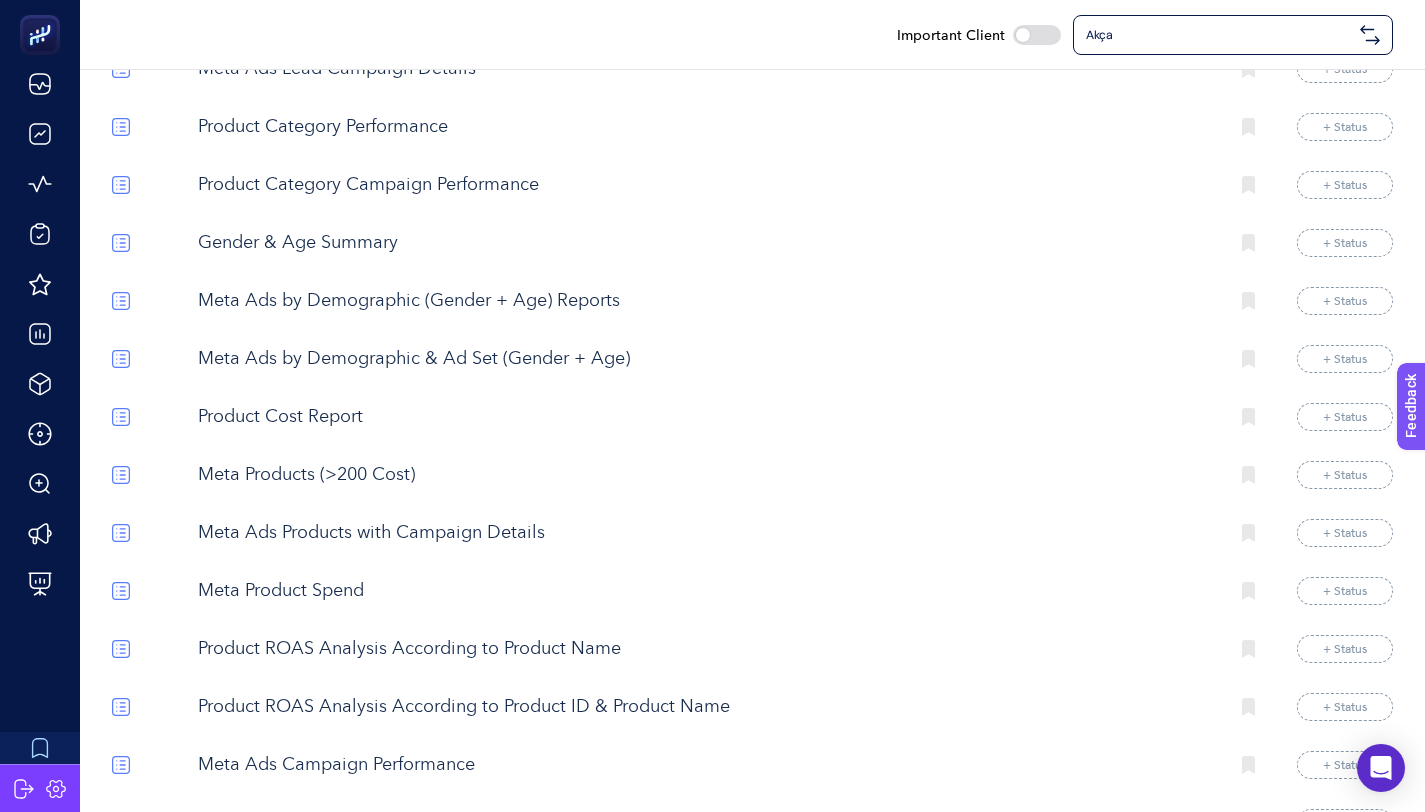 scroll, scrollTop: 3185, scrollLeft: 0, axis: vertical 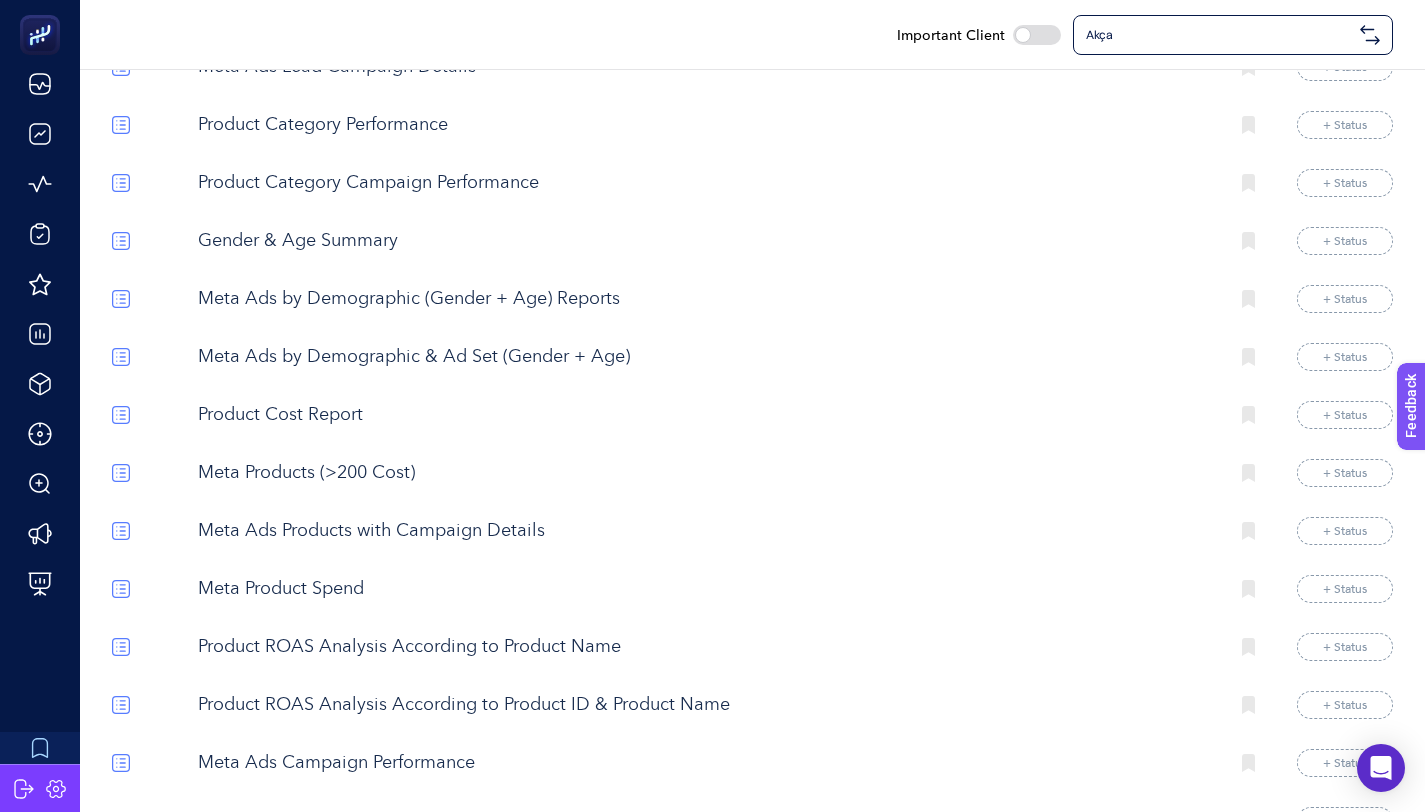 click on "Meta Ads Products with Campaign Details" at bounding box center [705, 531] 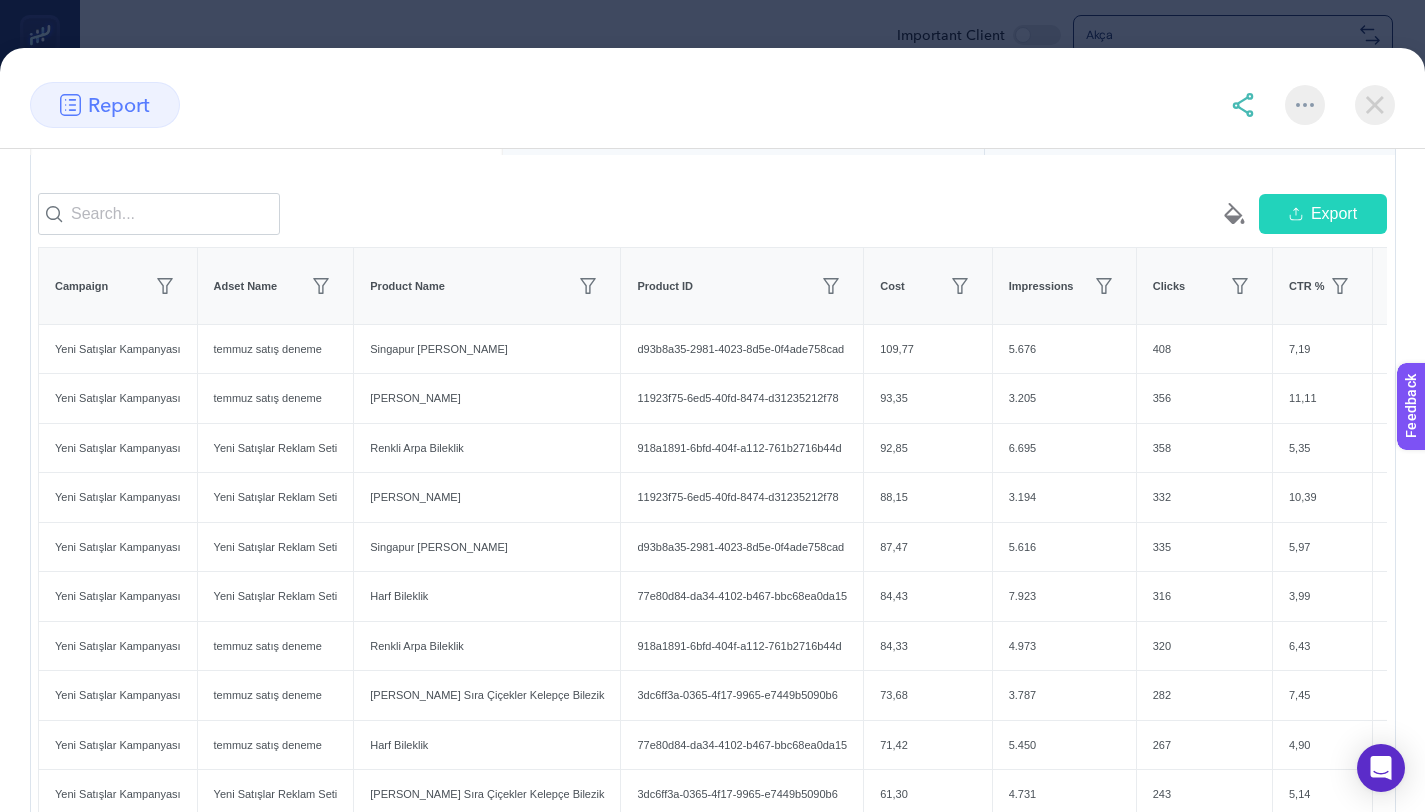 scroll, scrollTop: 279, scrollLeft: 0, axis: vertical 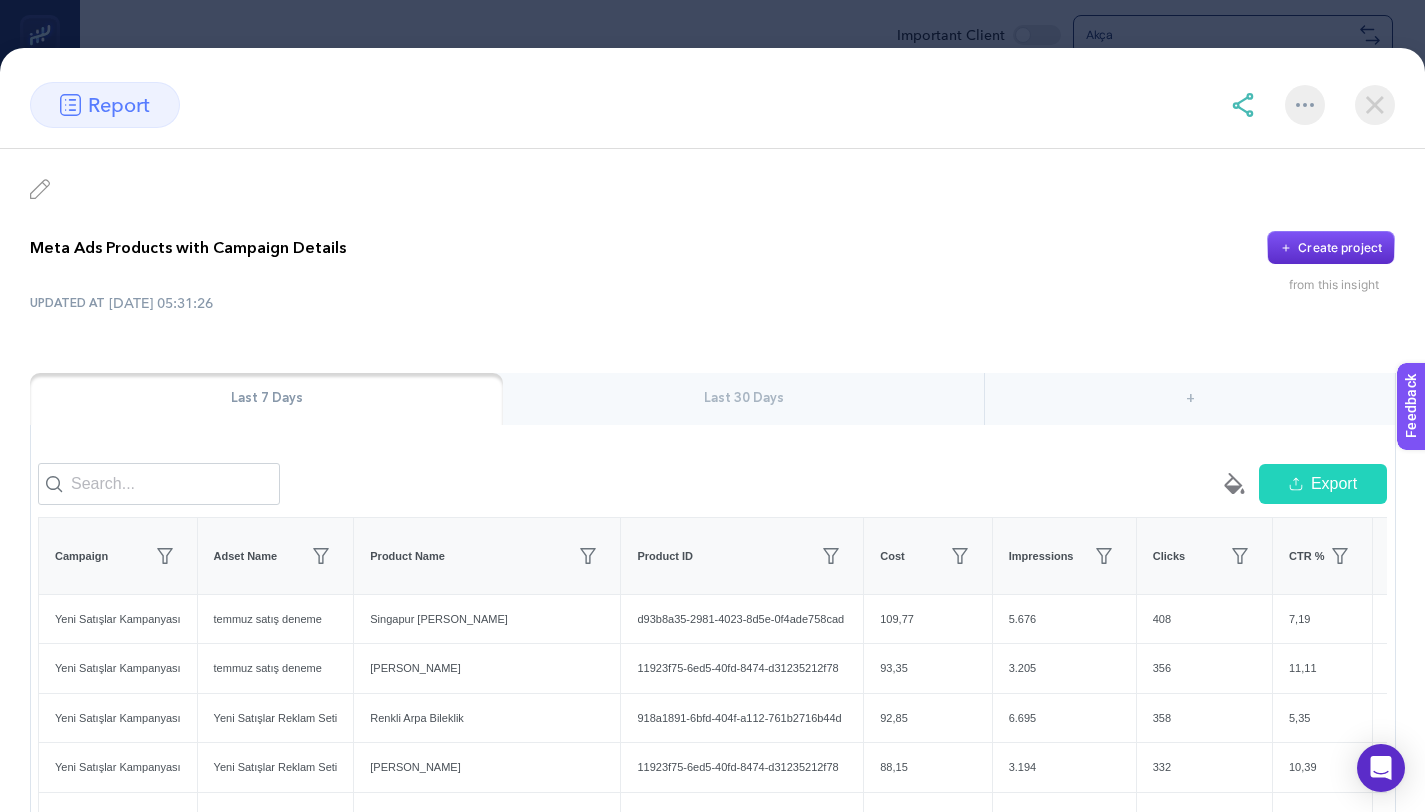 click at bounding box center (1375, 105) 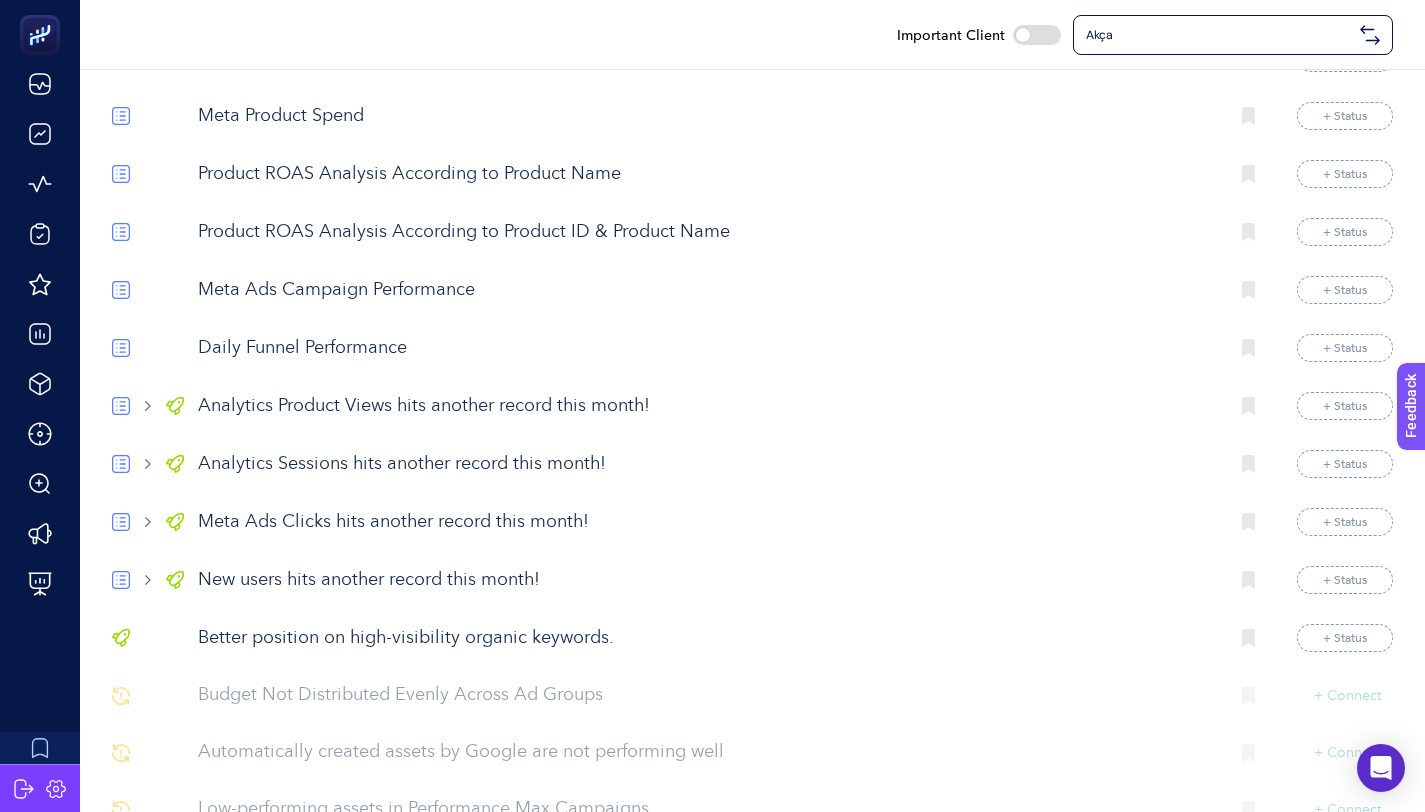 scroll, scrollTop: 3666, scrollLeft: 0, axis: vertical 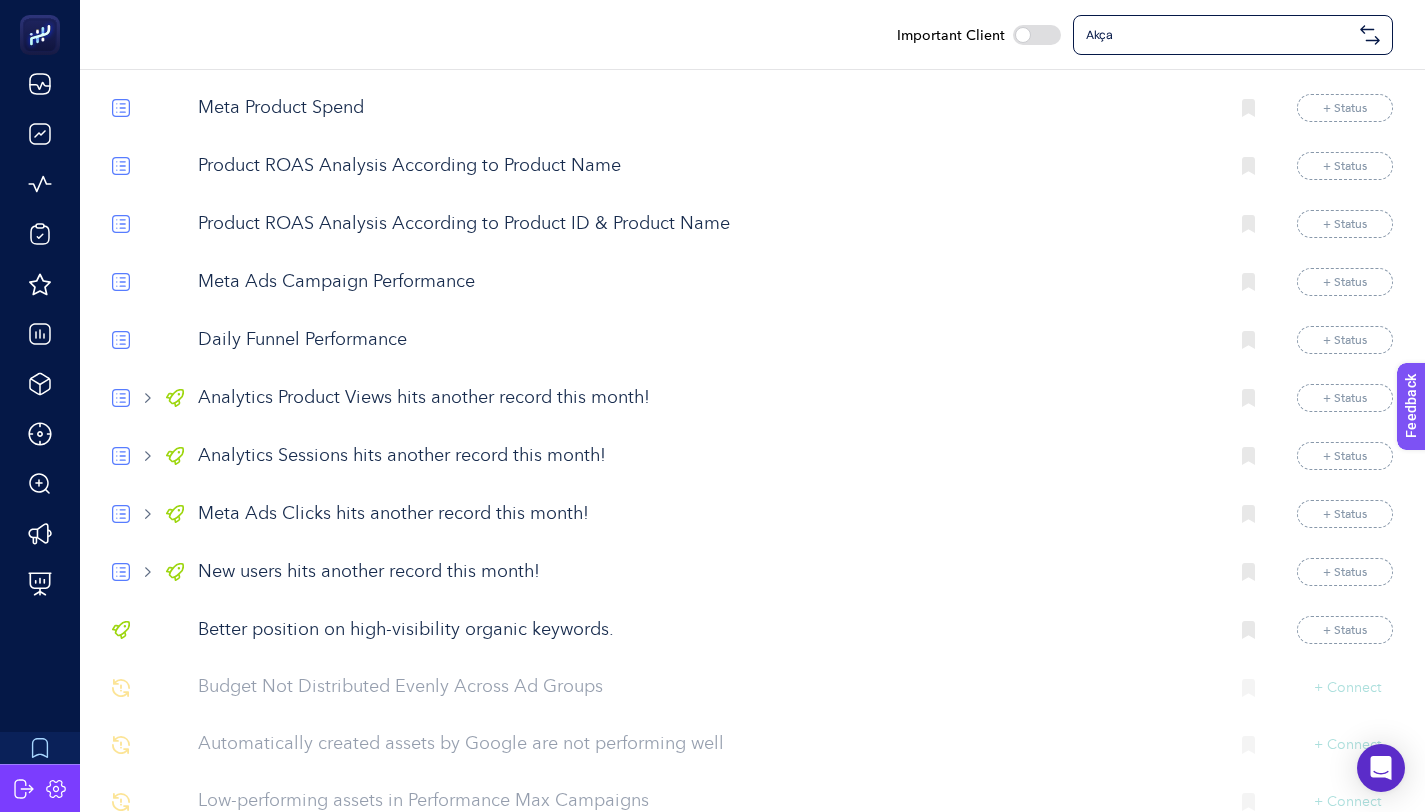 click on "Meta Ads Campaign Performance" at bounding box center [705, 282] 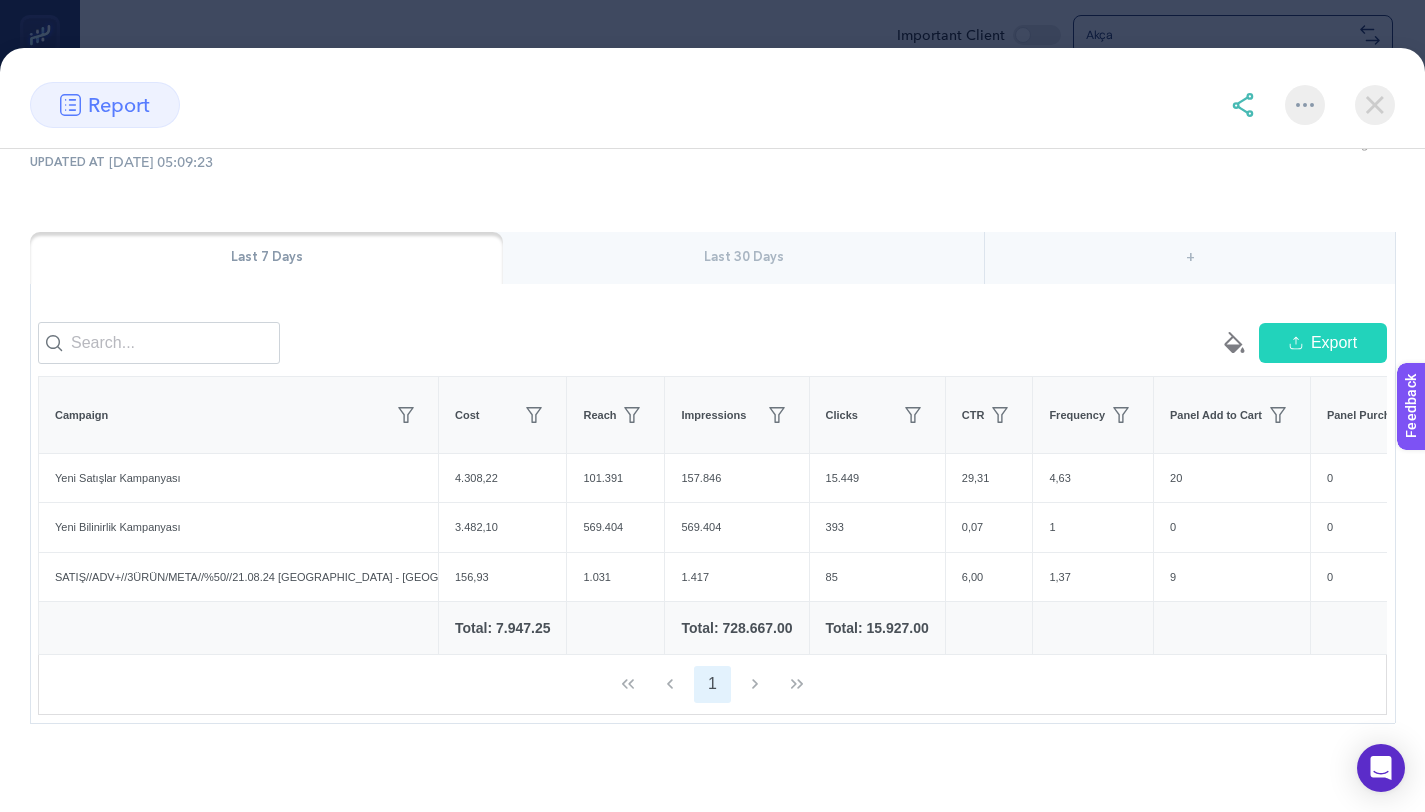 scroll, scrollTop: 176, scrollLeft: 0, axis: vertical 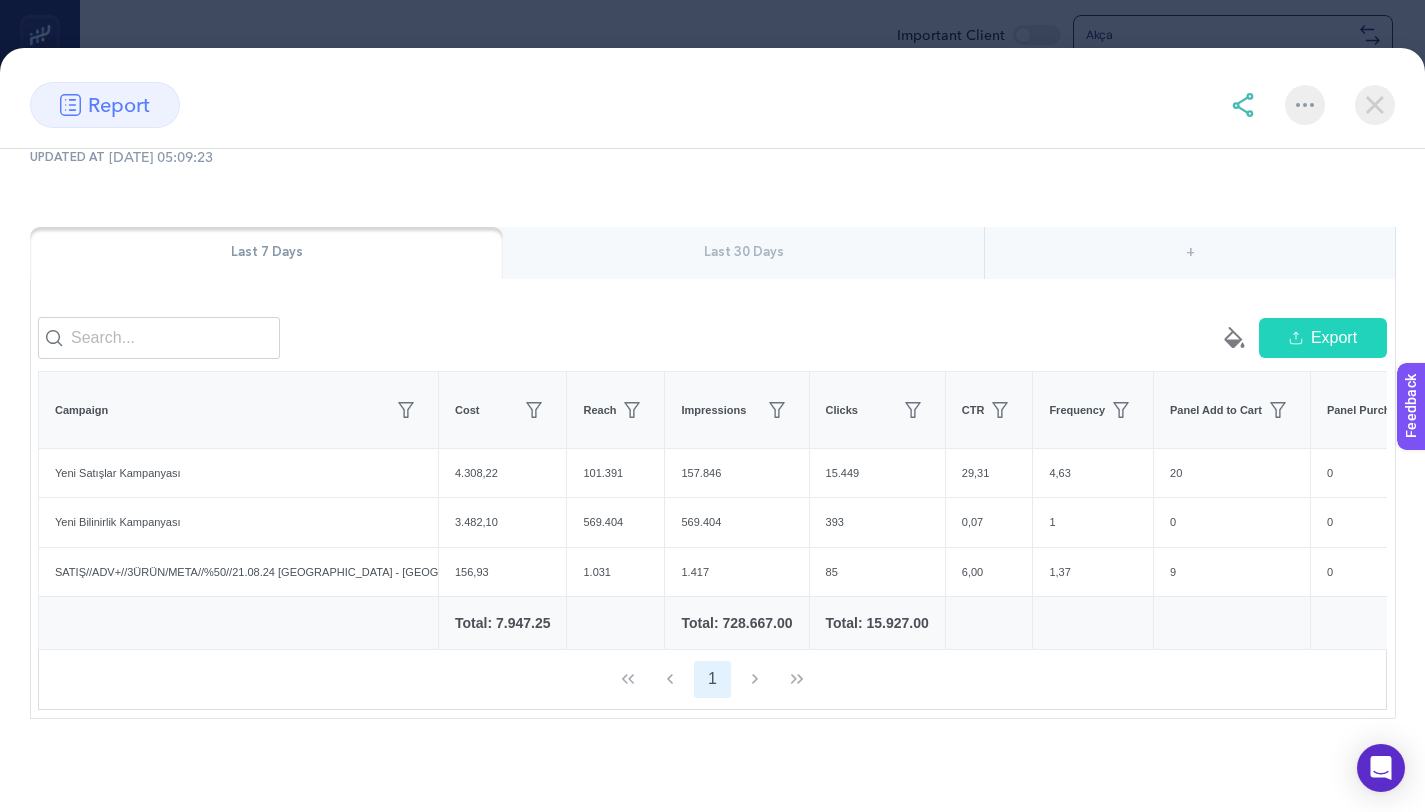 click on "Last 30 Days" at bounding box center [743, 253] 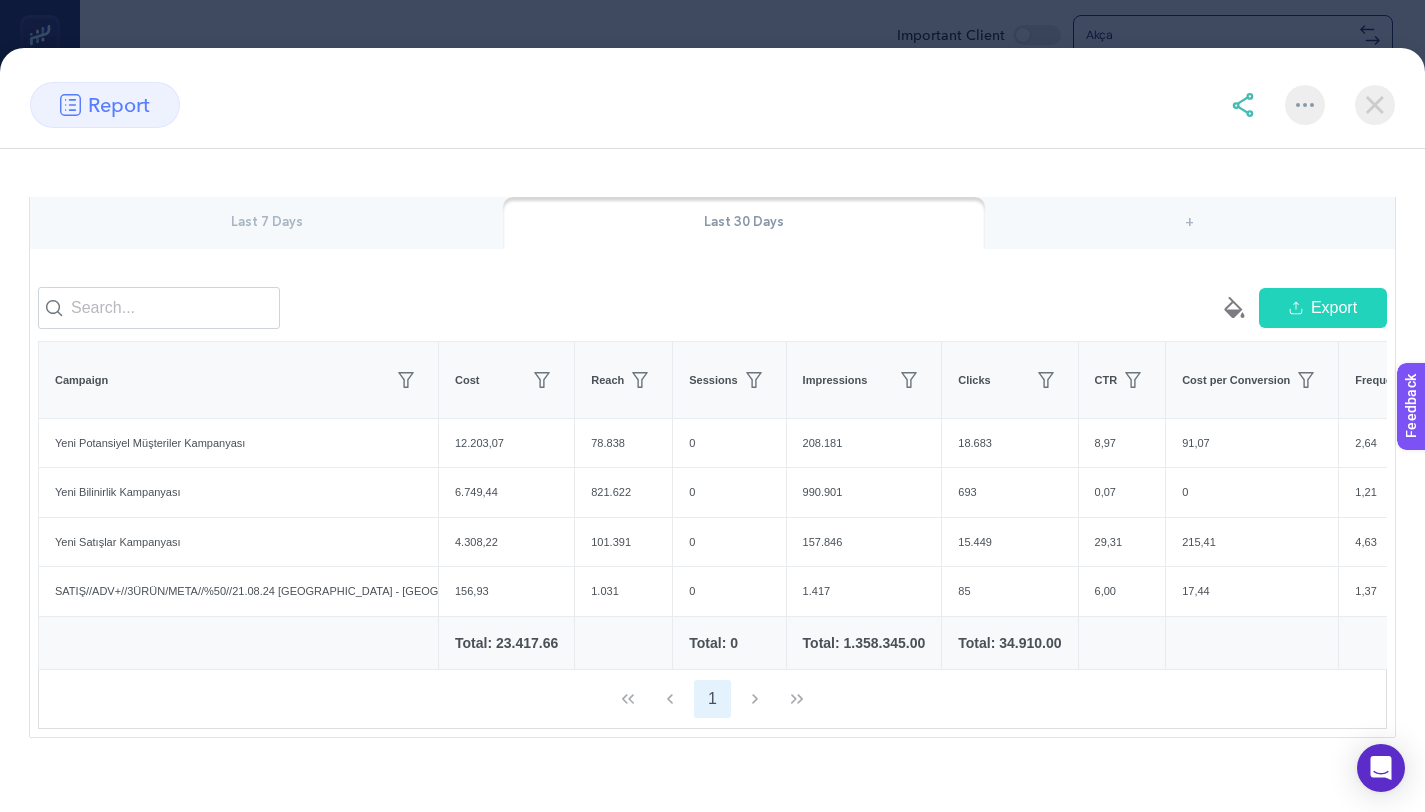click on "Last 7 Days" at bounding box center (266, 223) 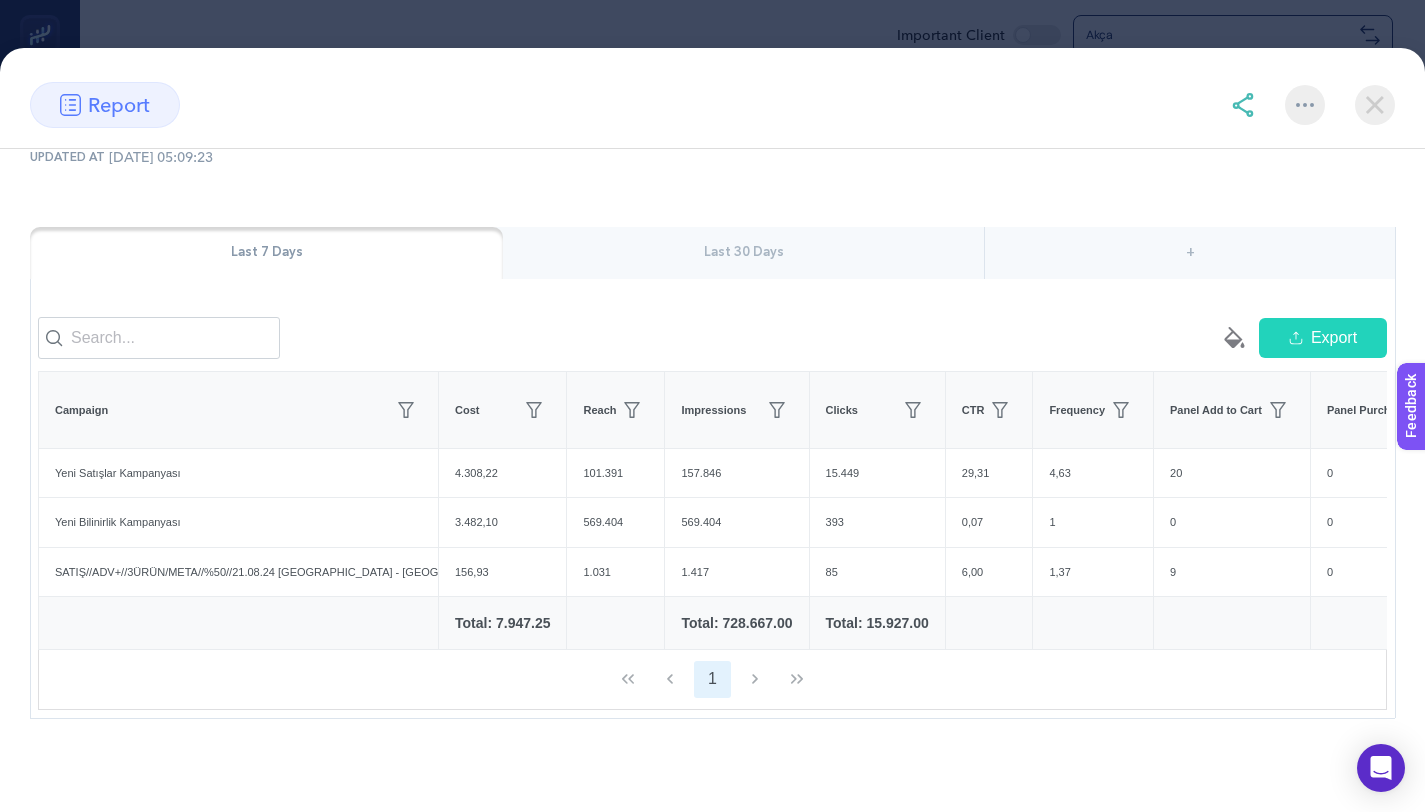 click at bounding box center [1375, 105] 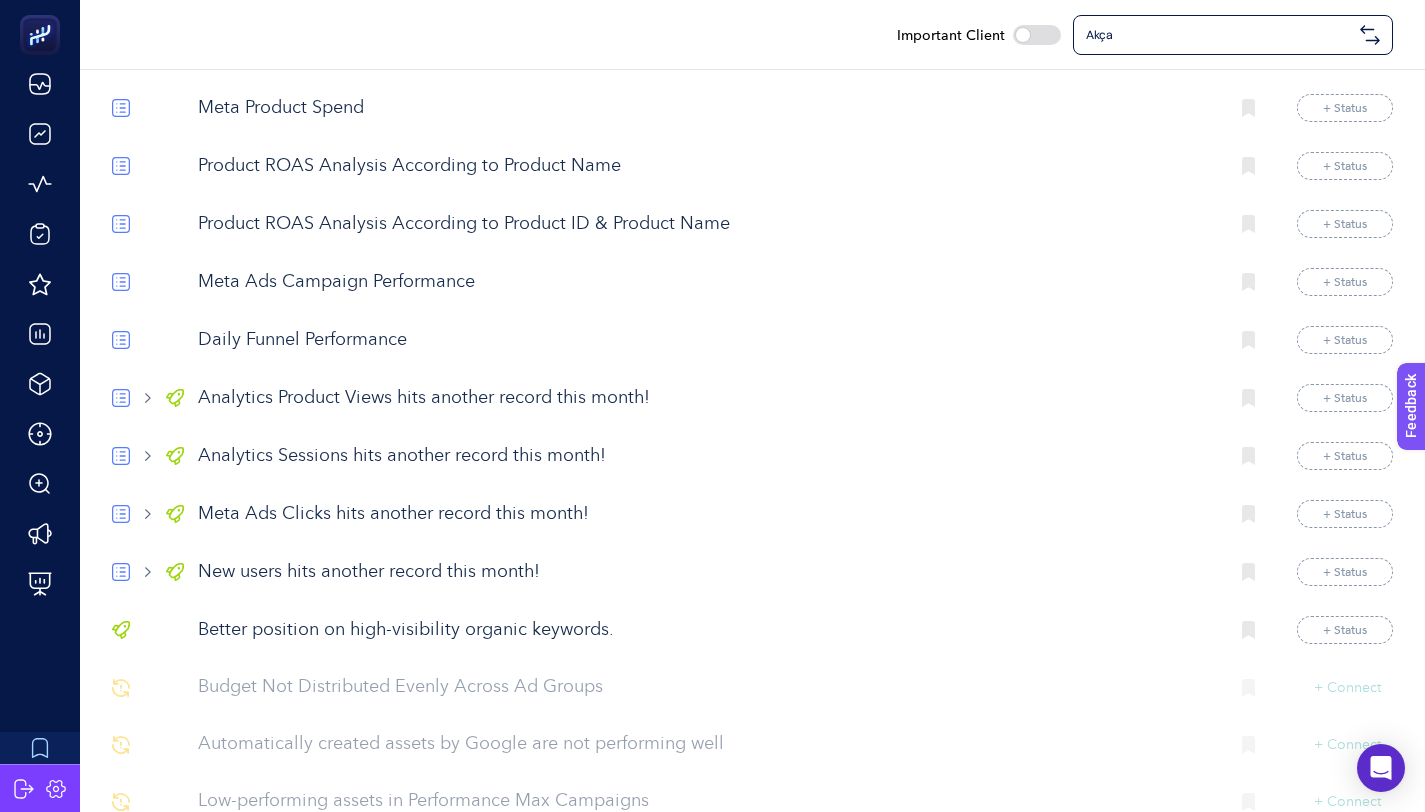click on "Meta Ads Clicks hits another record this month!" at bounding box center [705, 514] 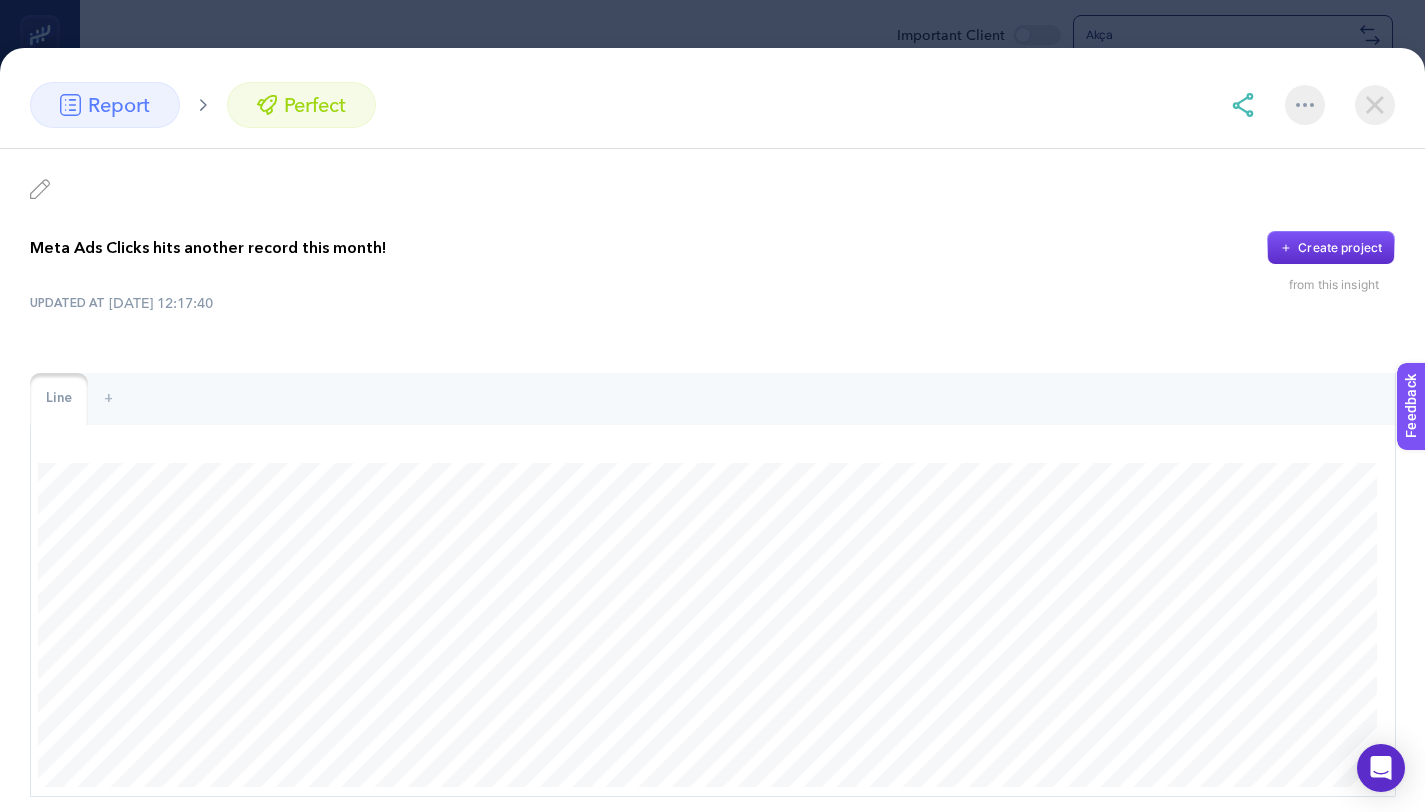 click at bounding box center (1375, 105) 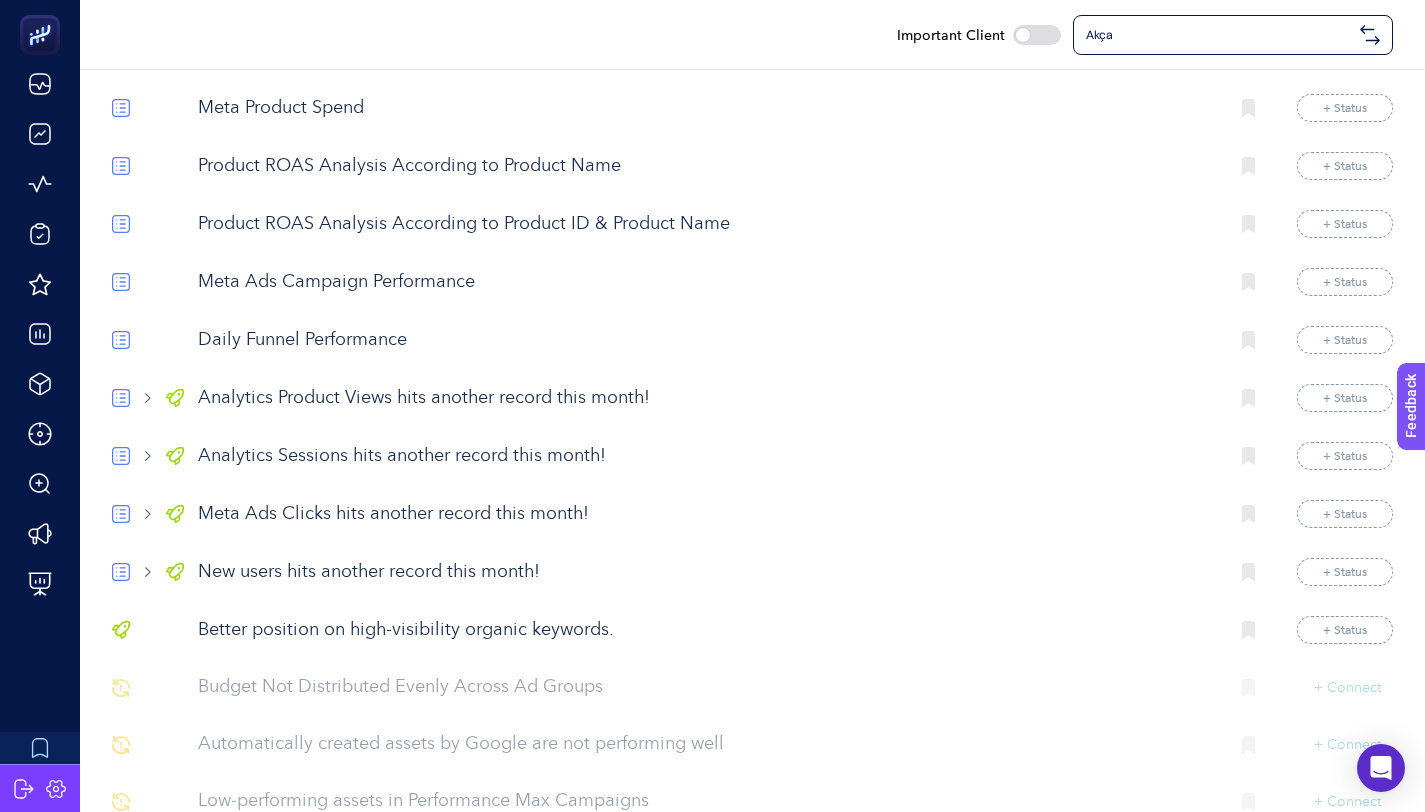 click on "New users hits another record this month!" at bounding box center [705, 572] 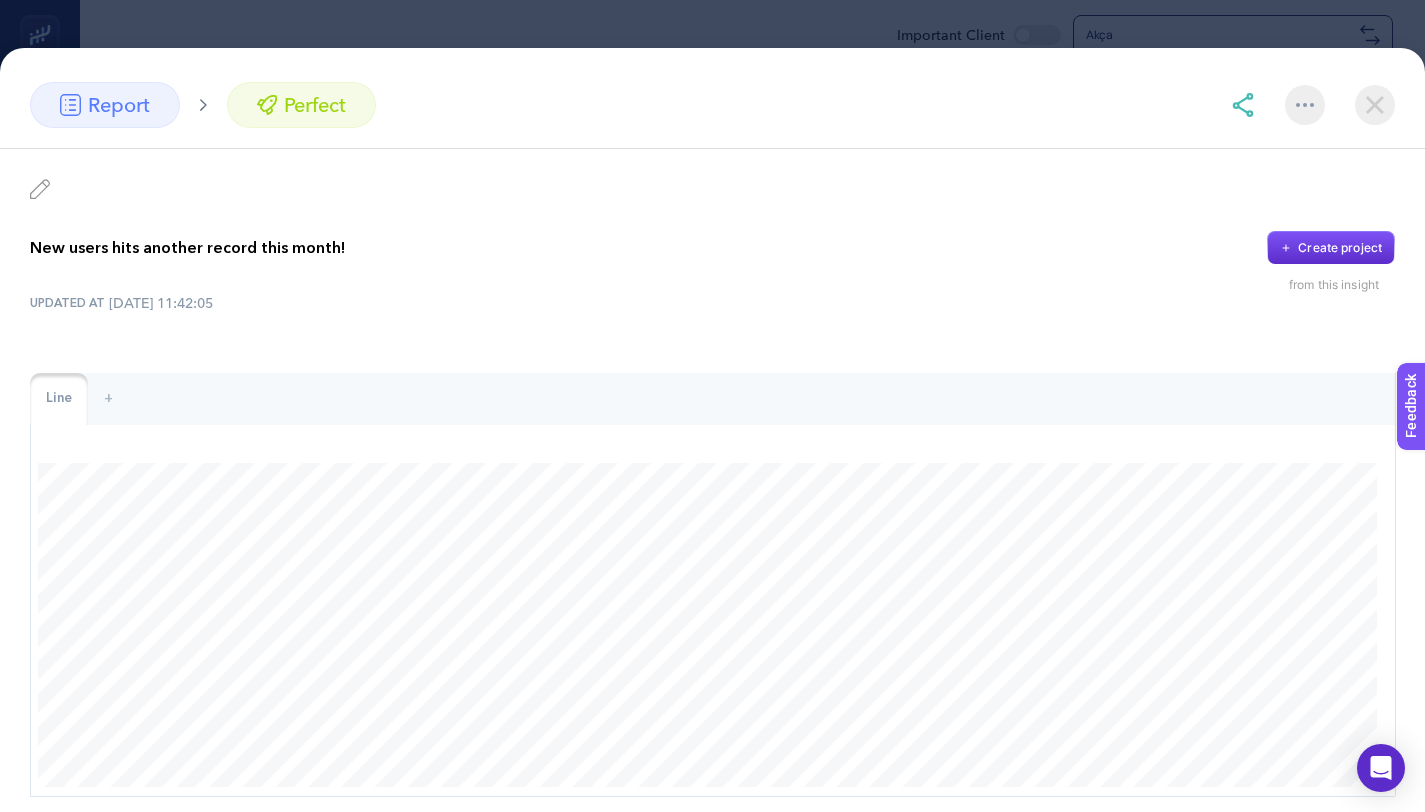 click at bounding box center (1375, 105) 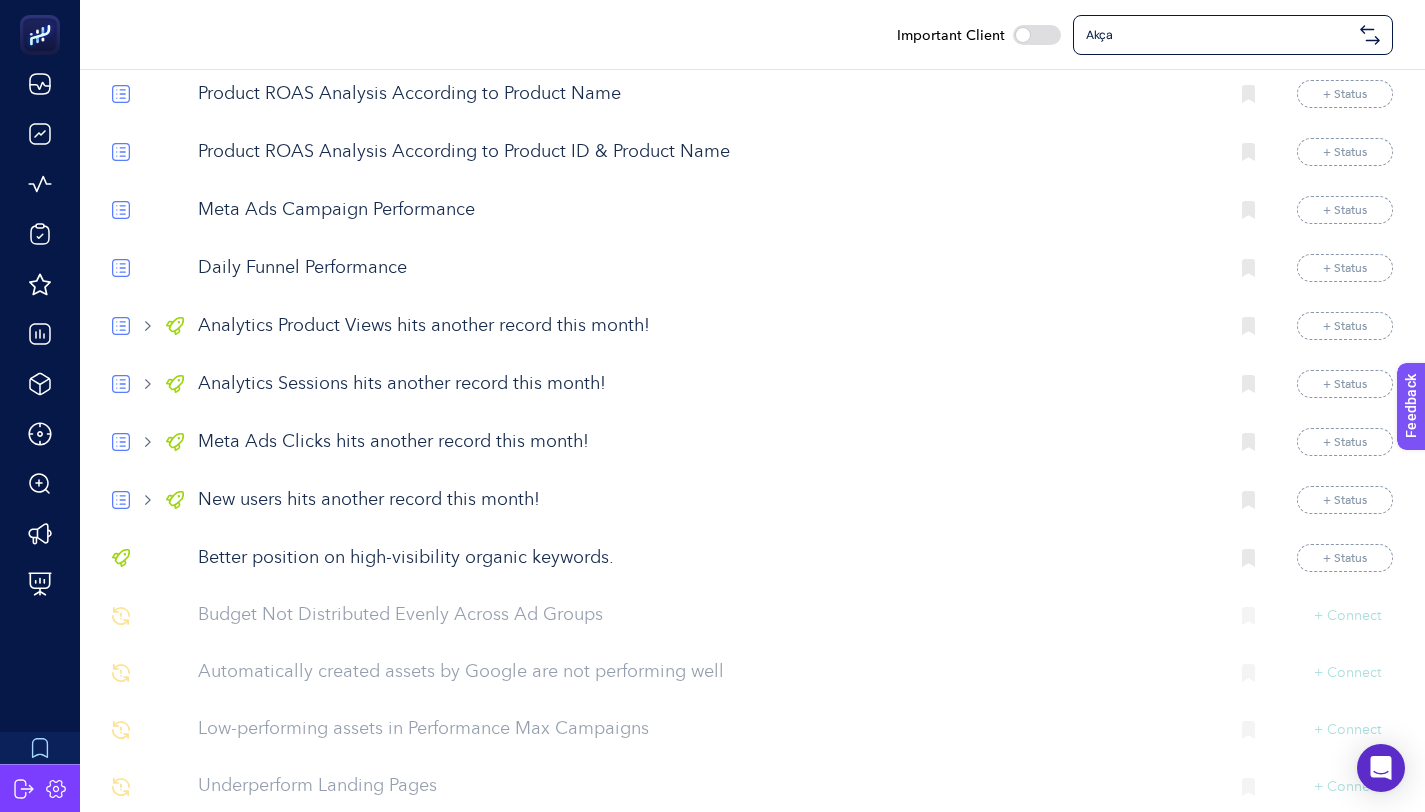 scroll, scrollTop: 3741, scrollLeft: 0, axis: vertical 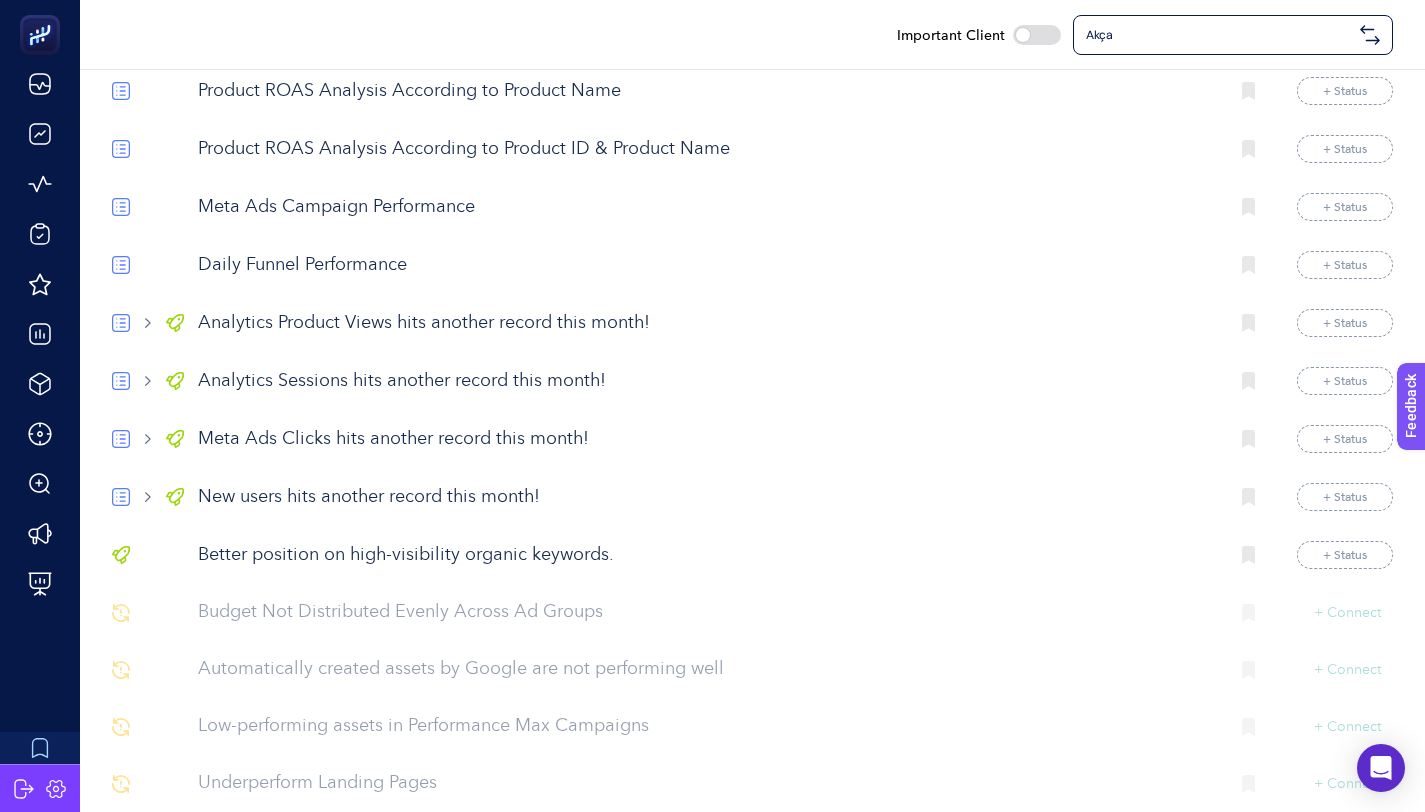 click on "Better position on high-visibility organic keywords." at bounding box center (705, 555) 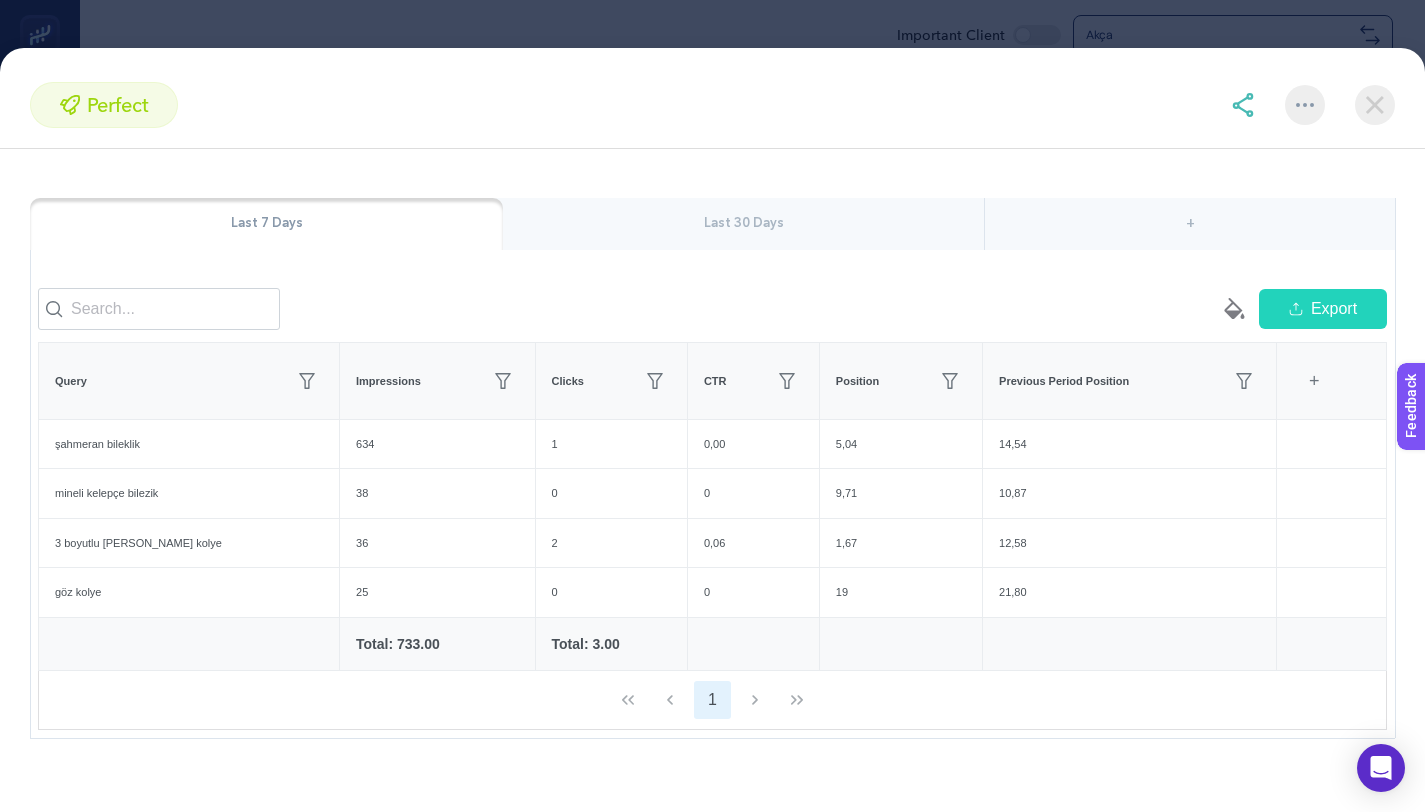 scroll, scrollTop: 173, scrollLeft: 0, axis: vertical 